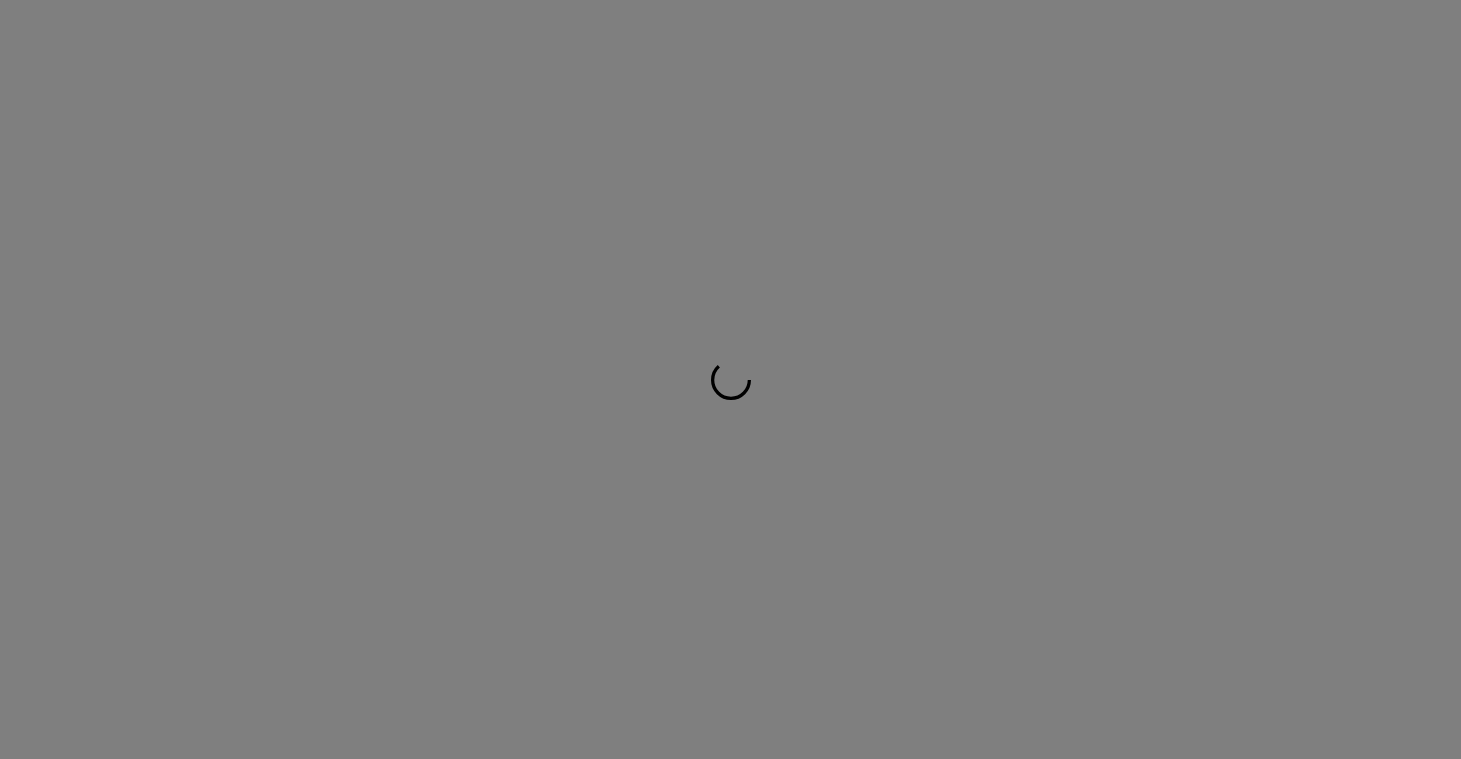 scroll, scrollTop: 0, scrollLeft: 0, axis: both 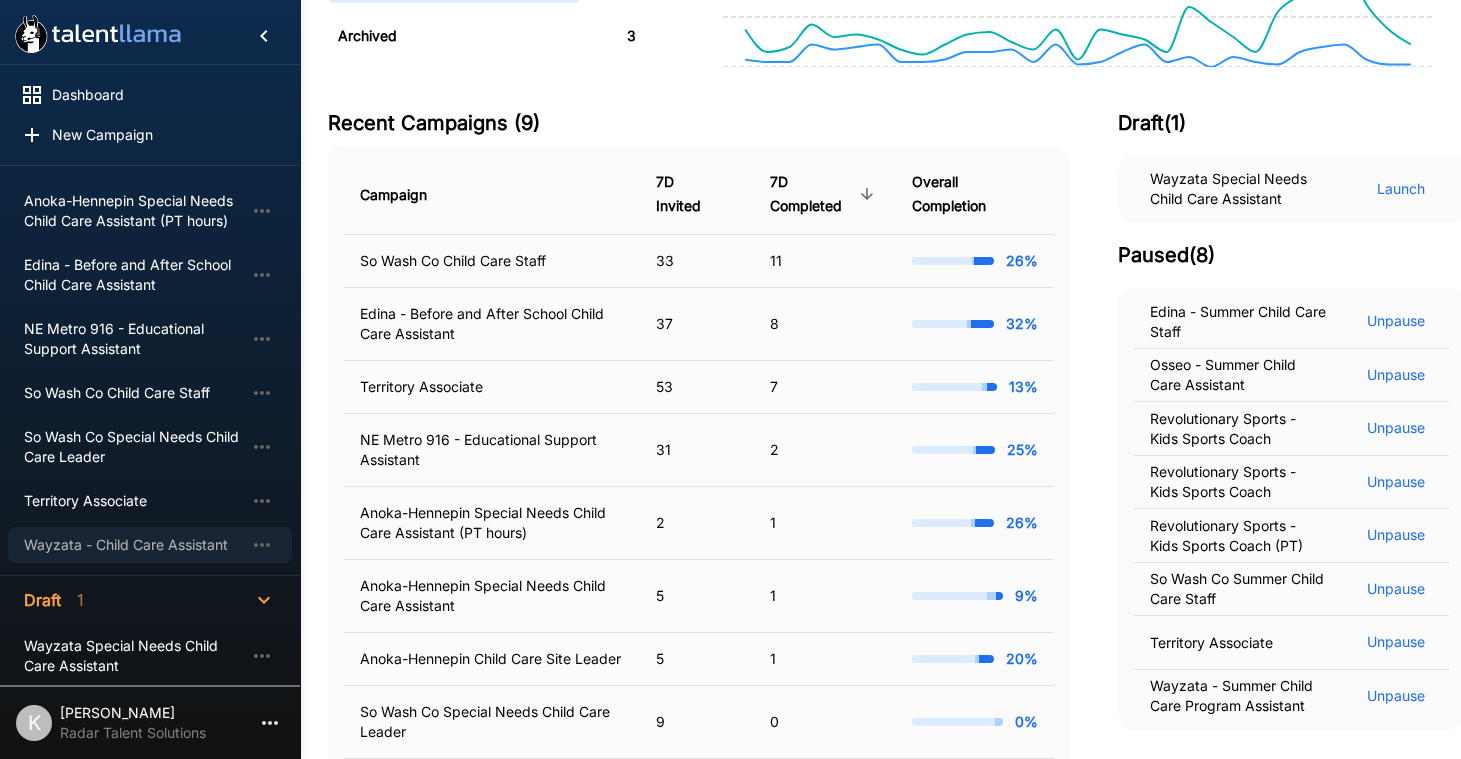 click on "Wayzata - Child Care Assistant" at bounding box center (134, 545) 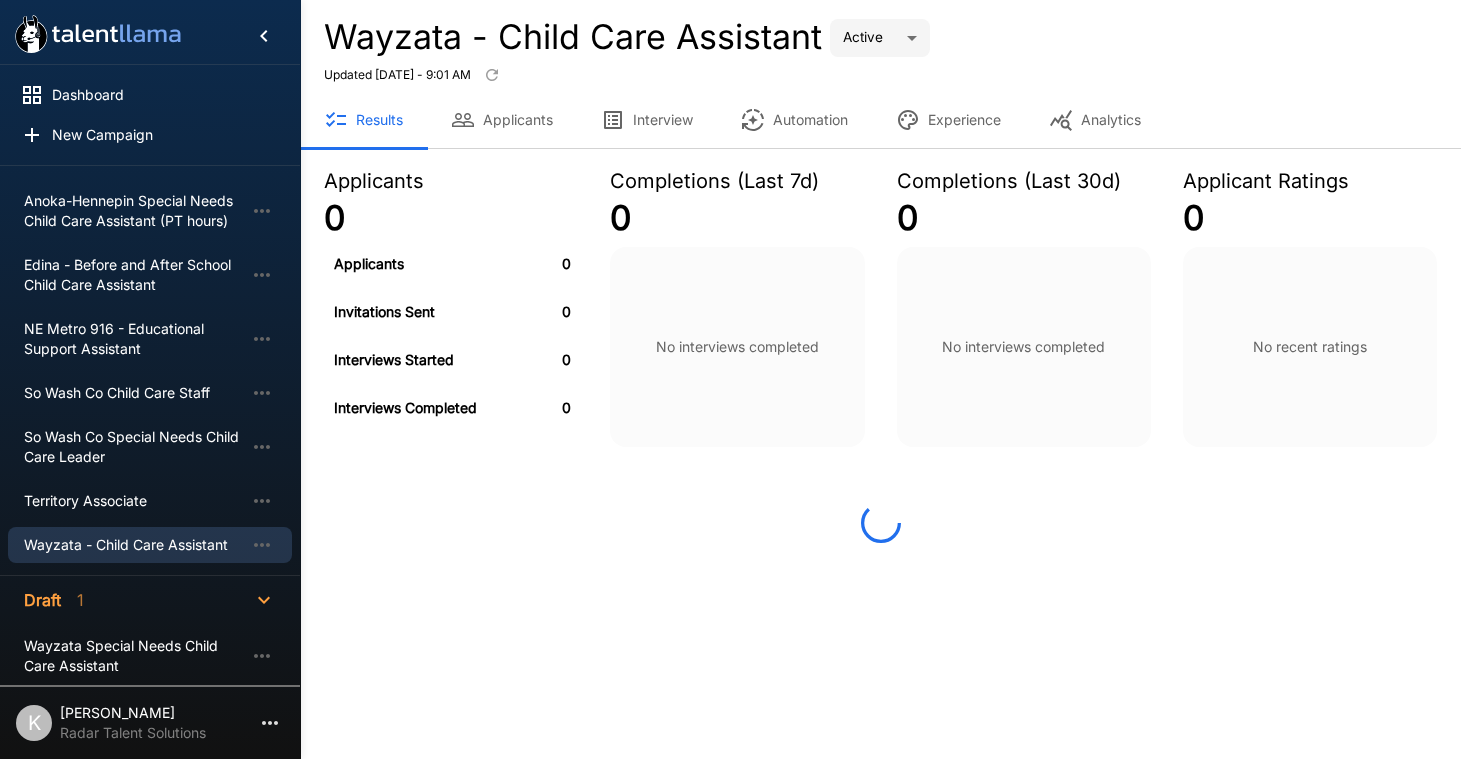scroll, scrollTop: 0, scrollLeft: 0, axis: both 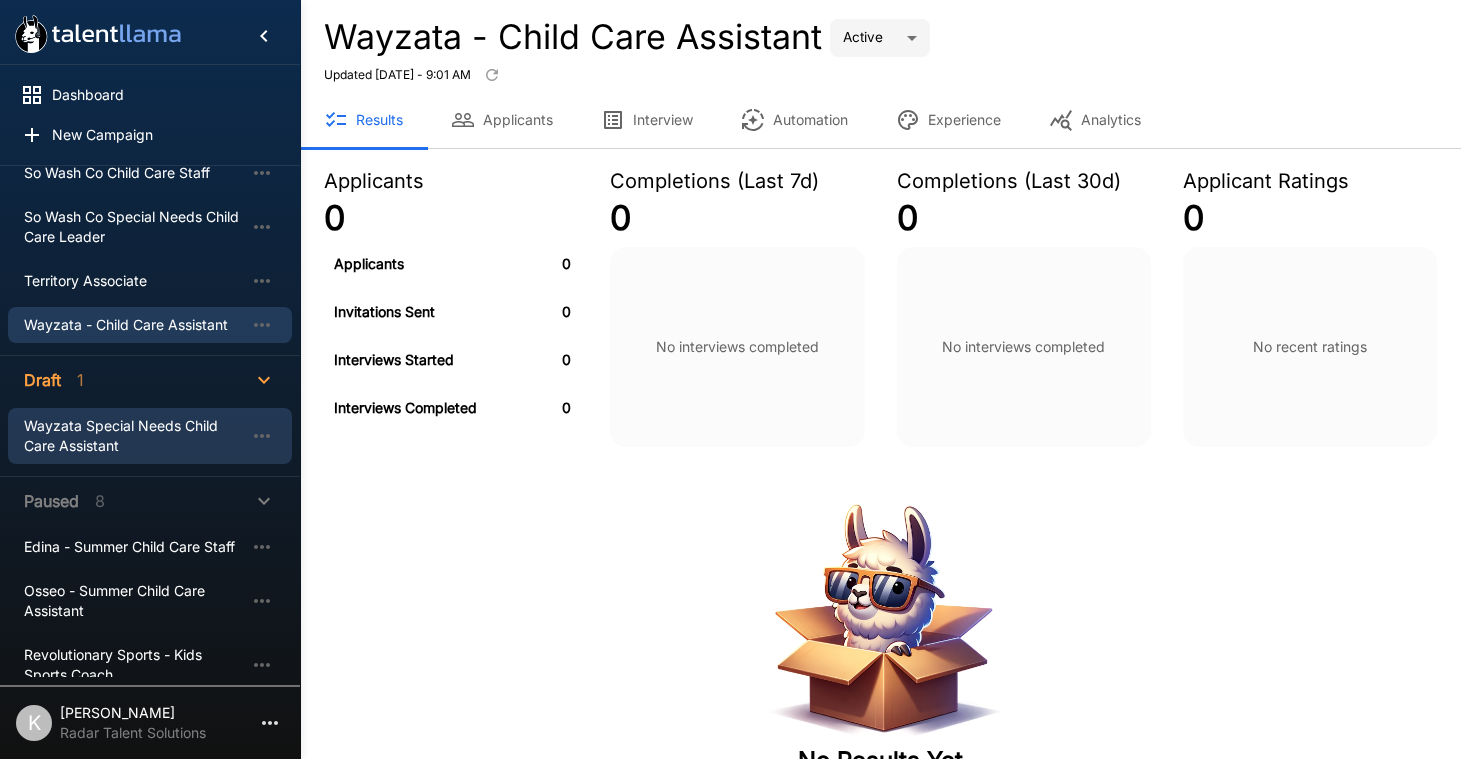 click on "Wayzata Special Needs Child Care Assistant" at bounding box center (134, 436) 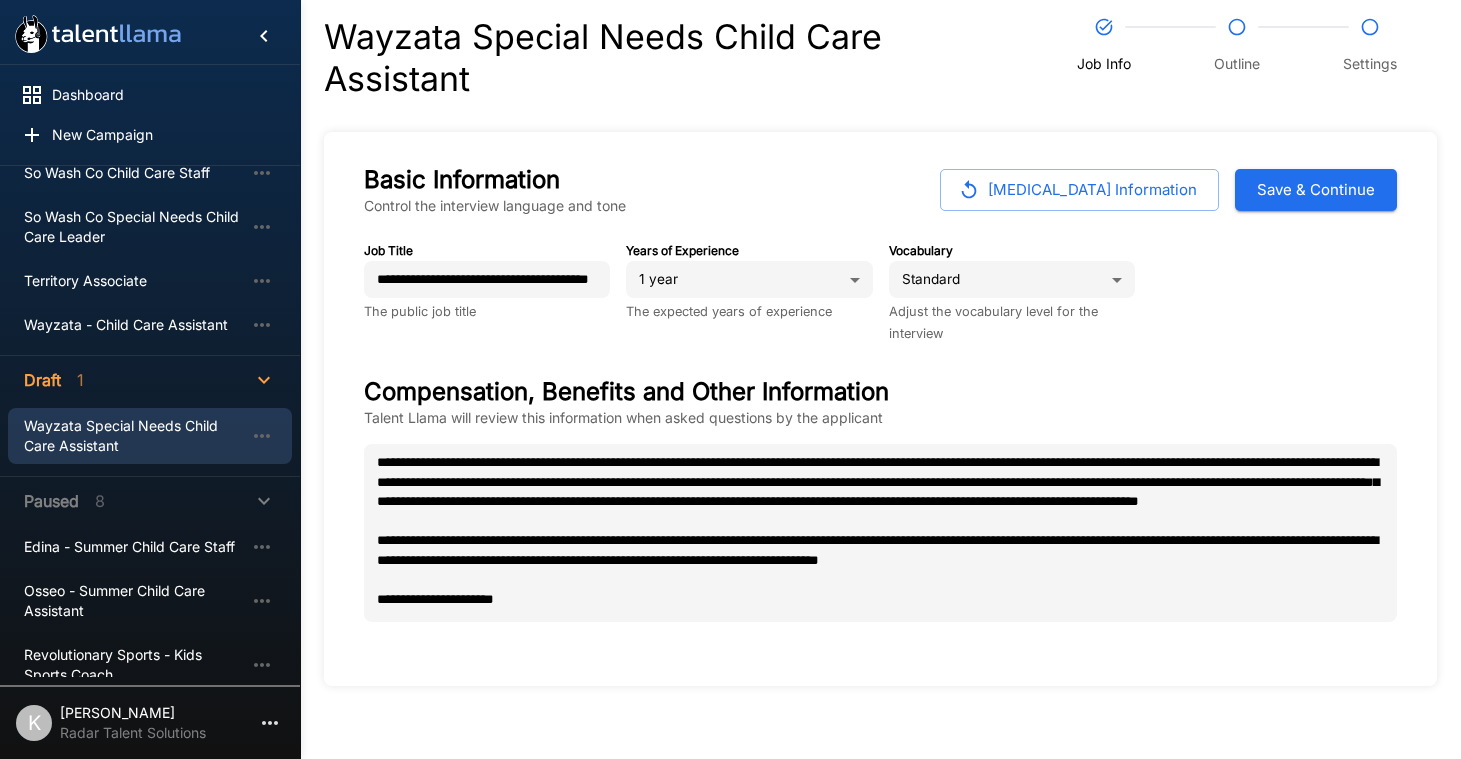 type on "*" 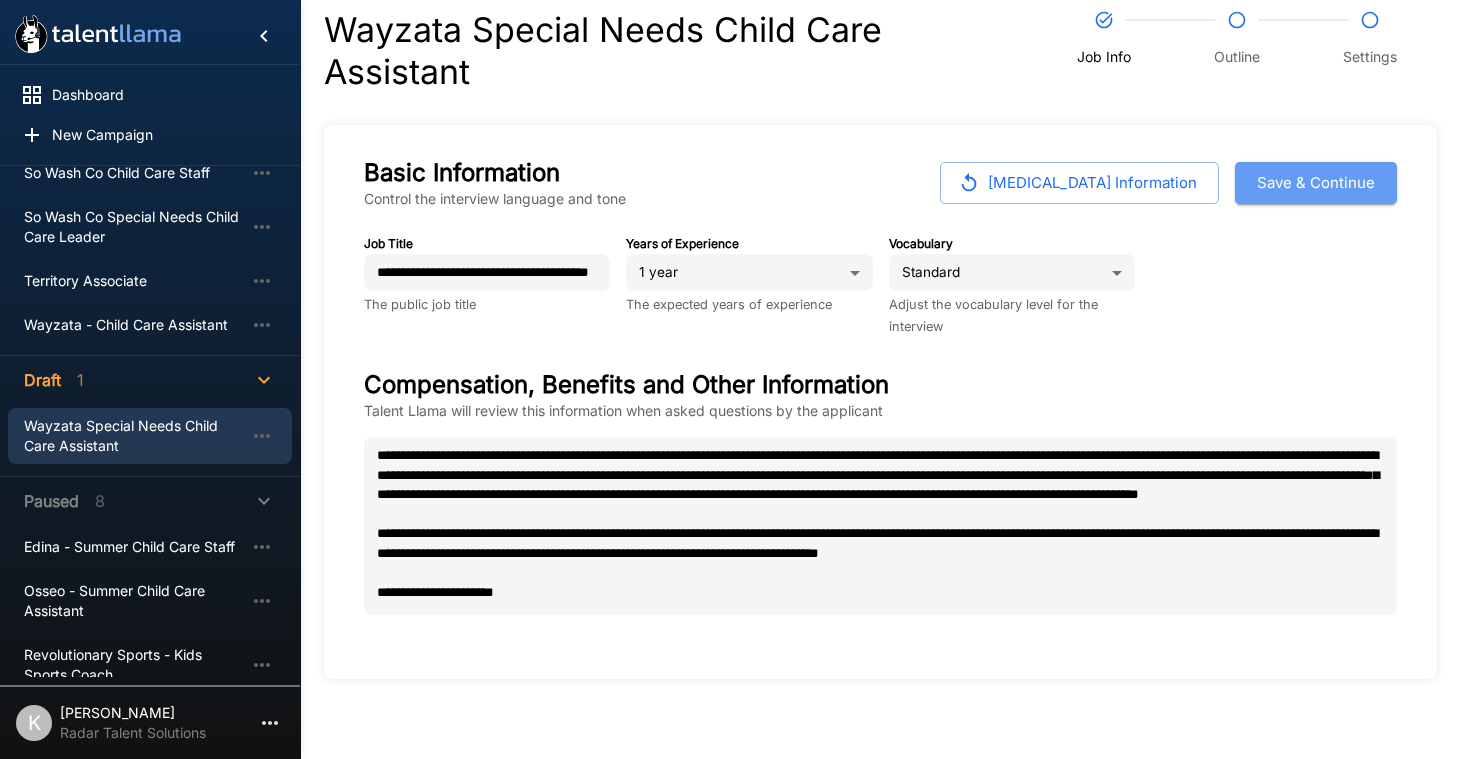 click on "Save & Continue" at bounding box center [1316, 183] 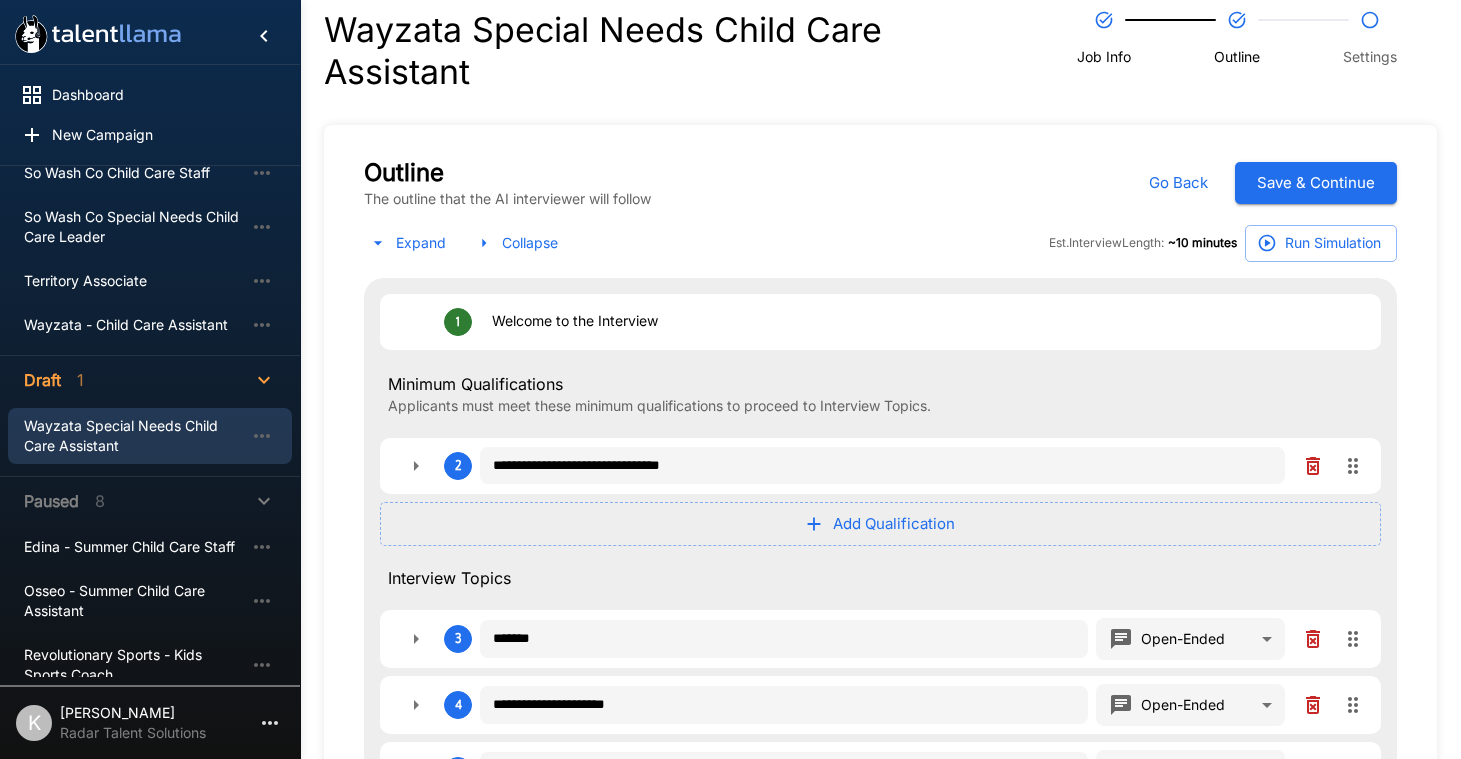 type on "*" 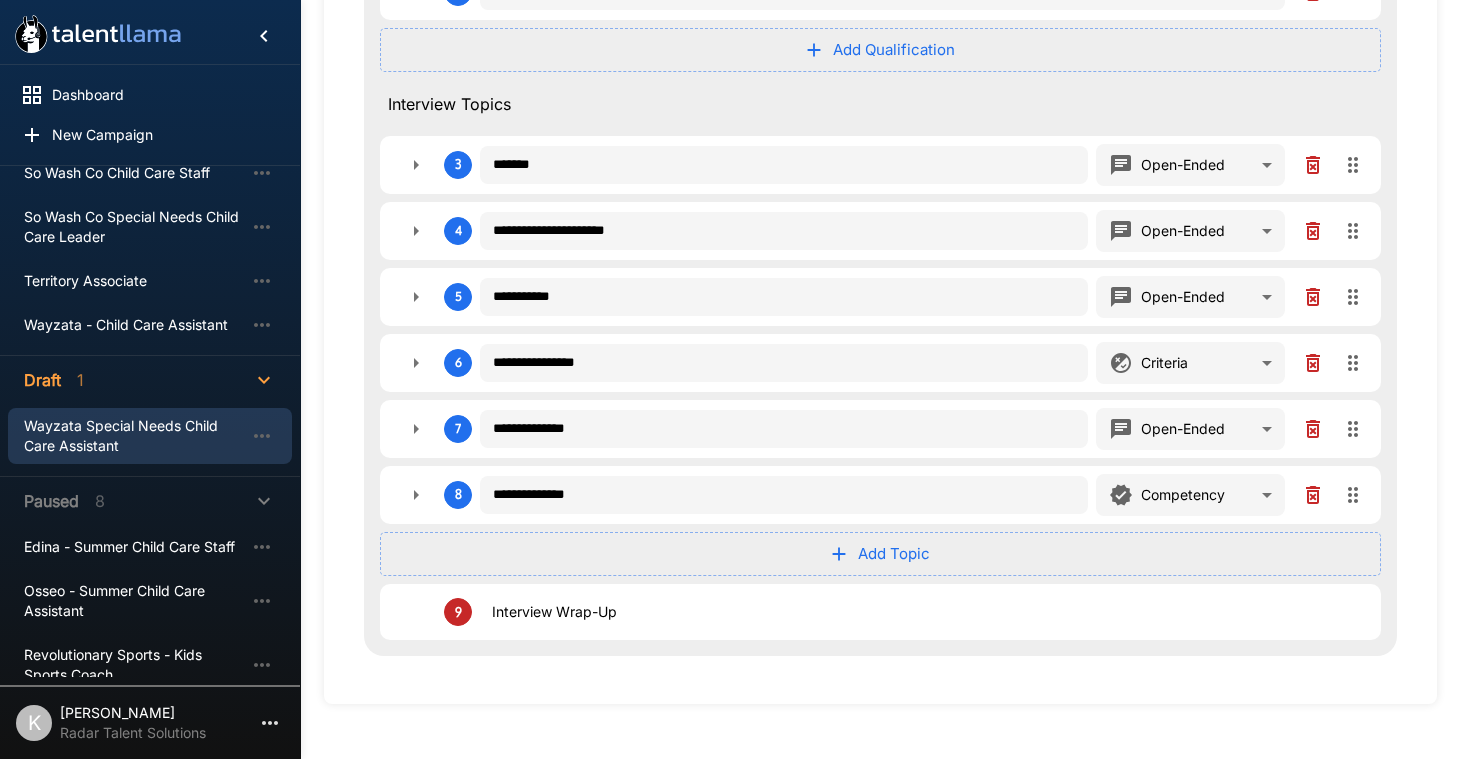 scroll, scrollTop: 506, scrollLeft: 0, axis: vertical 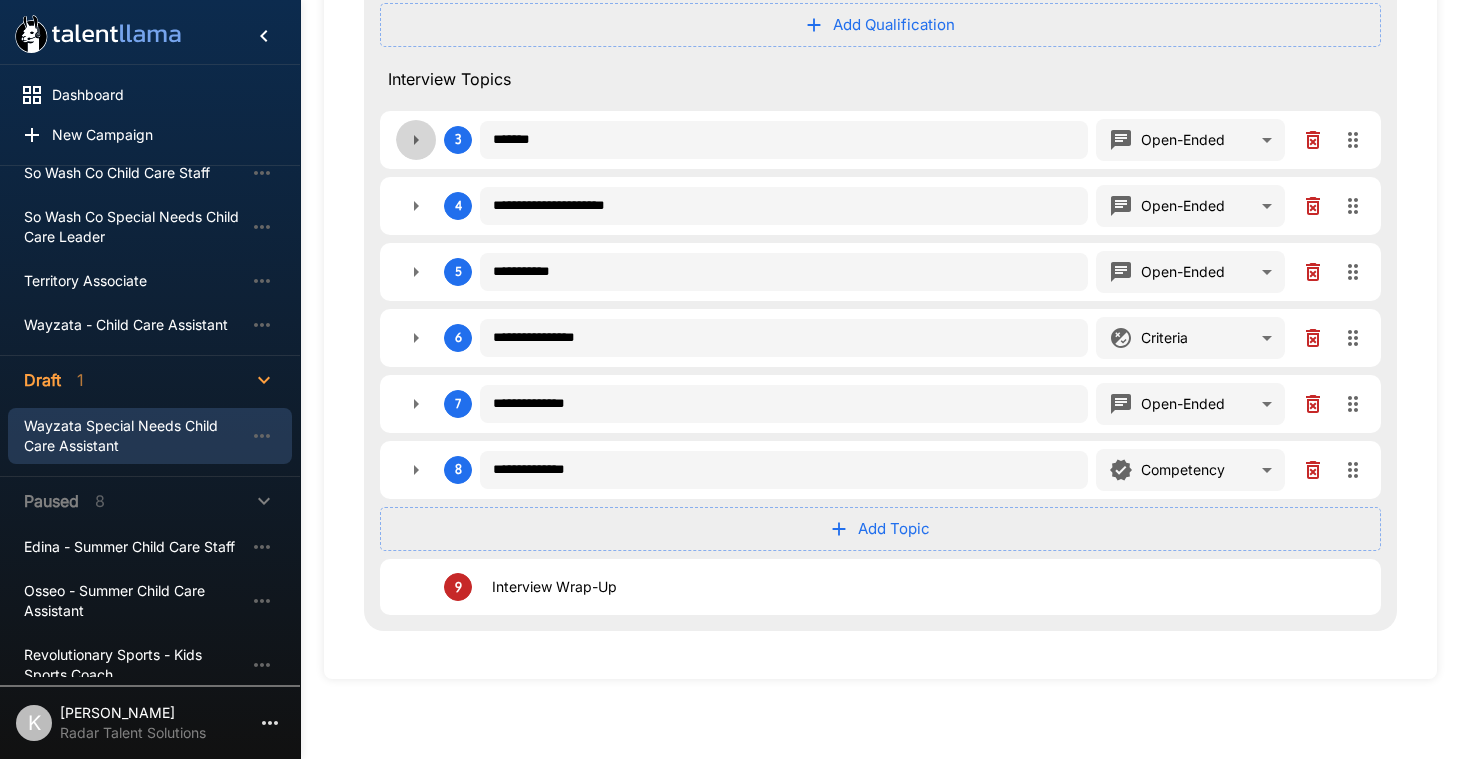 click 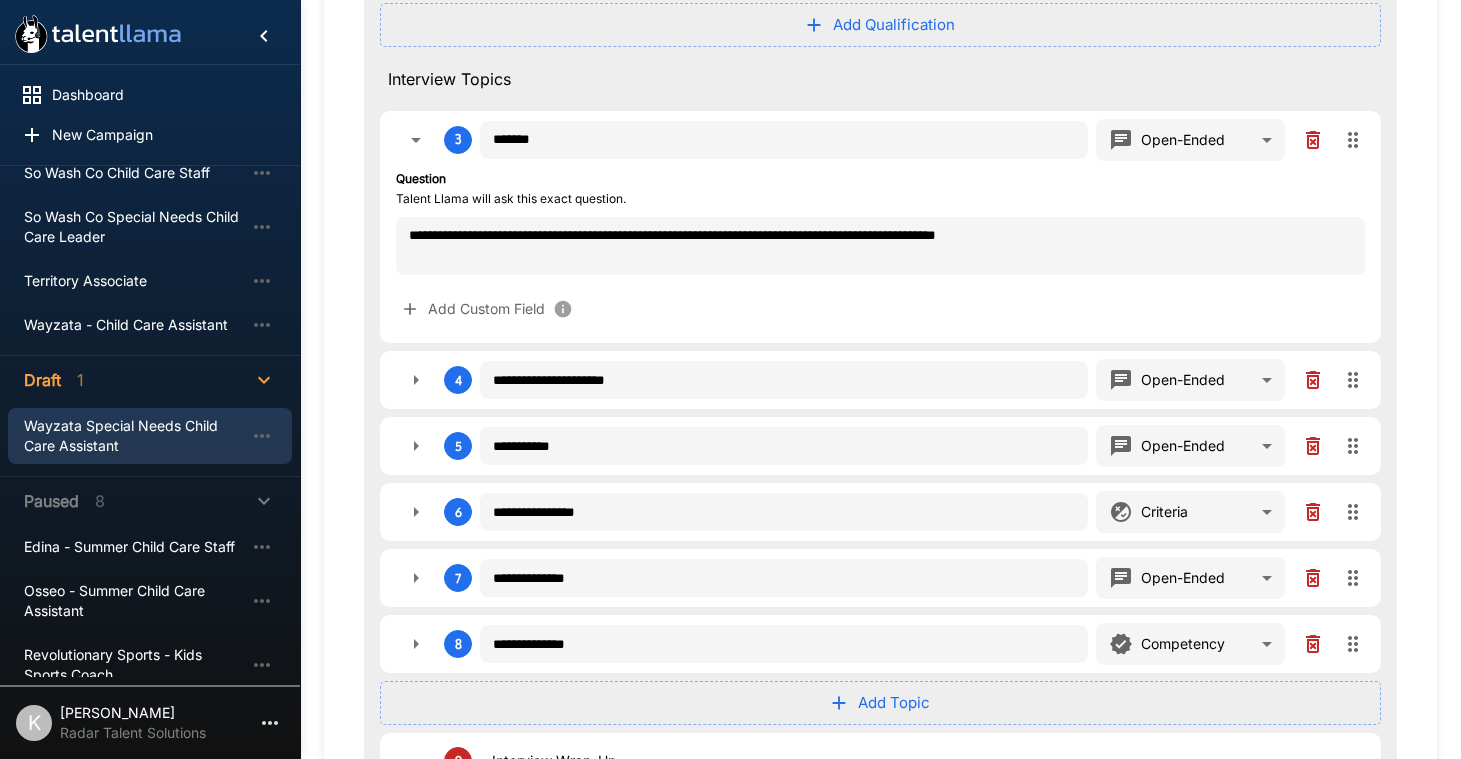 type on "*" 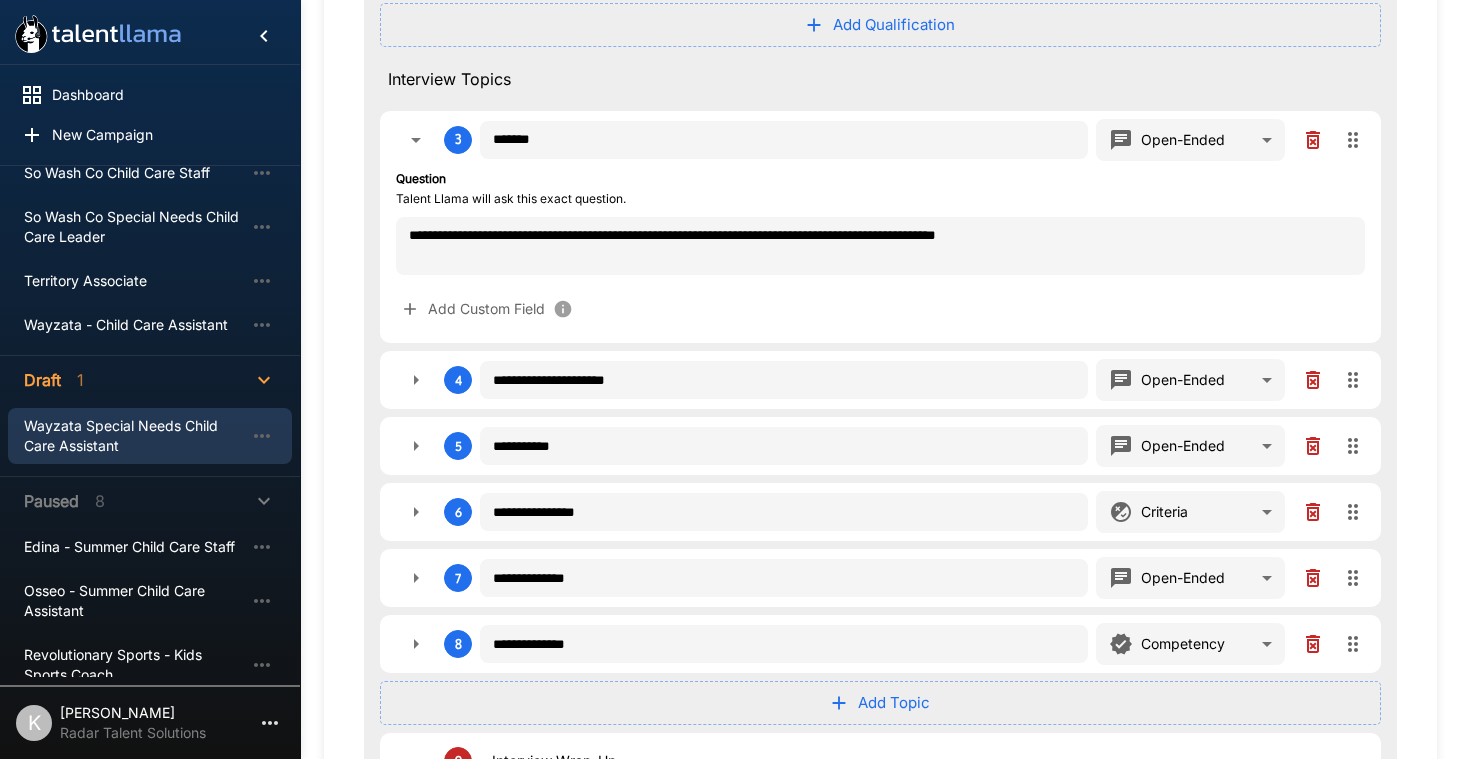 type on "*" 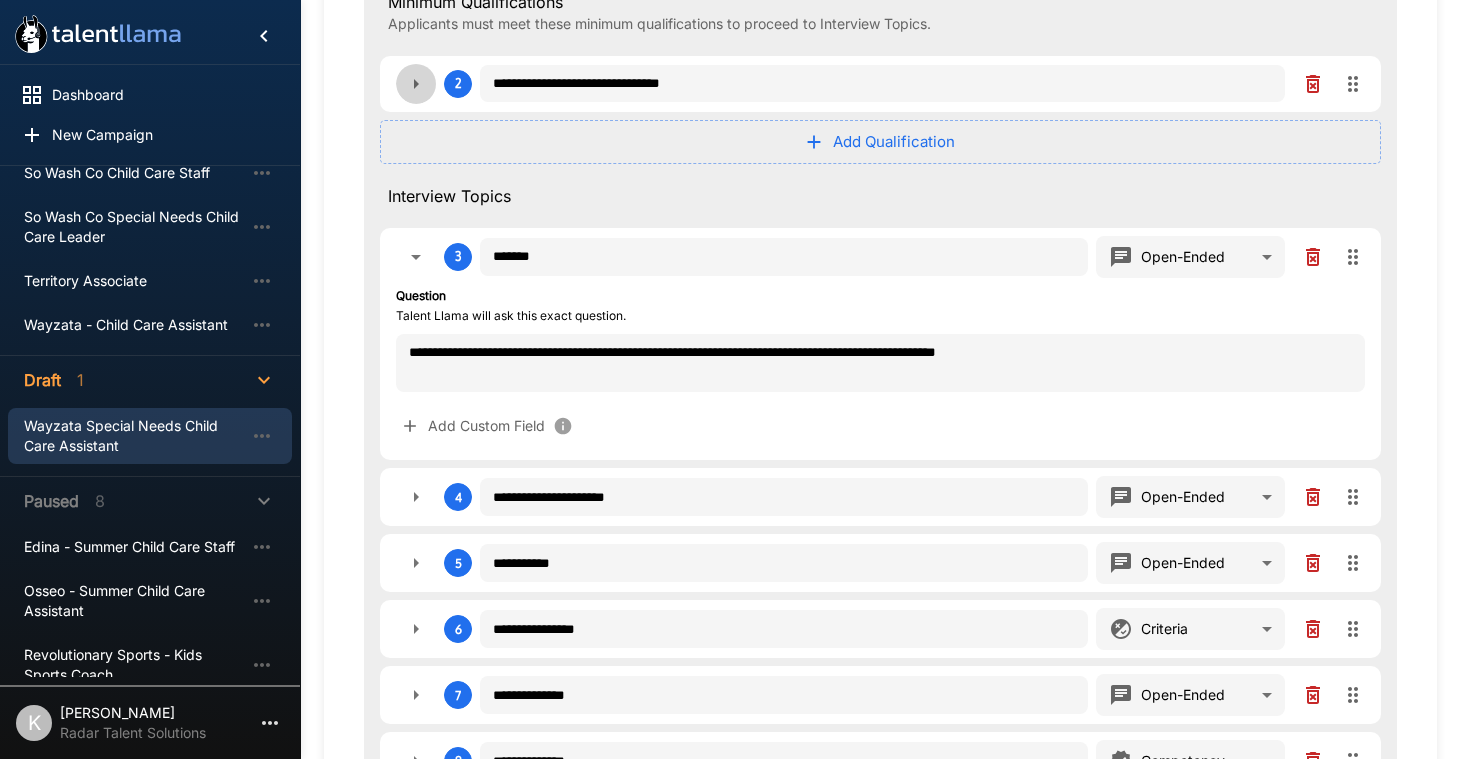 click 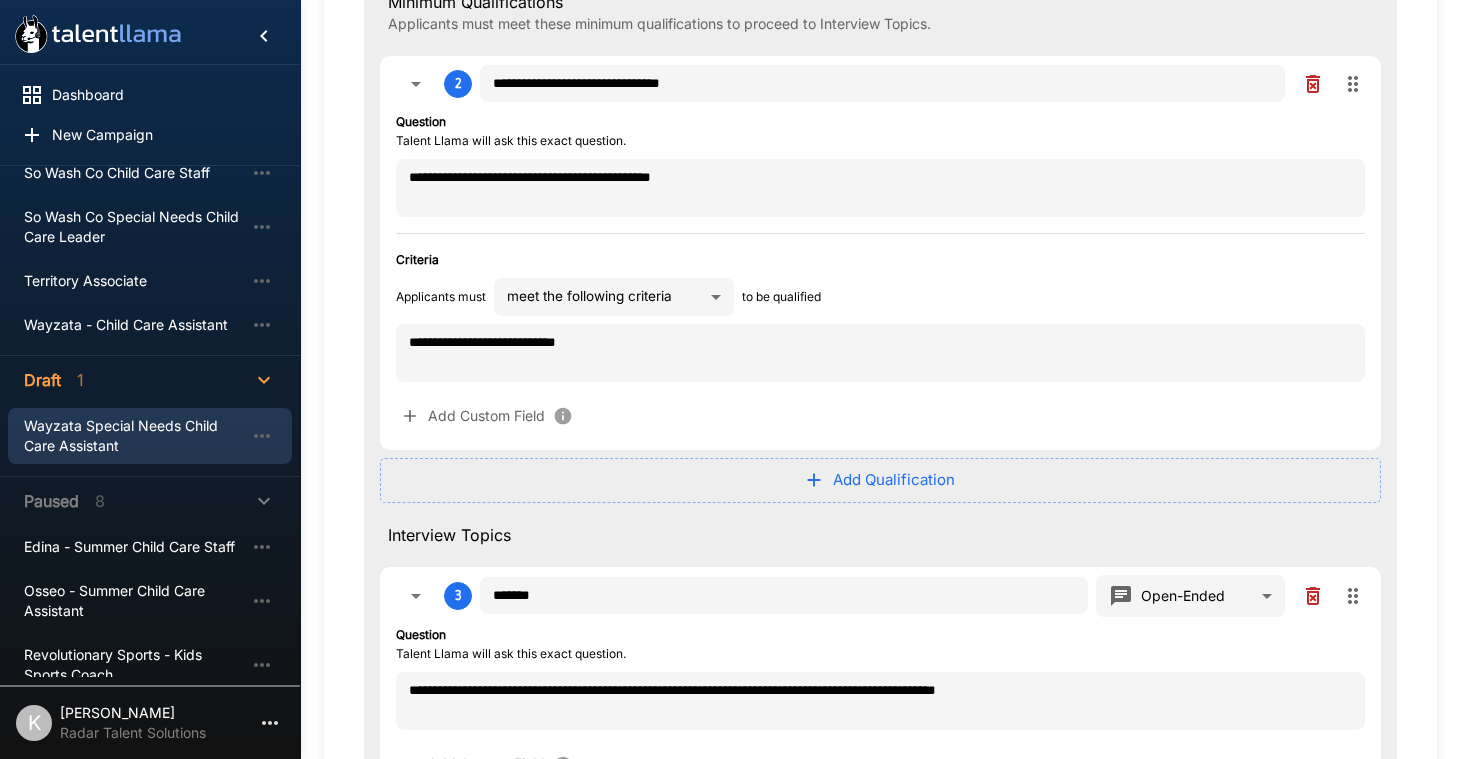 scroll, scrollTop: 223, scrollLeft: 0, axis: vertical 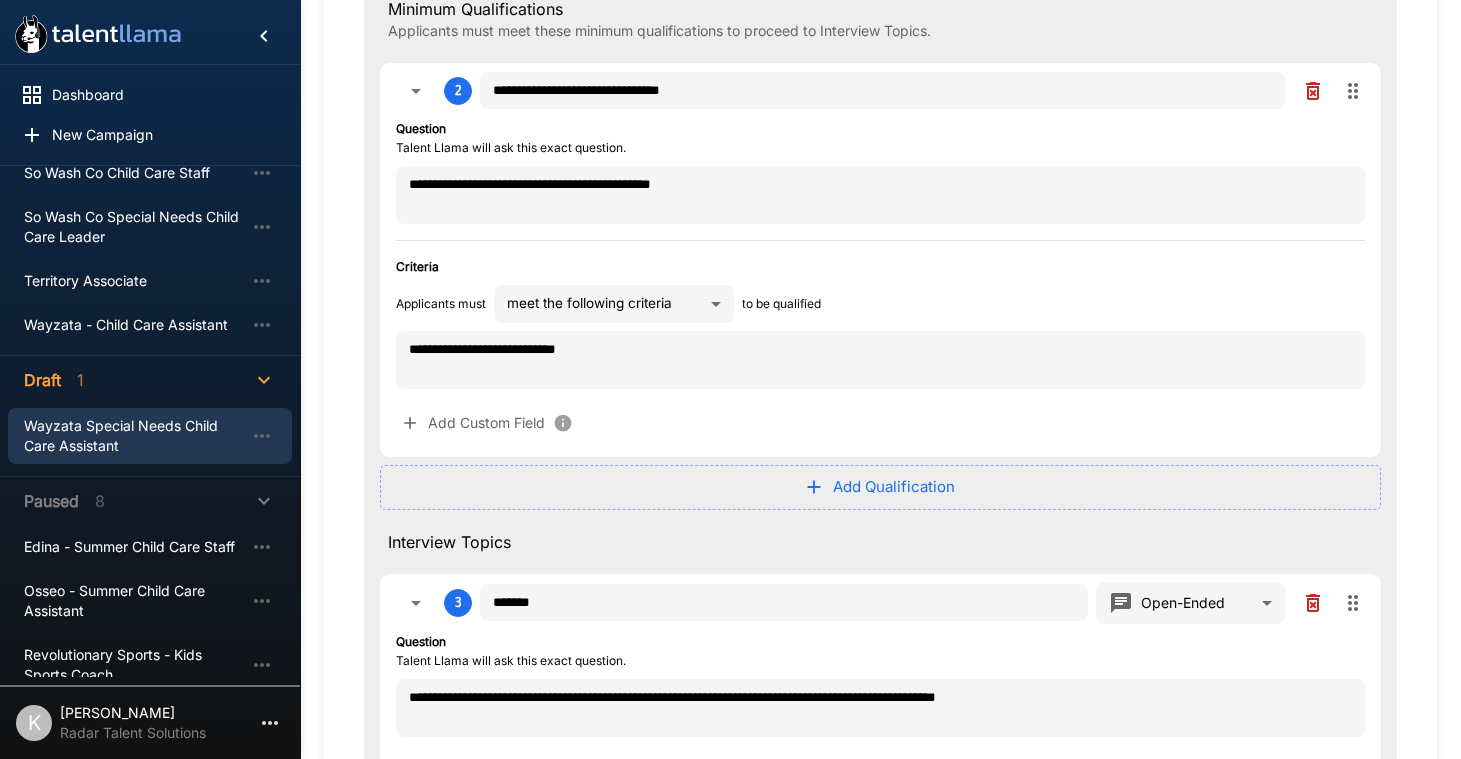 type on "*" 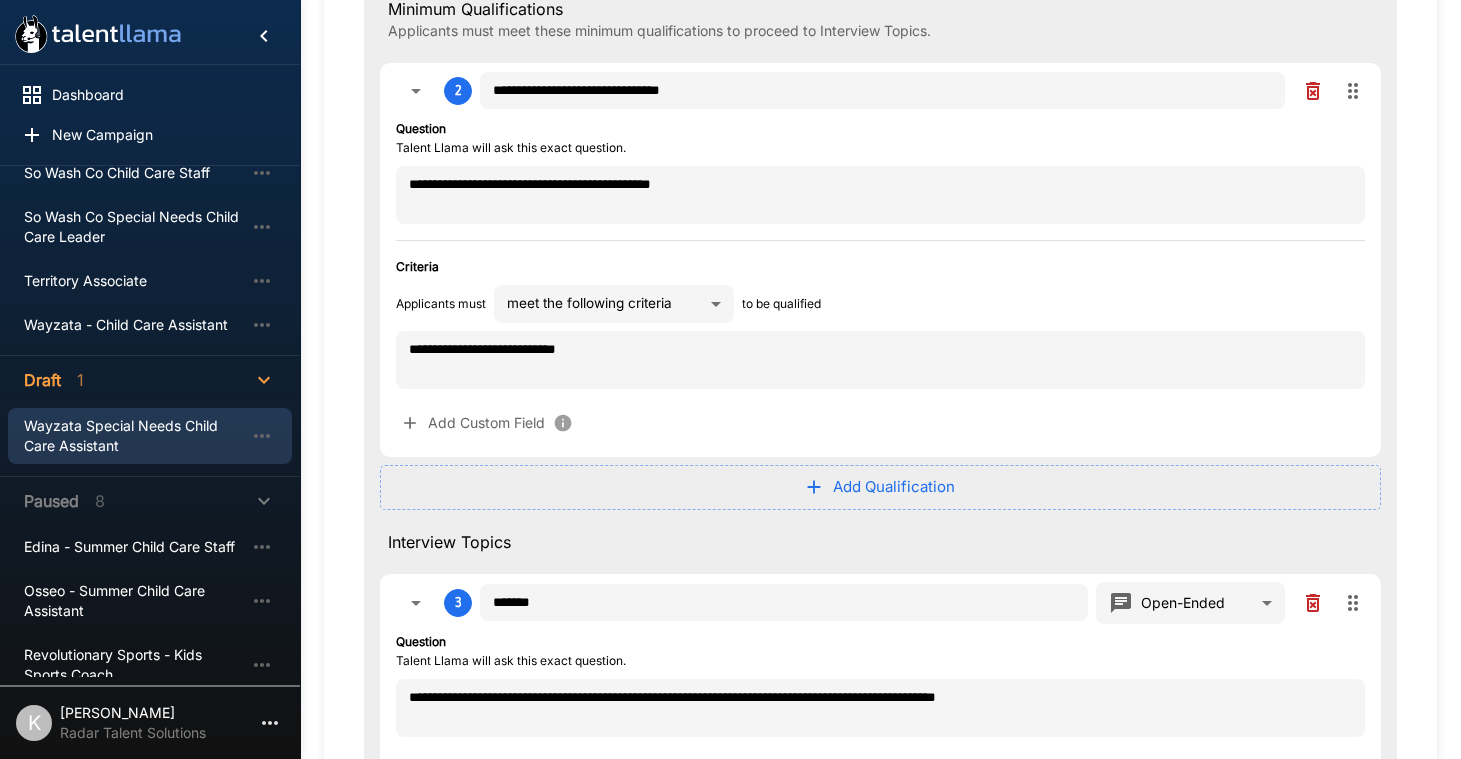 type on "*" 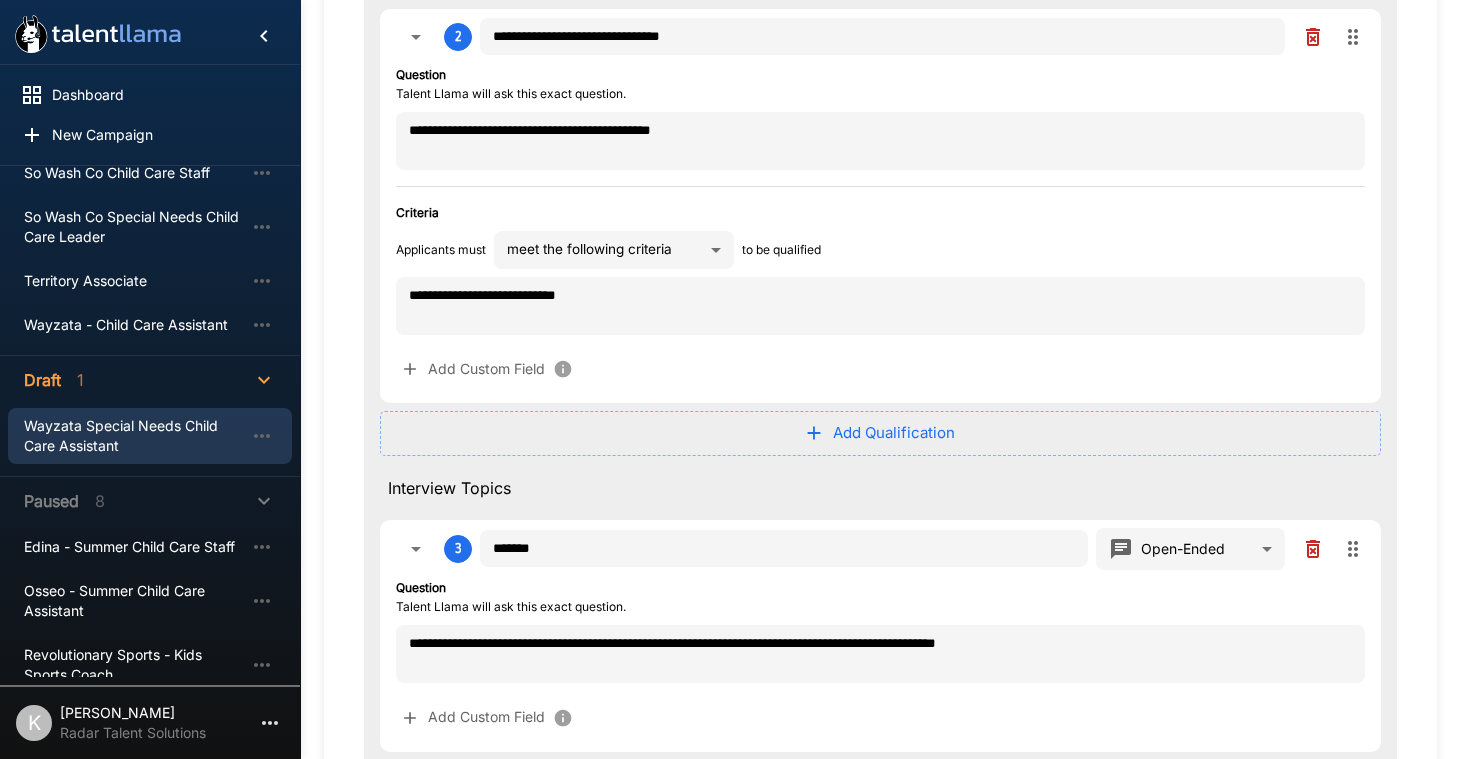type on "*" 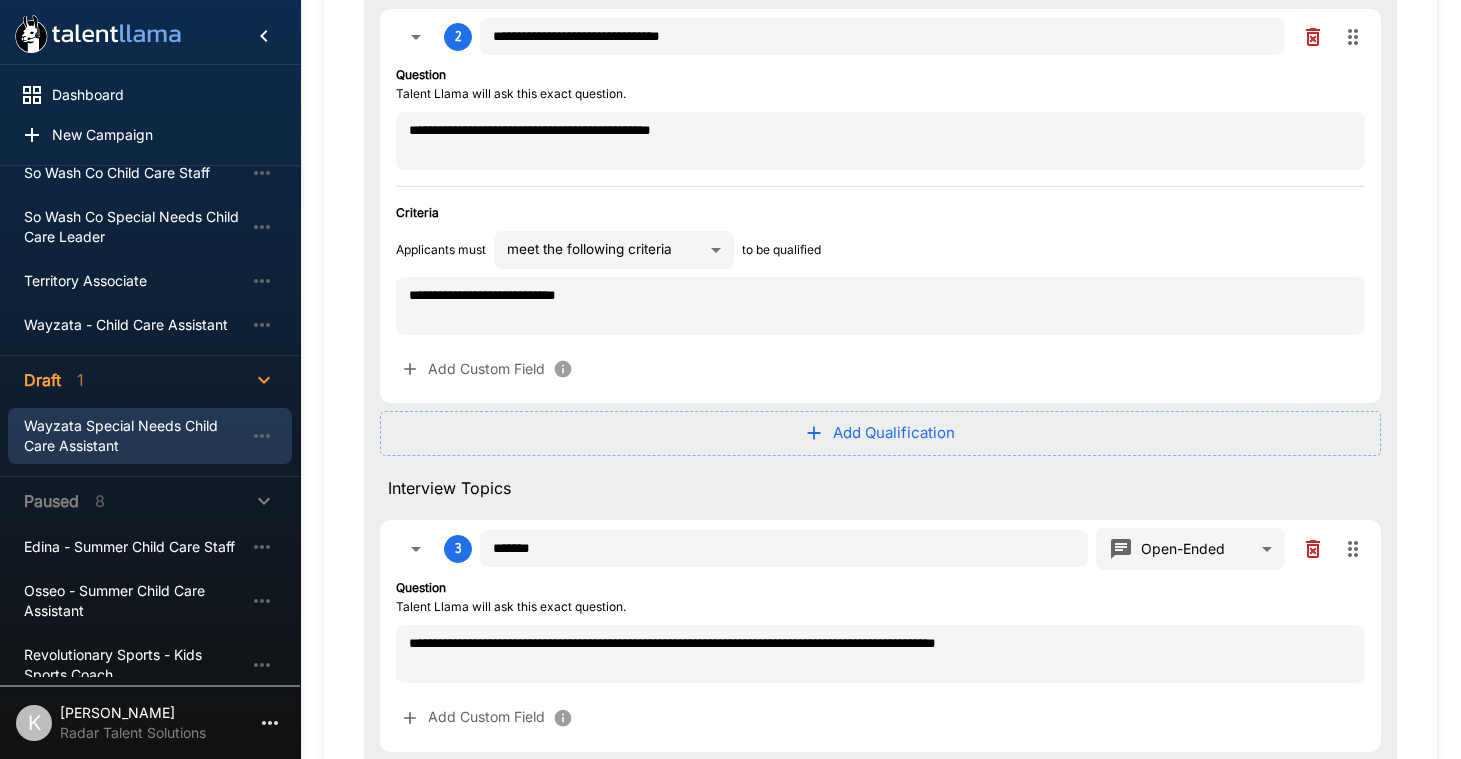 type on "*" 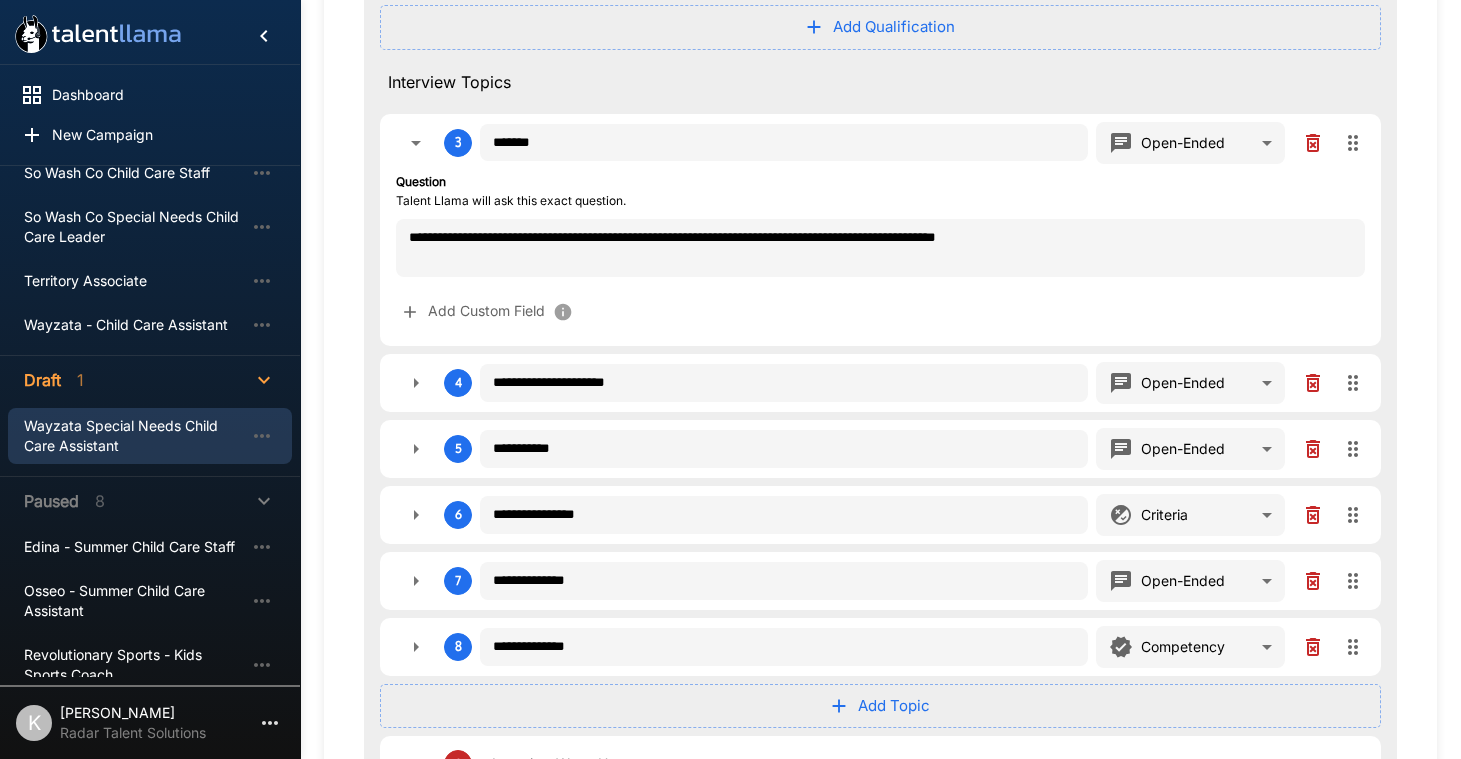 scroll, scrollTop: 884, scrollLeft: 0, axis: vertical 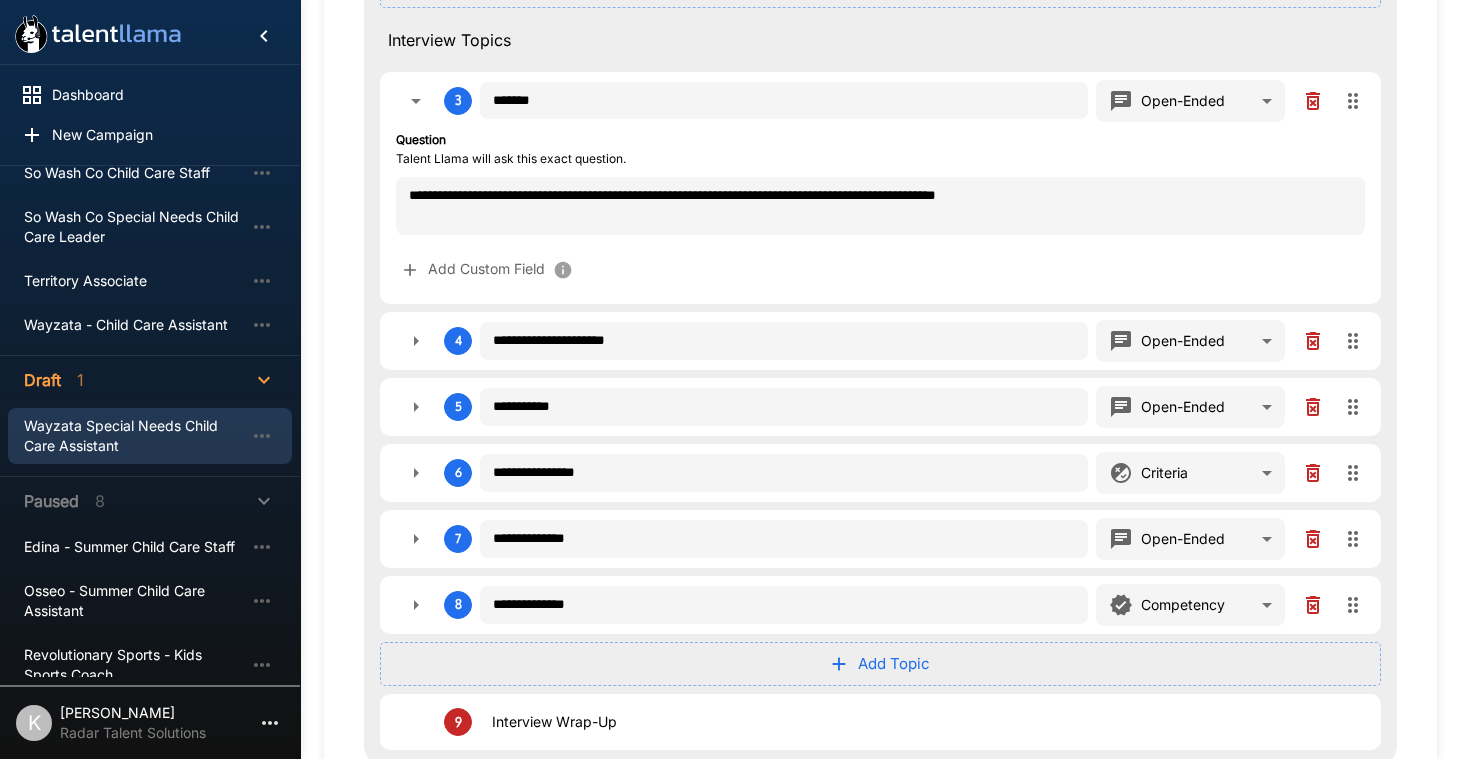 click 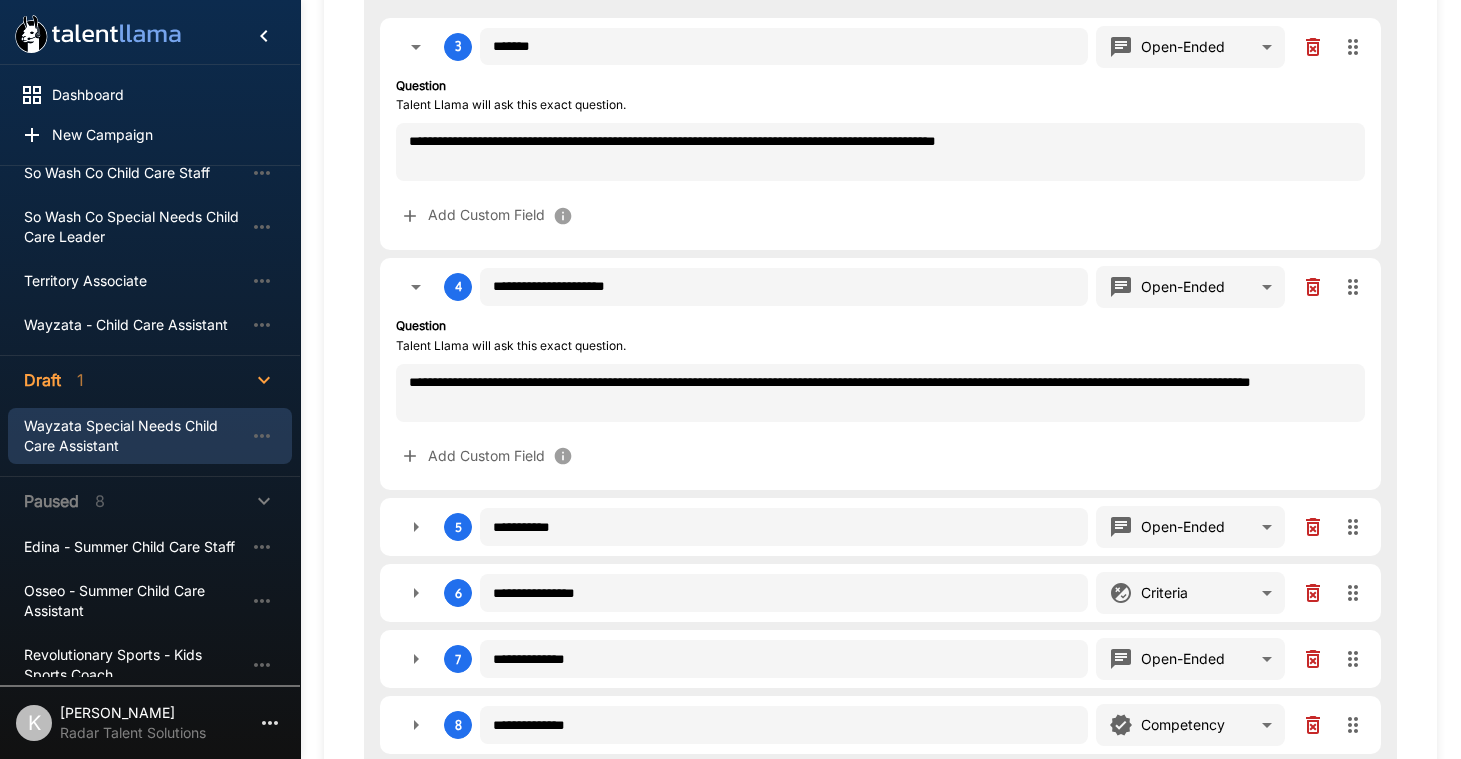 type on "*" 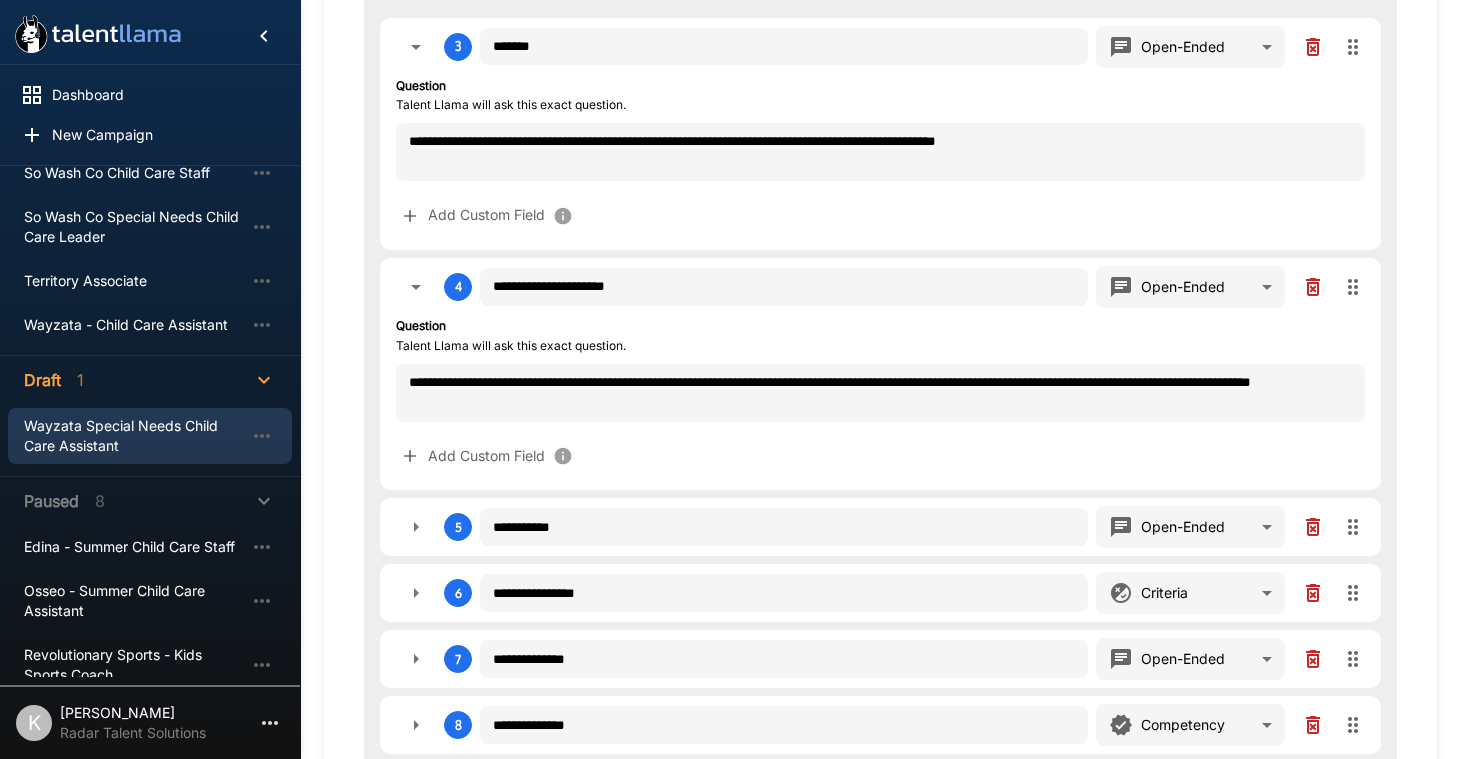 type on "*" 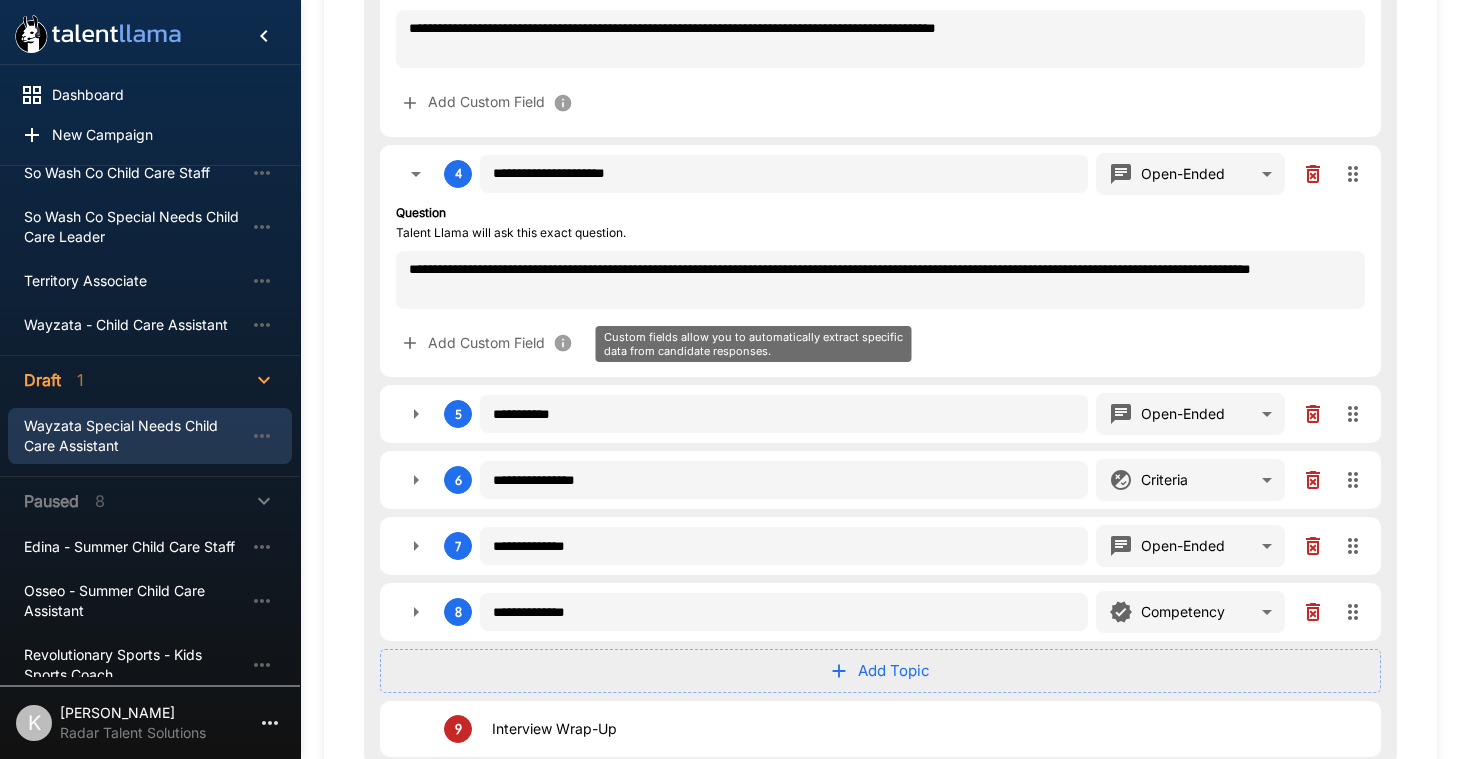 type on "*" 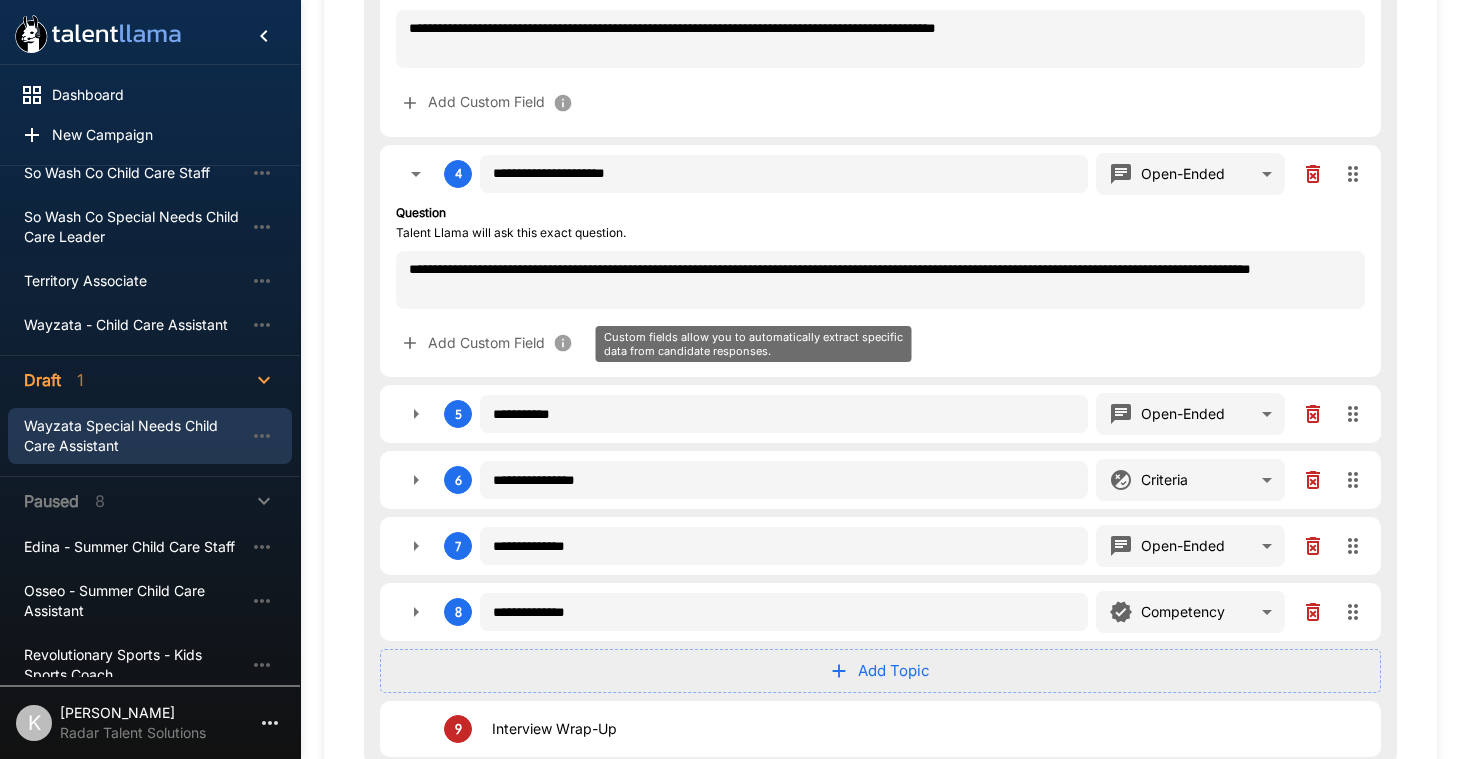 type on "*" 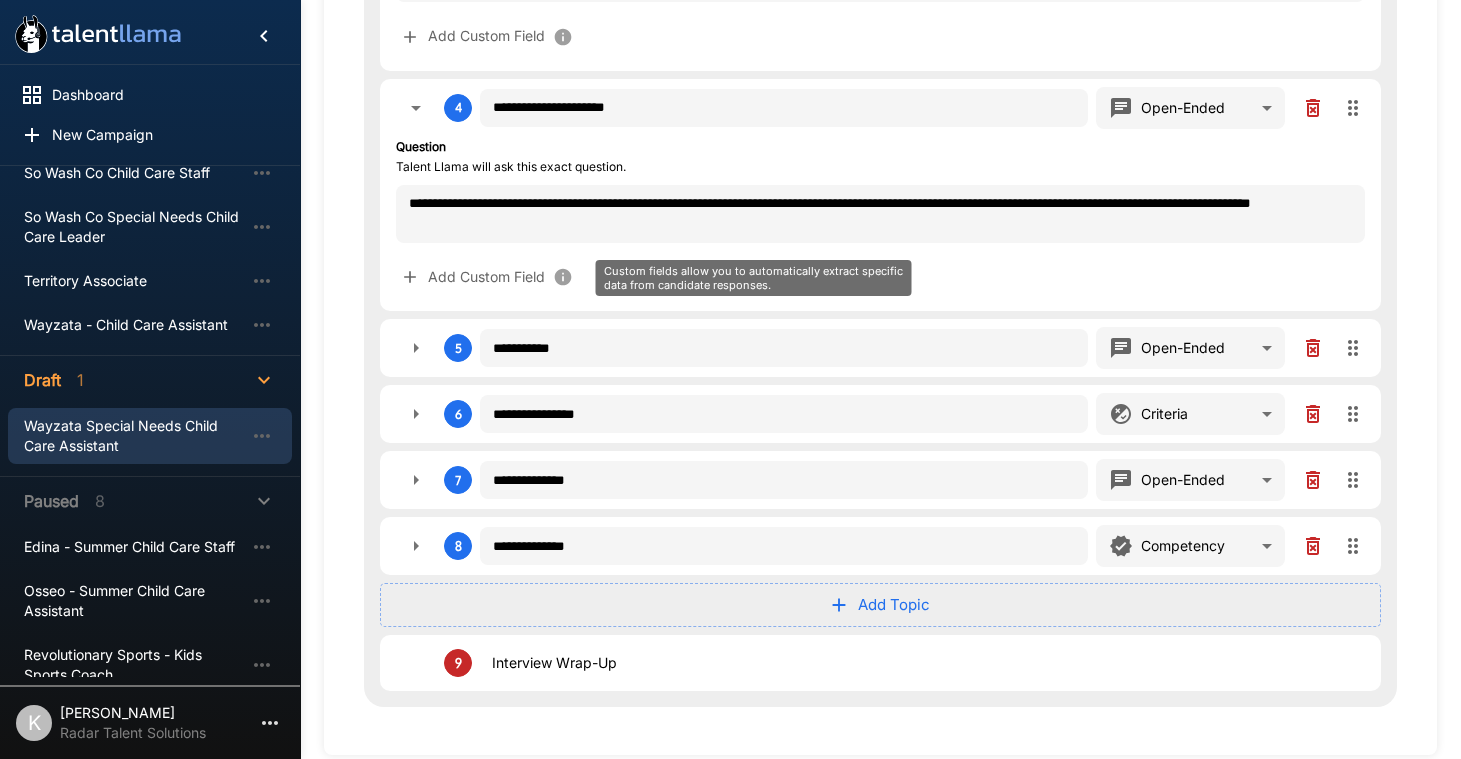 scroll, scrollTop: 1193, scrollLeft: 0, axis: vertical 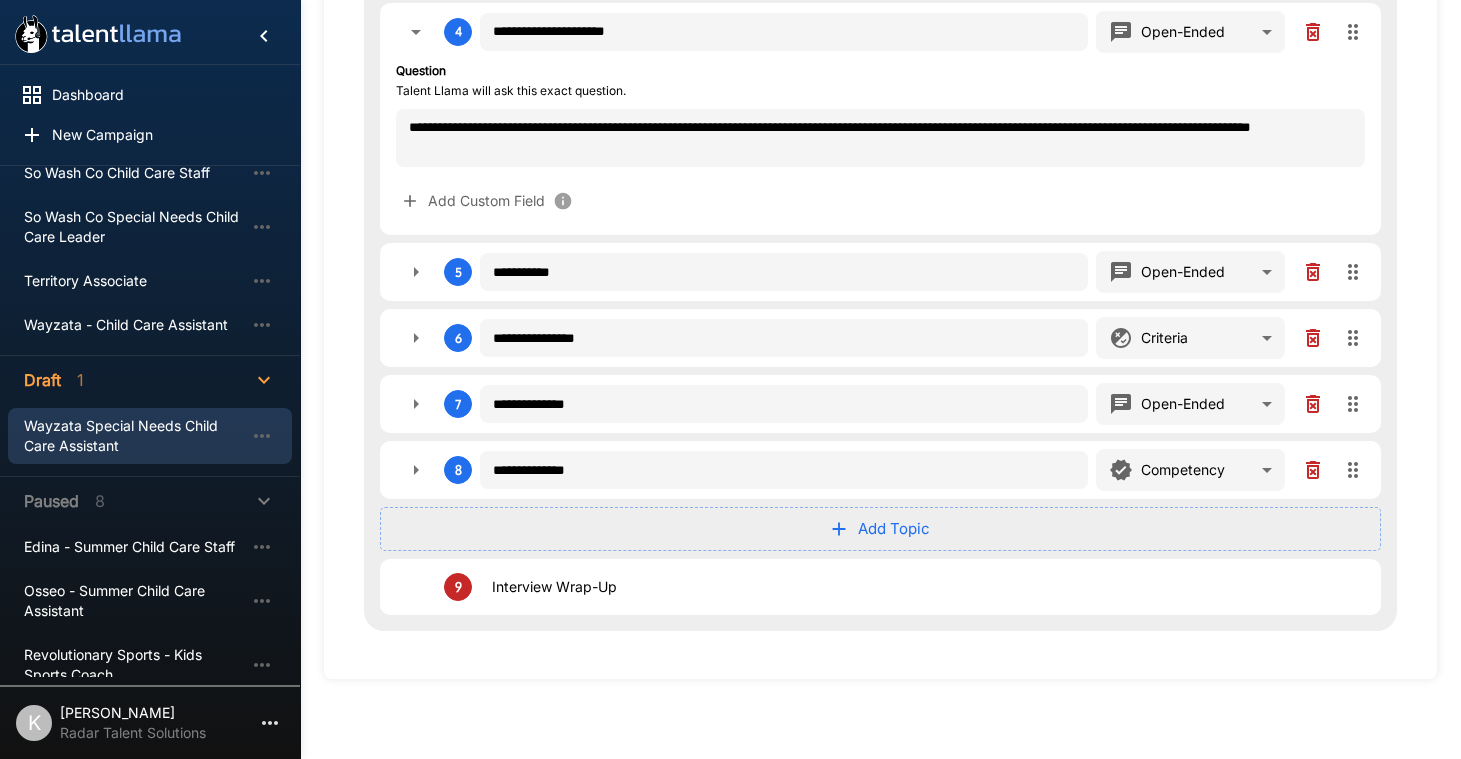 click 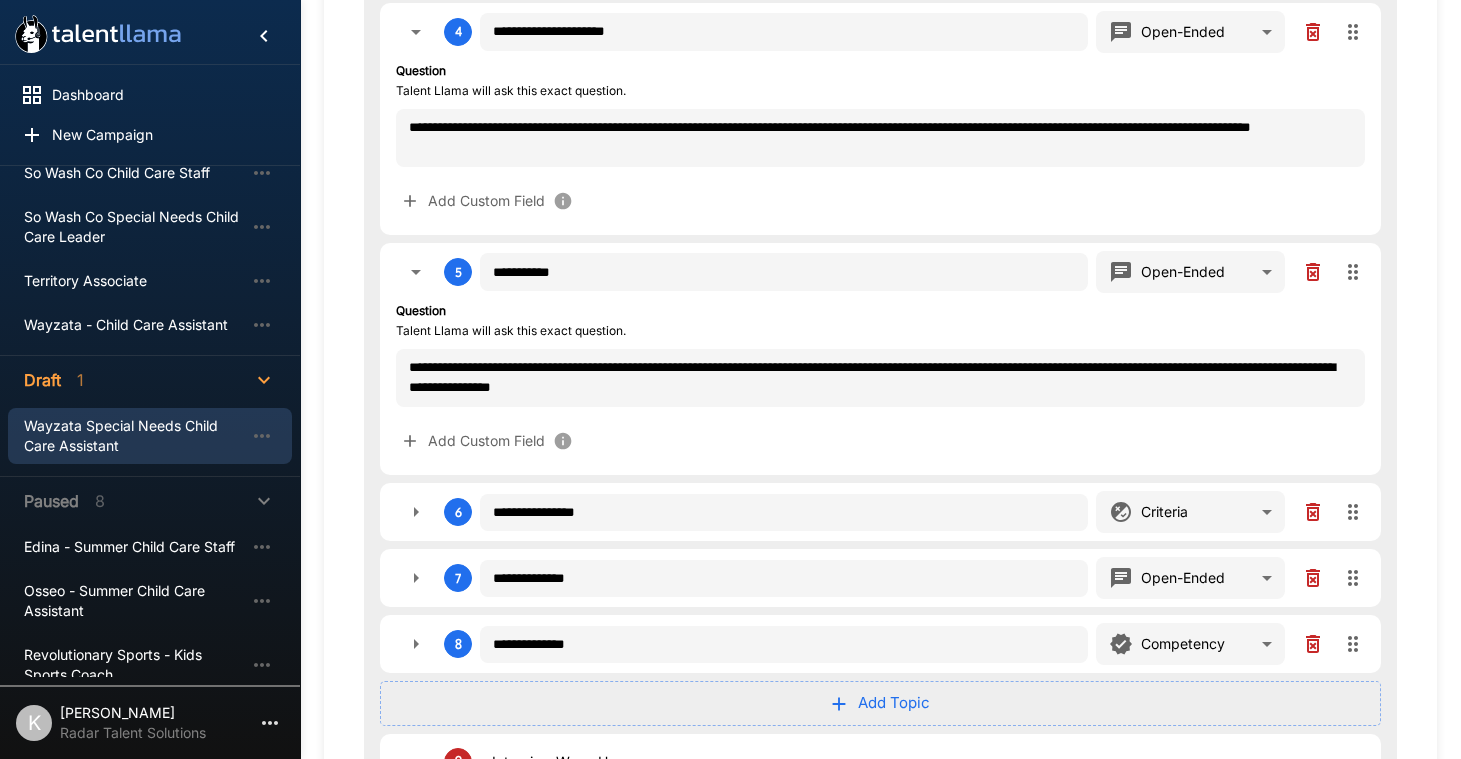 scroll, scrollTop: 97, scrollLeft: 0, axis: vertical 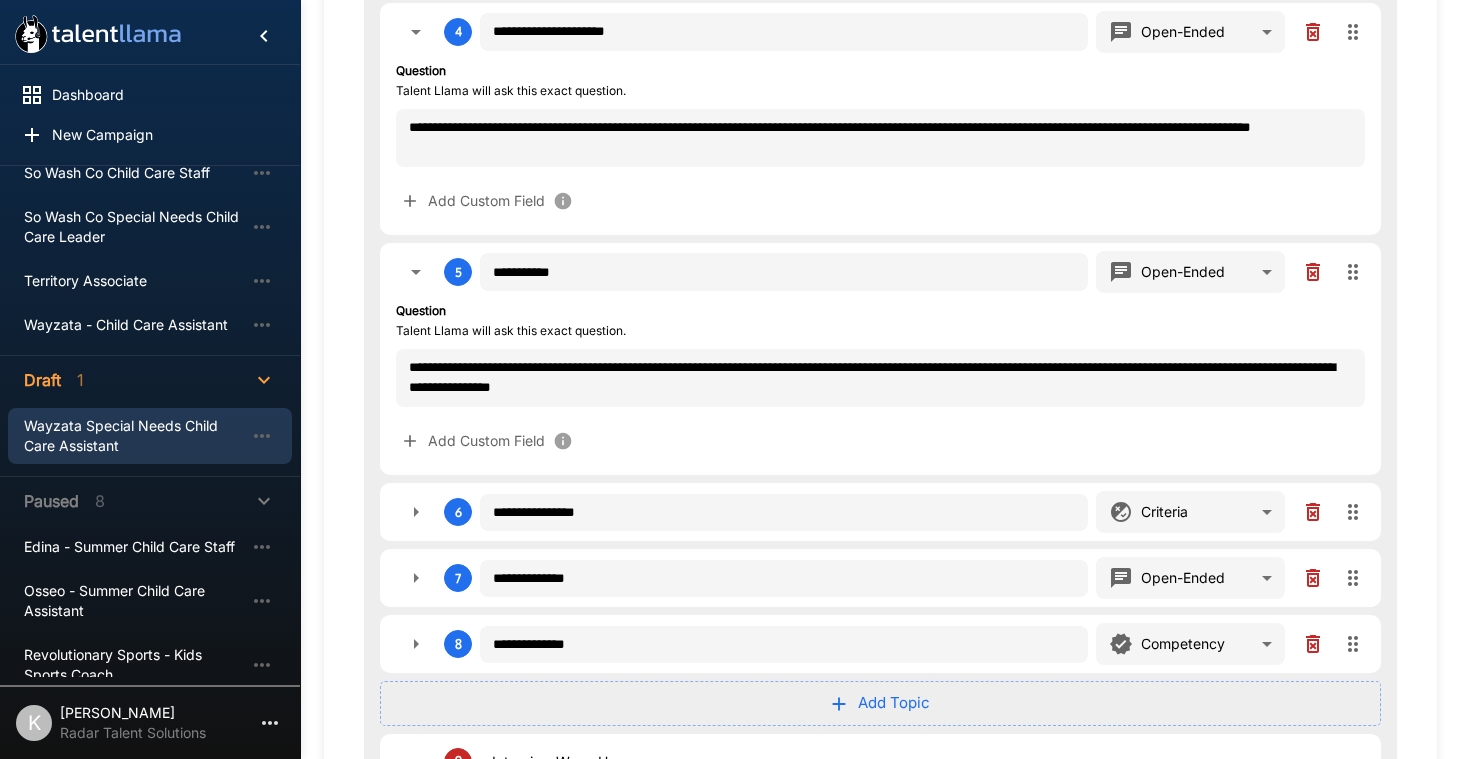 click 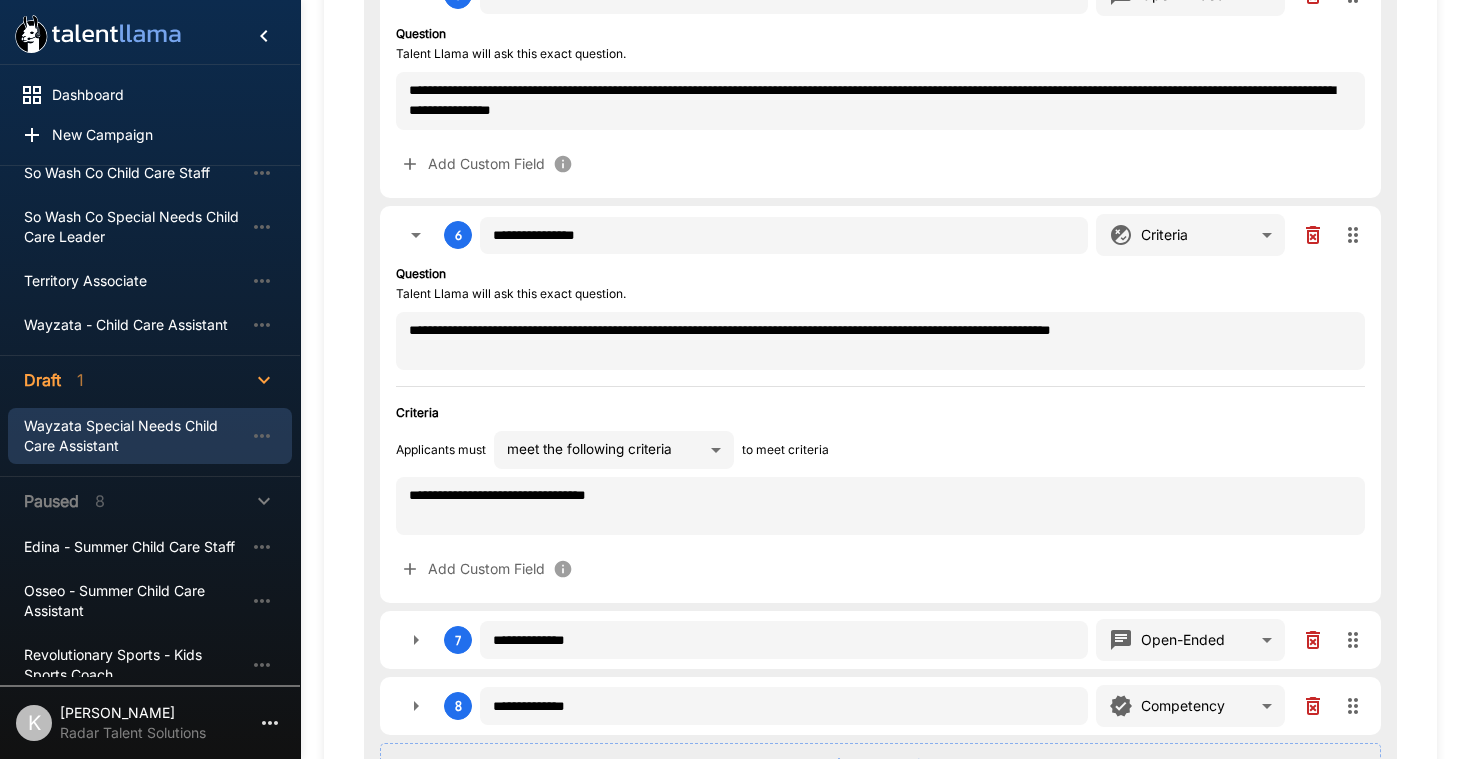 scroll, scrollTop: 1518, scrollLeft: 0, axis: vertical 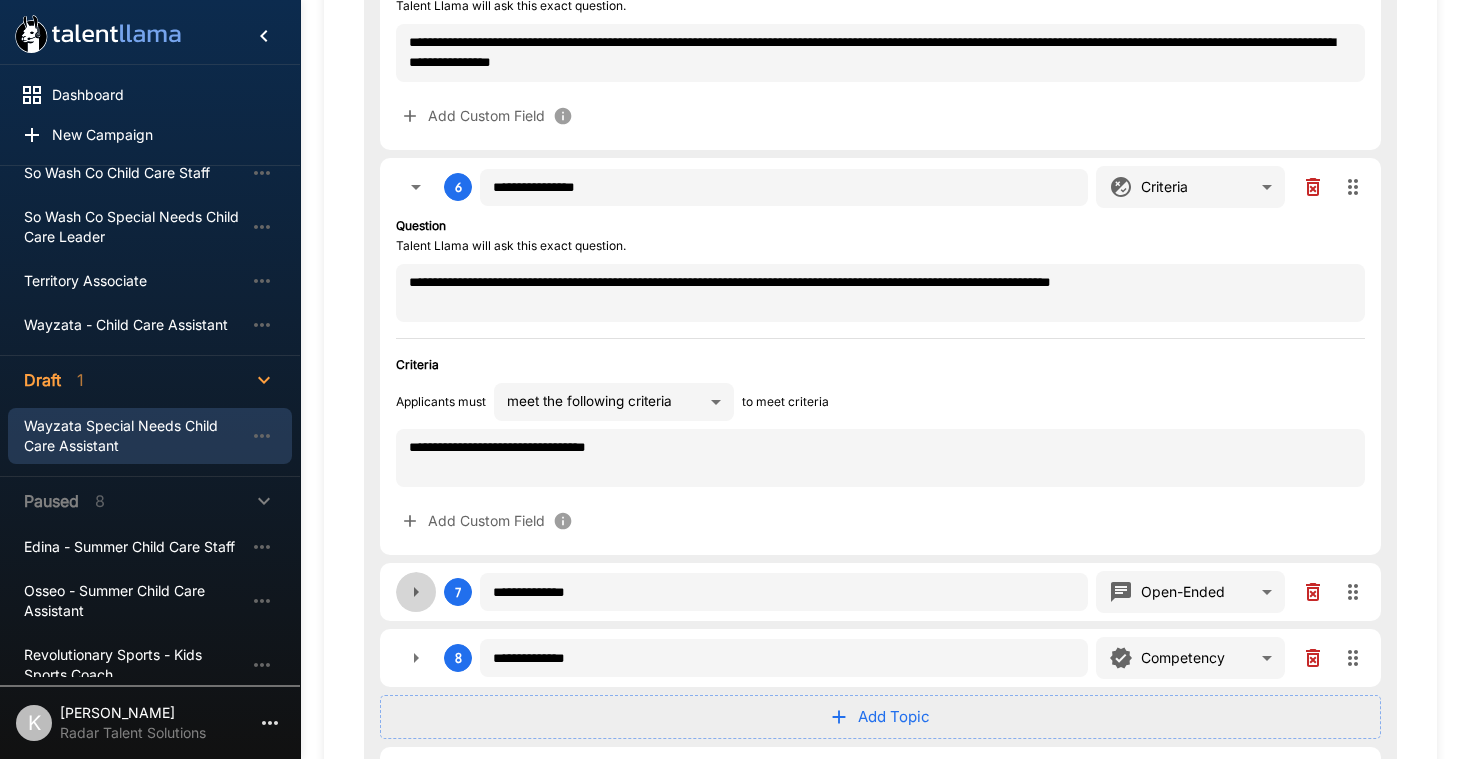 click 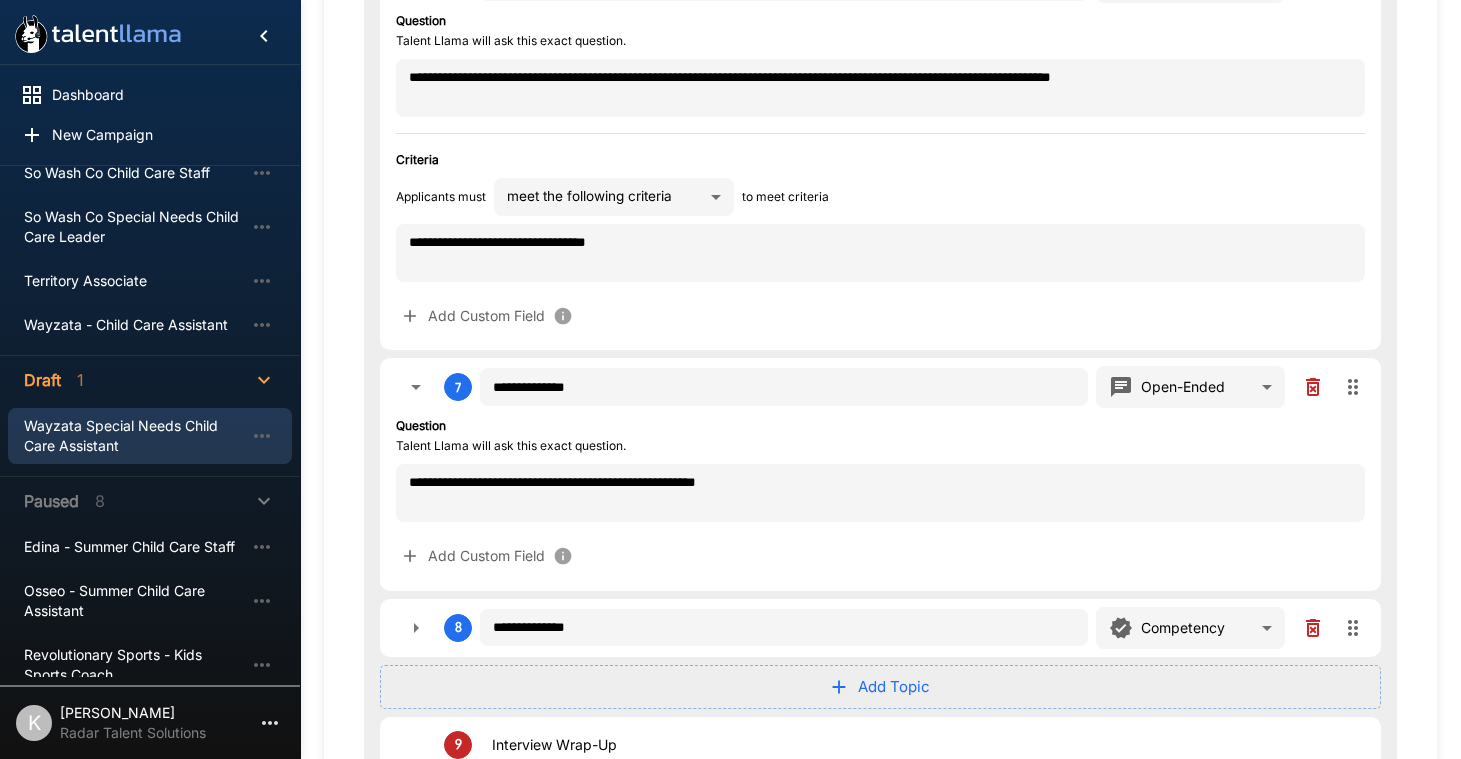 type on "*" 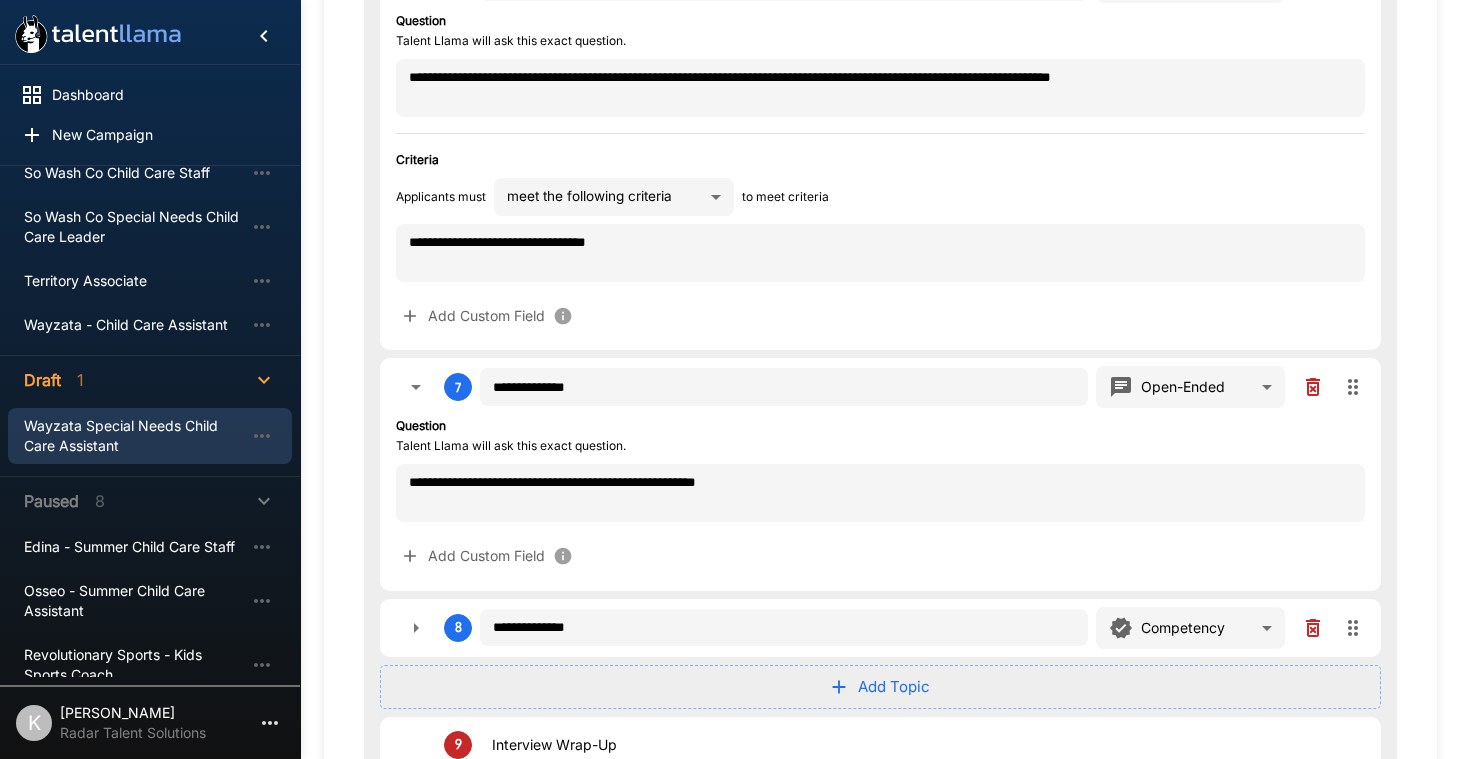 type on "*" 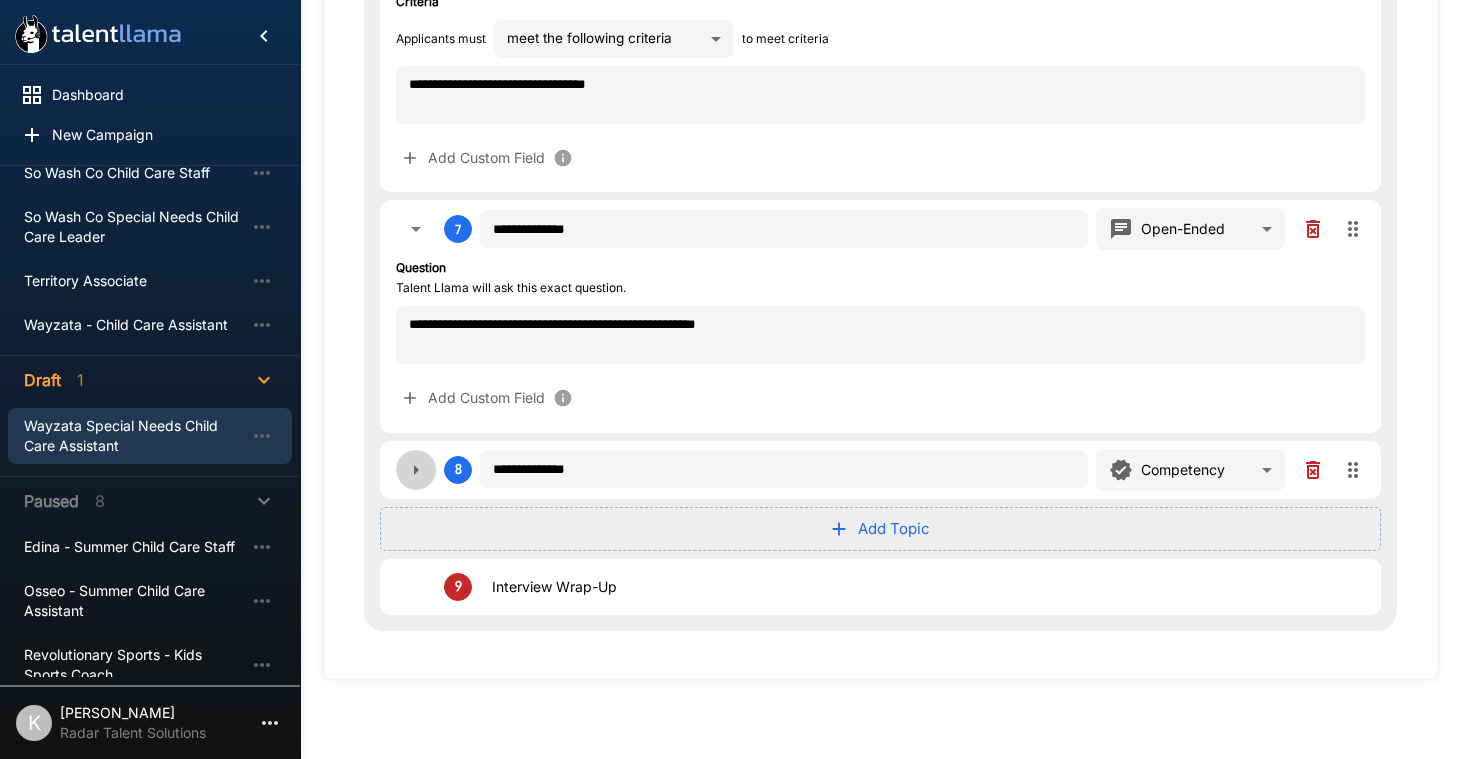 click 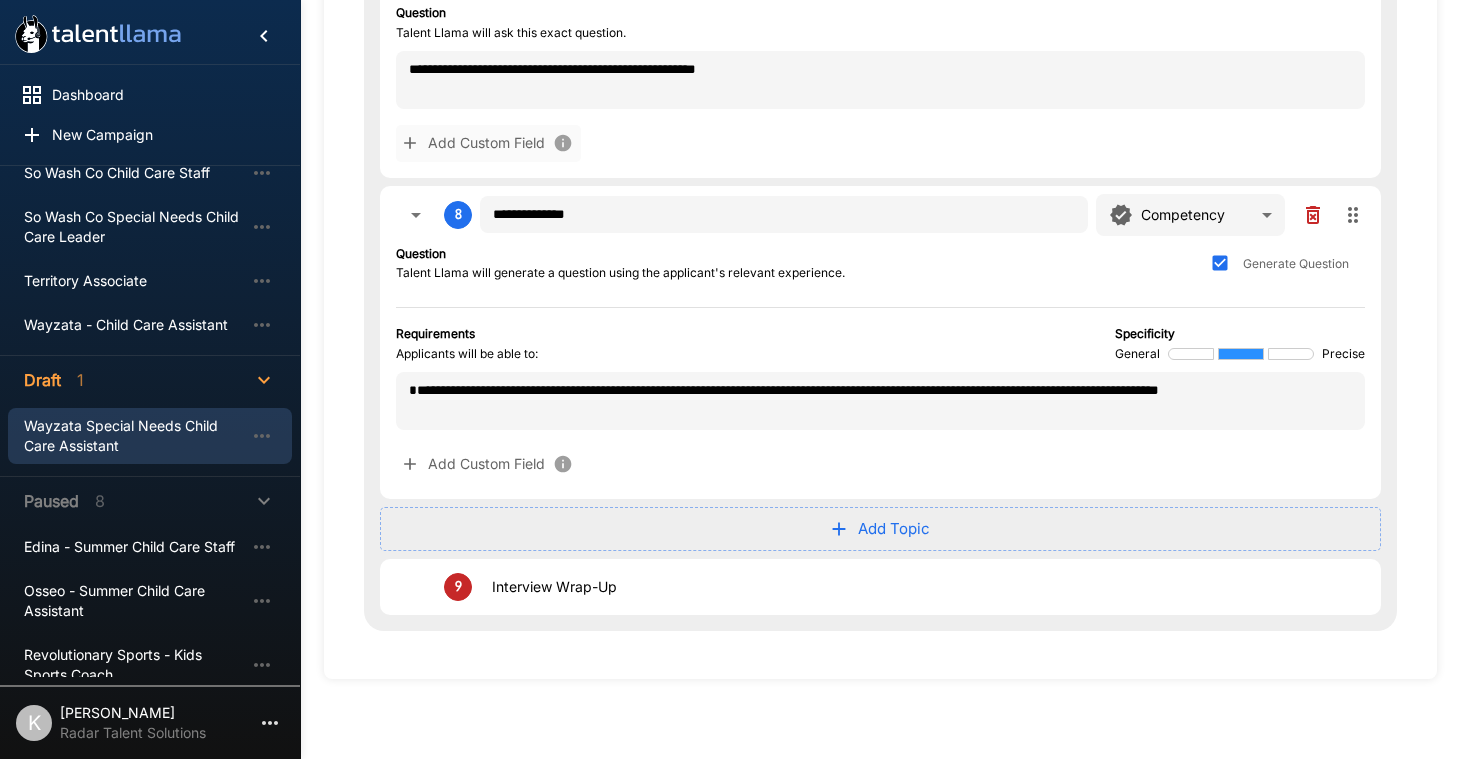 type on "*" 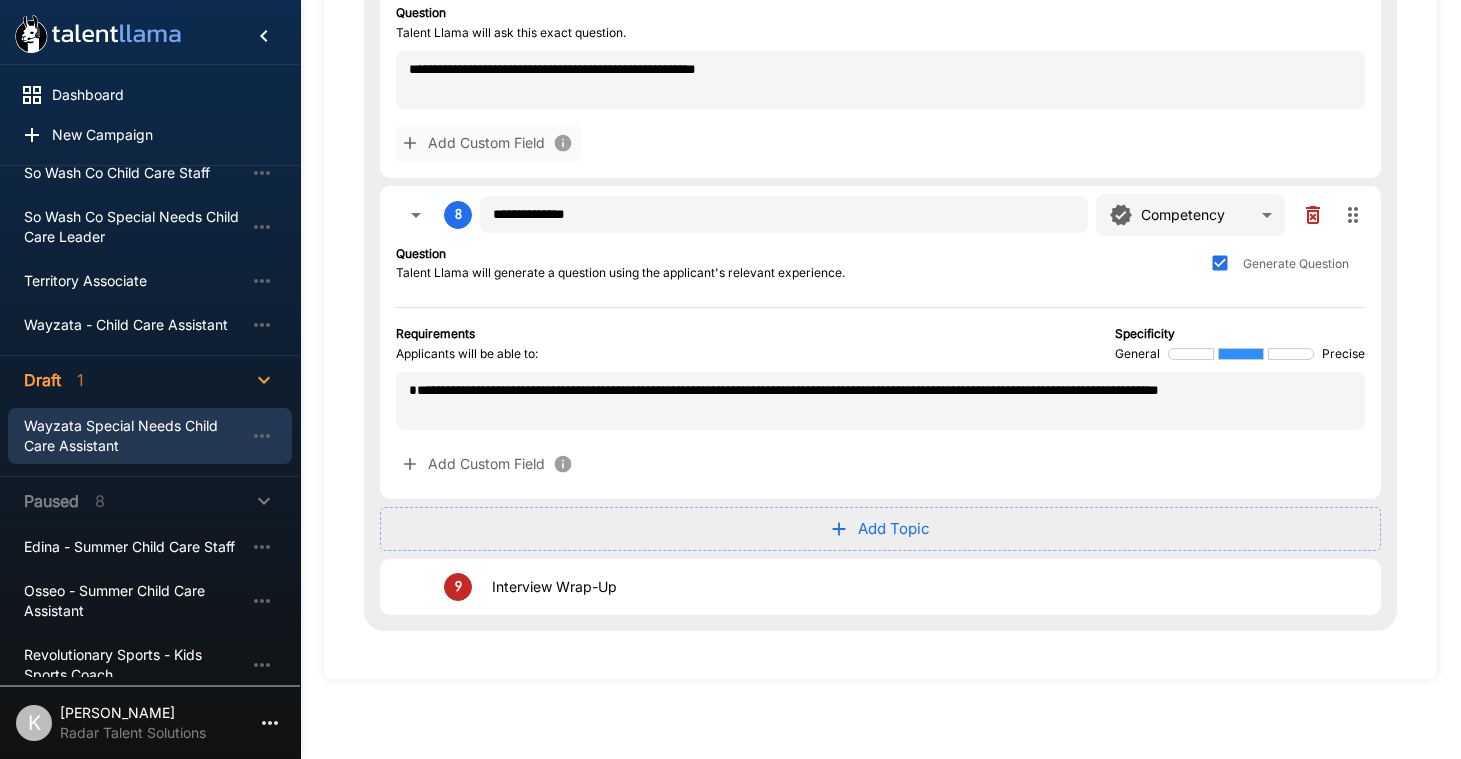 type on "*" 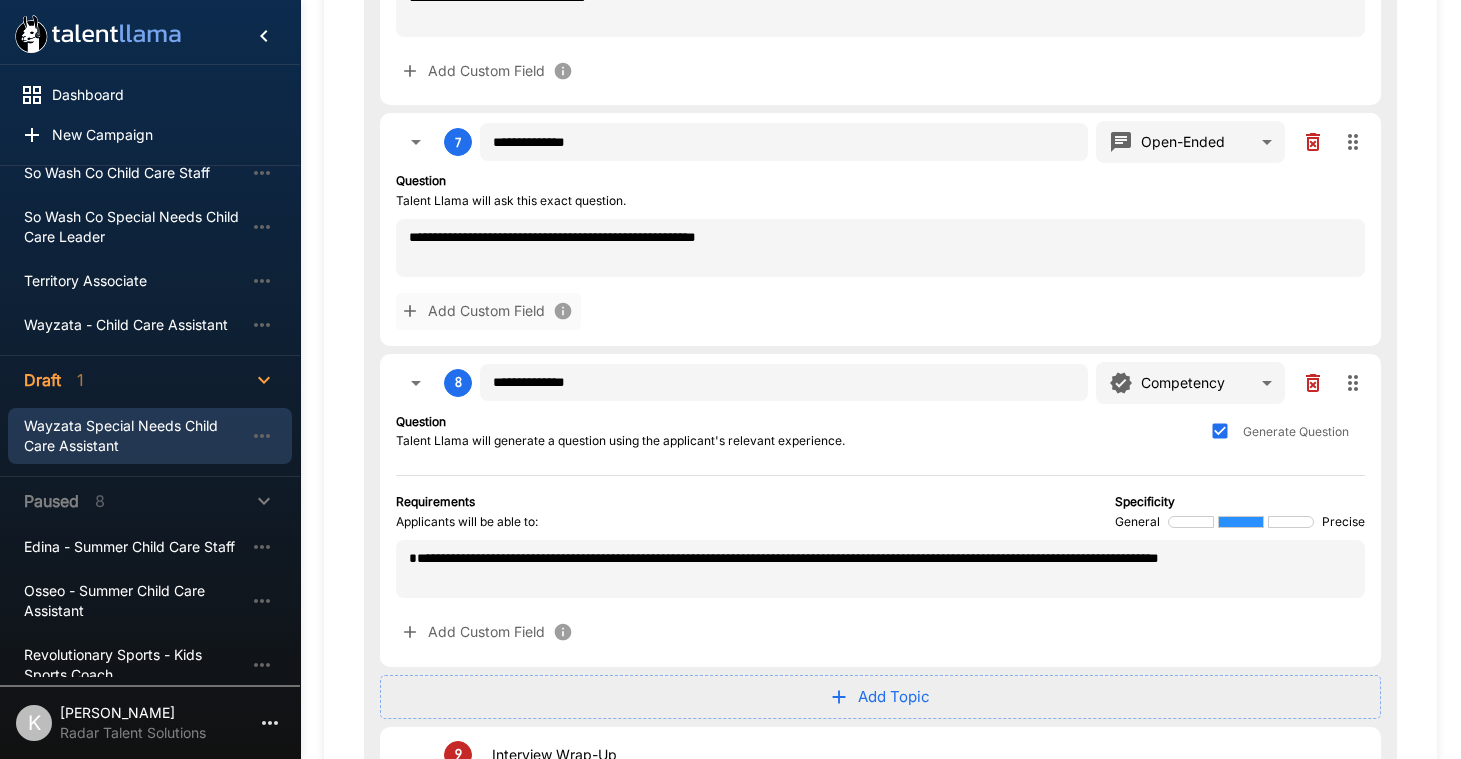 type on "*" 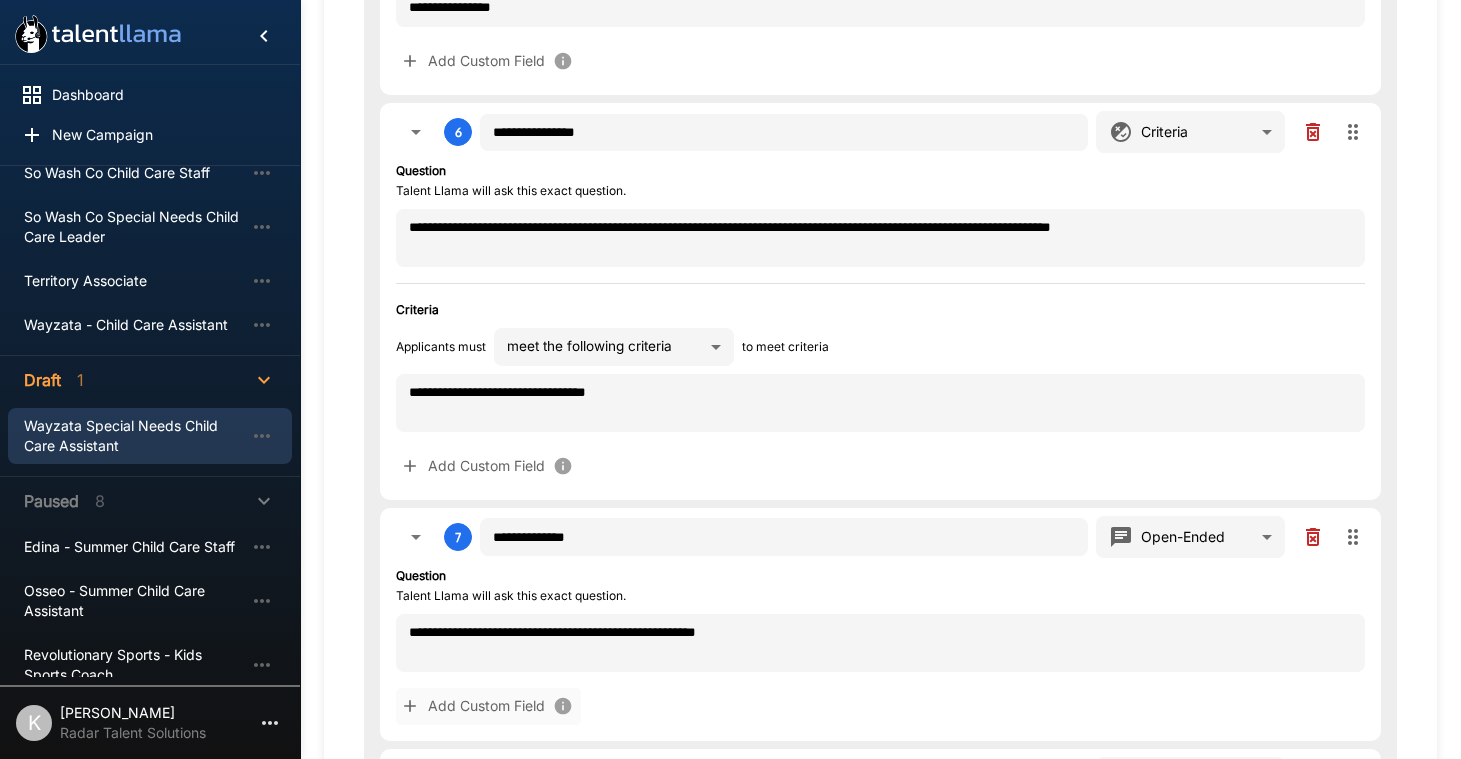 scroll, scrollTop: 1563, scrollLeft: 0, axis: vertical 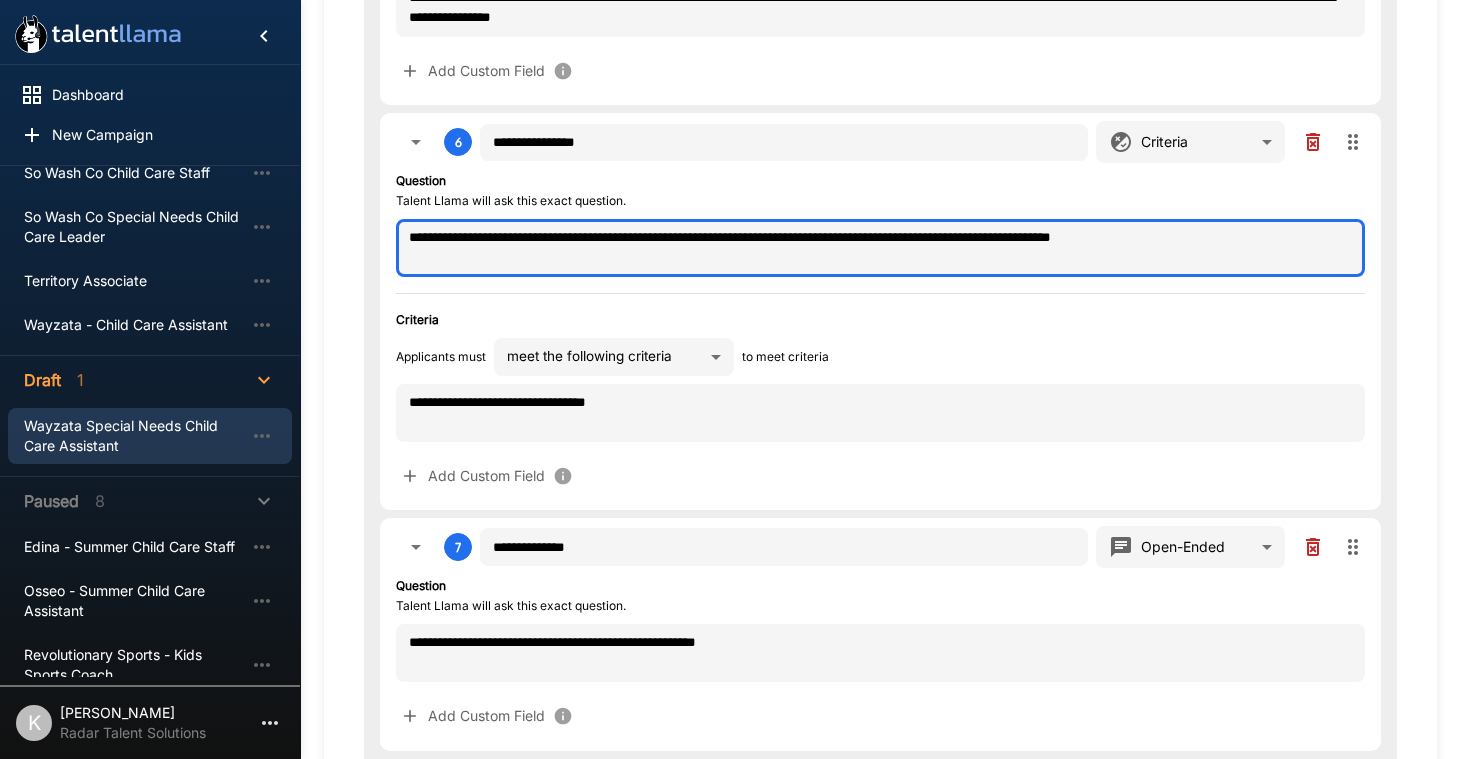 drag, startPoint x: 570, startPoint y: 236, endPoint x: 581, endPoint y: 259, distance: 25.495098 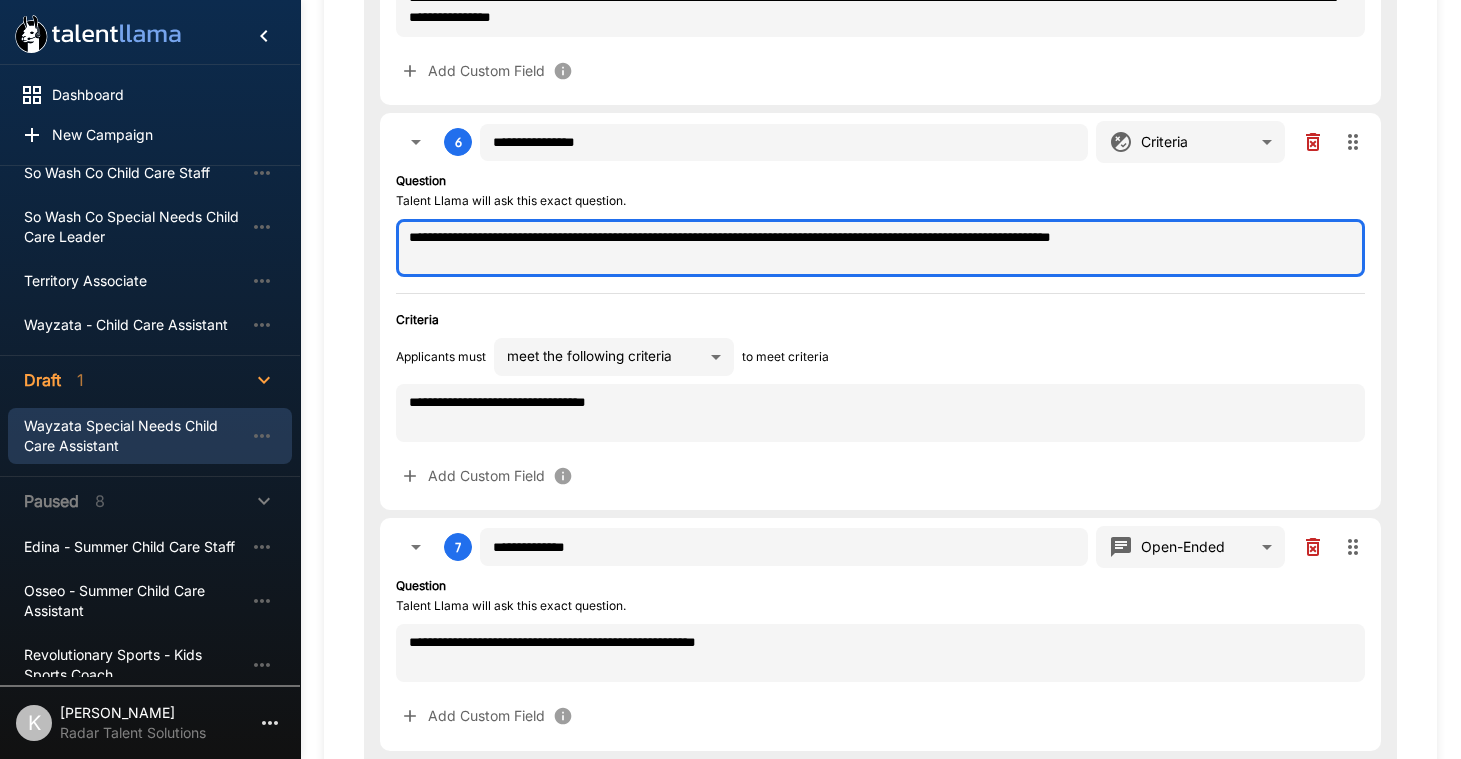 click on "**********" at bounding box center [880, 248] 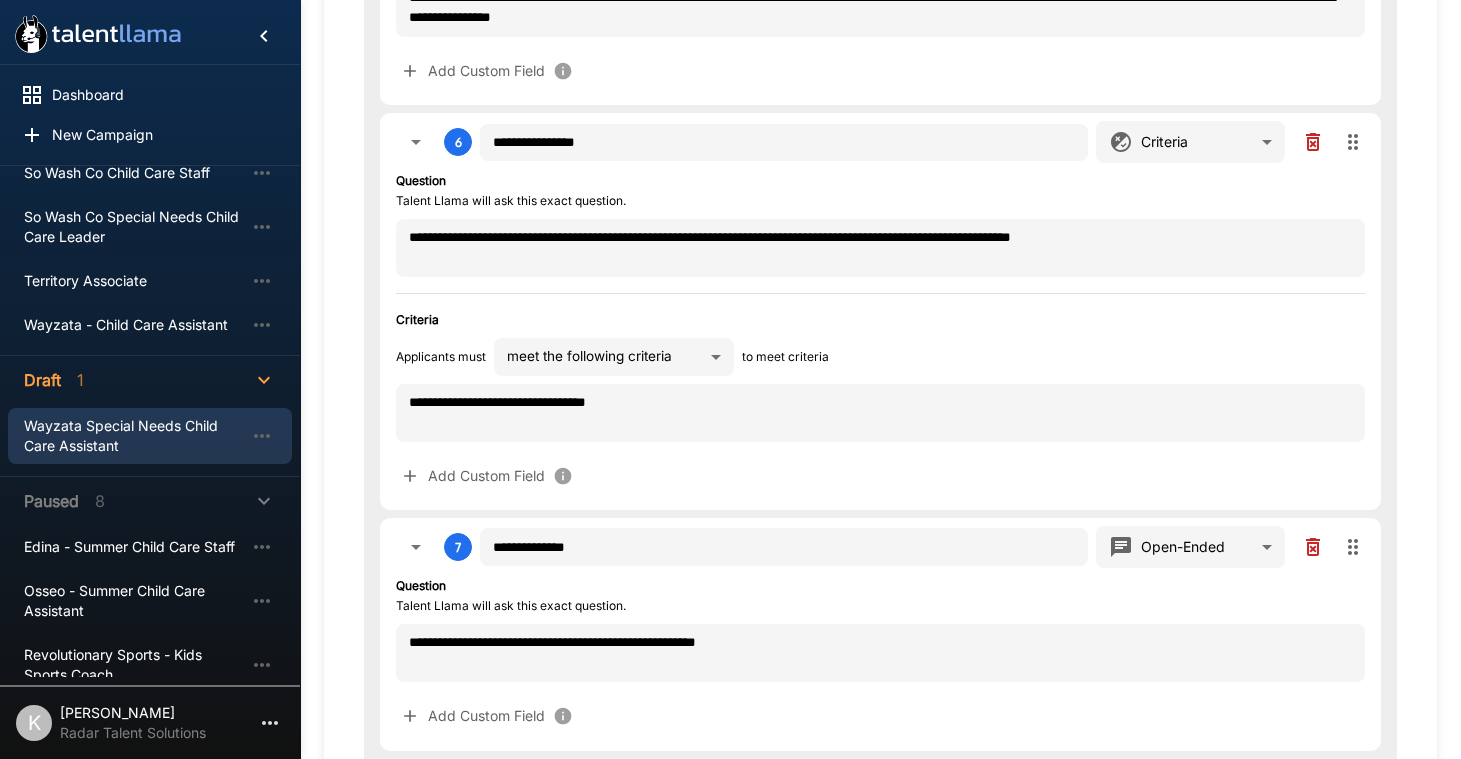 click on "Criteria" at bounding box center (880, 320) 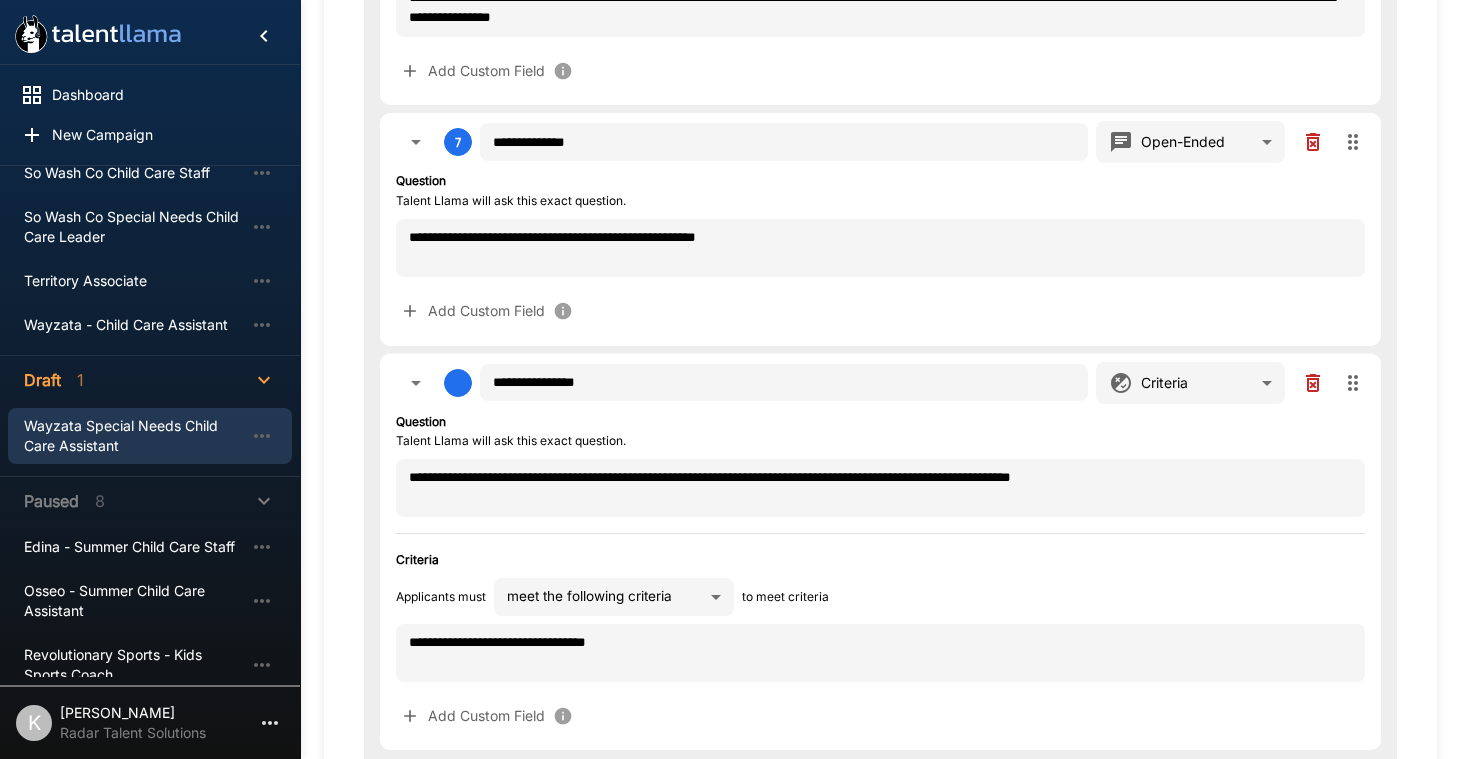 drag, startPoint x: 1353, startPoint y: 149, endPoint x: 1312, endPoint y: 426, distance: 280.01785 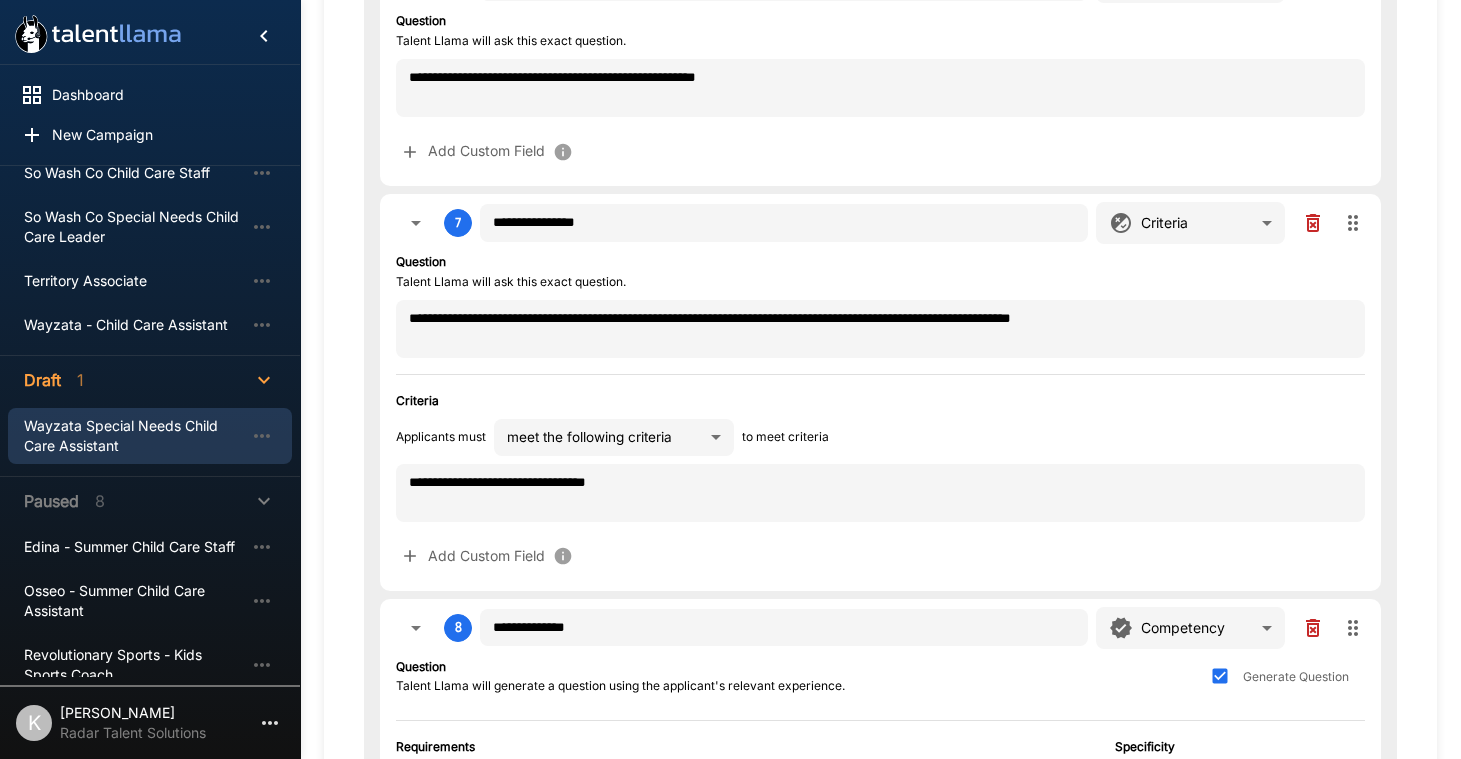 scroll, scrollTop: 1801, scrollLeft: 0, axis: vertical 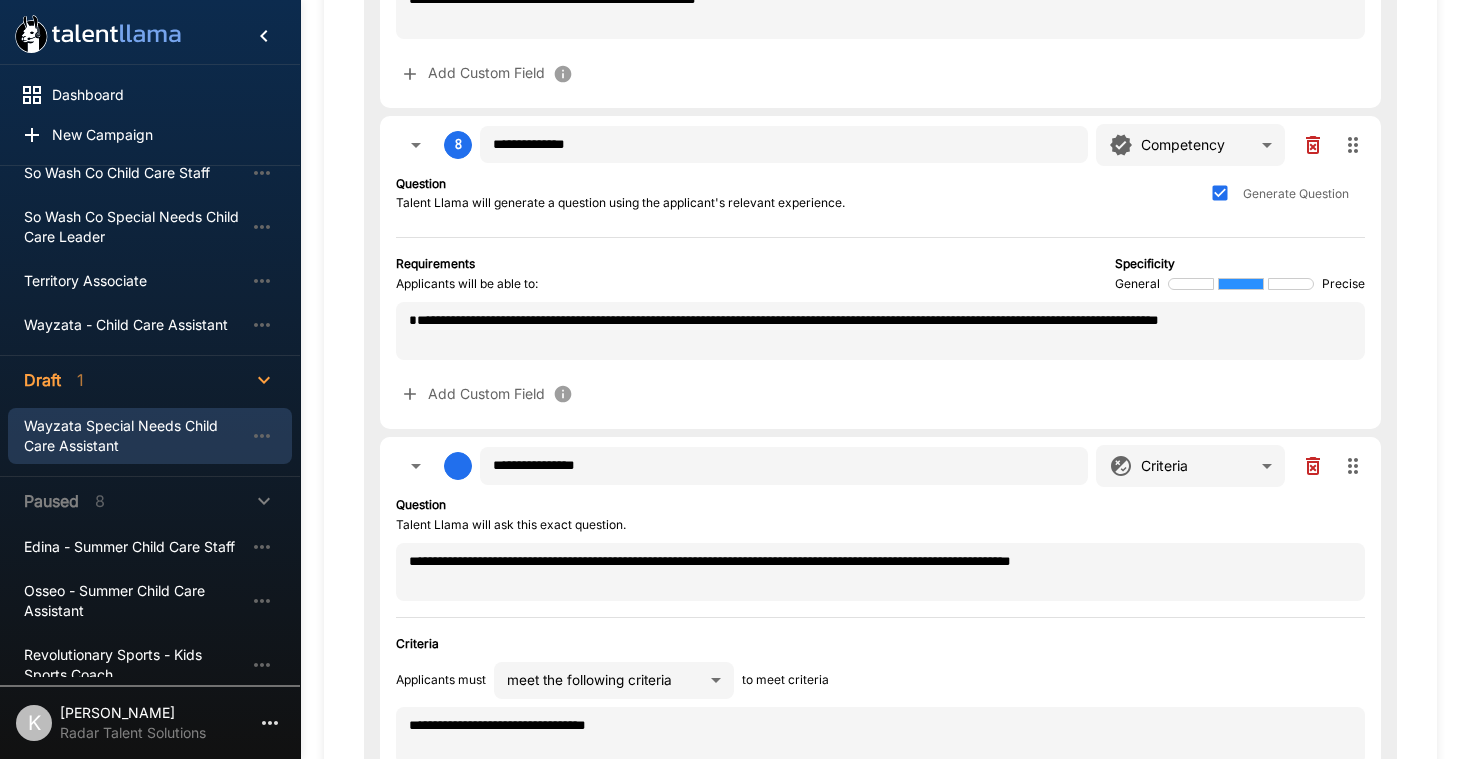 drag, startPoint x: 1353, startPoint y: 145, endPoint x: 1347, endPoint y: 485, distance: 340.05295 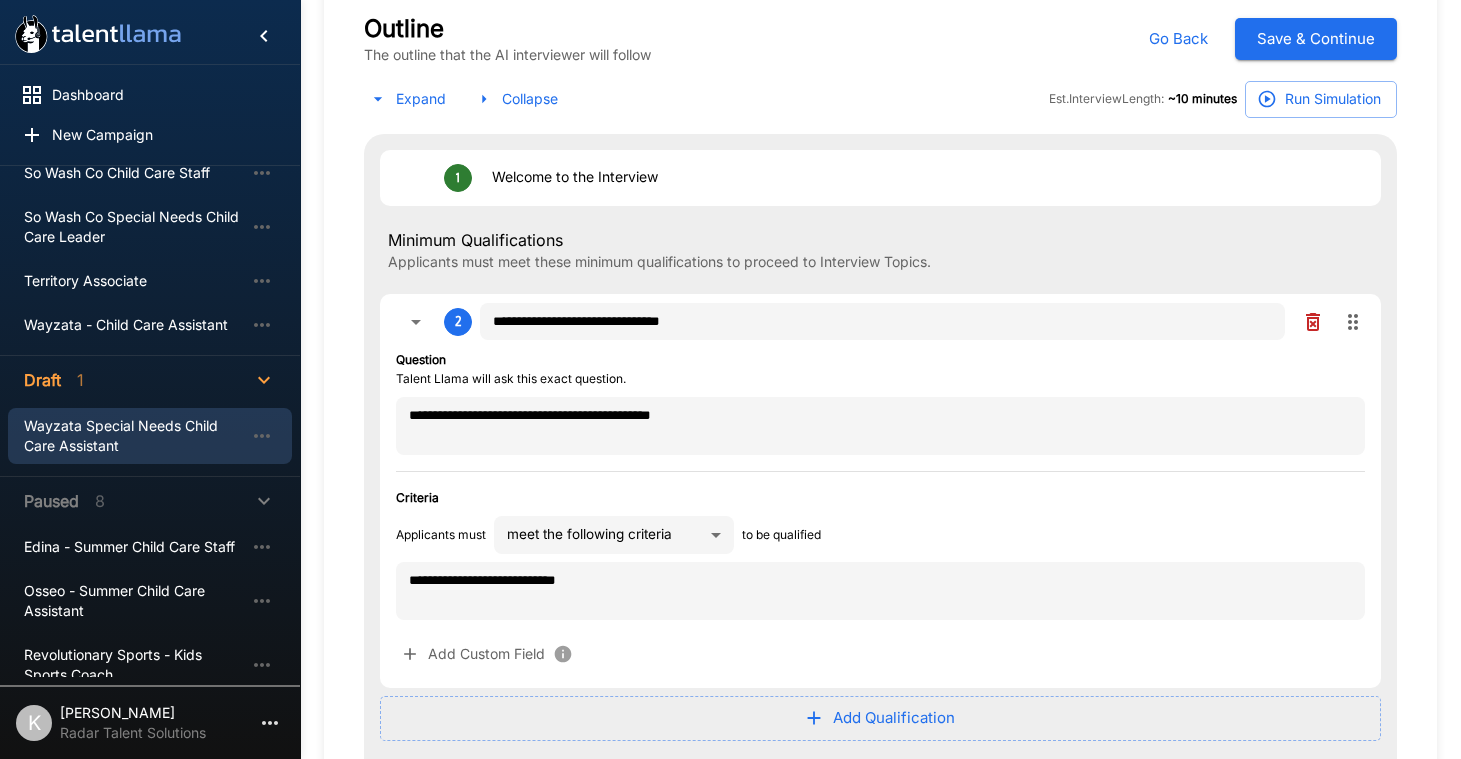 scroll, scrollTop: 140, scrollLeft: 0, axis: vertical 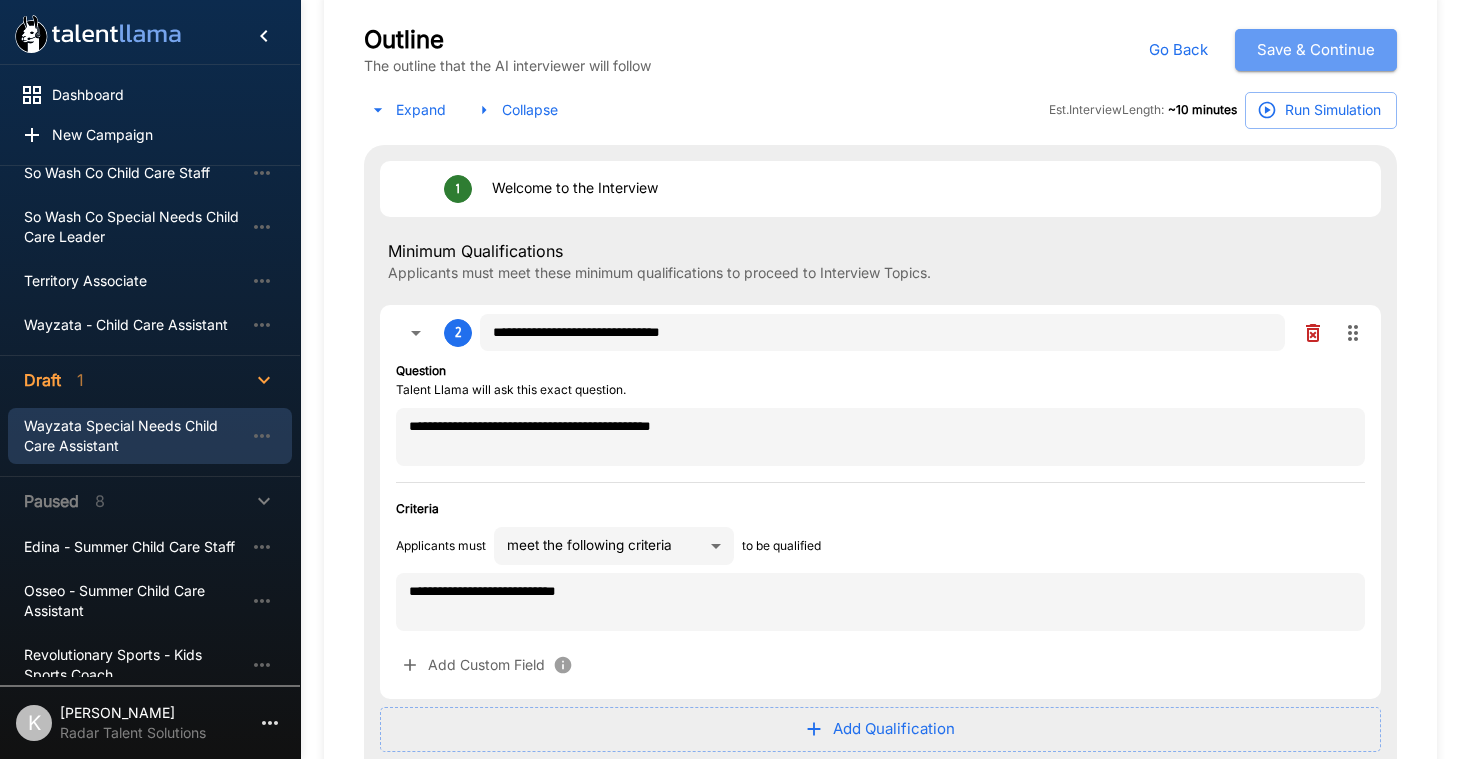 click on "Save & Continue" at bounding box center [1316, 50] 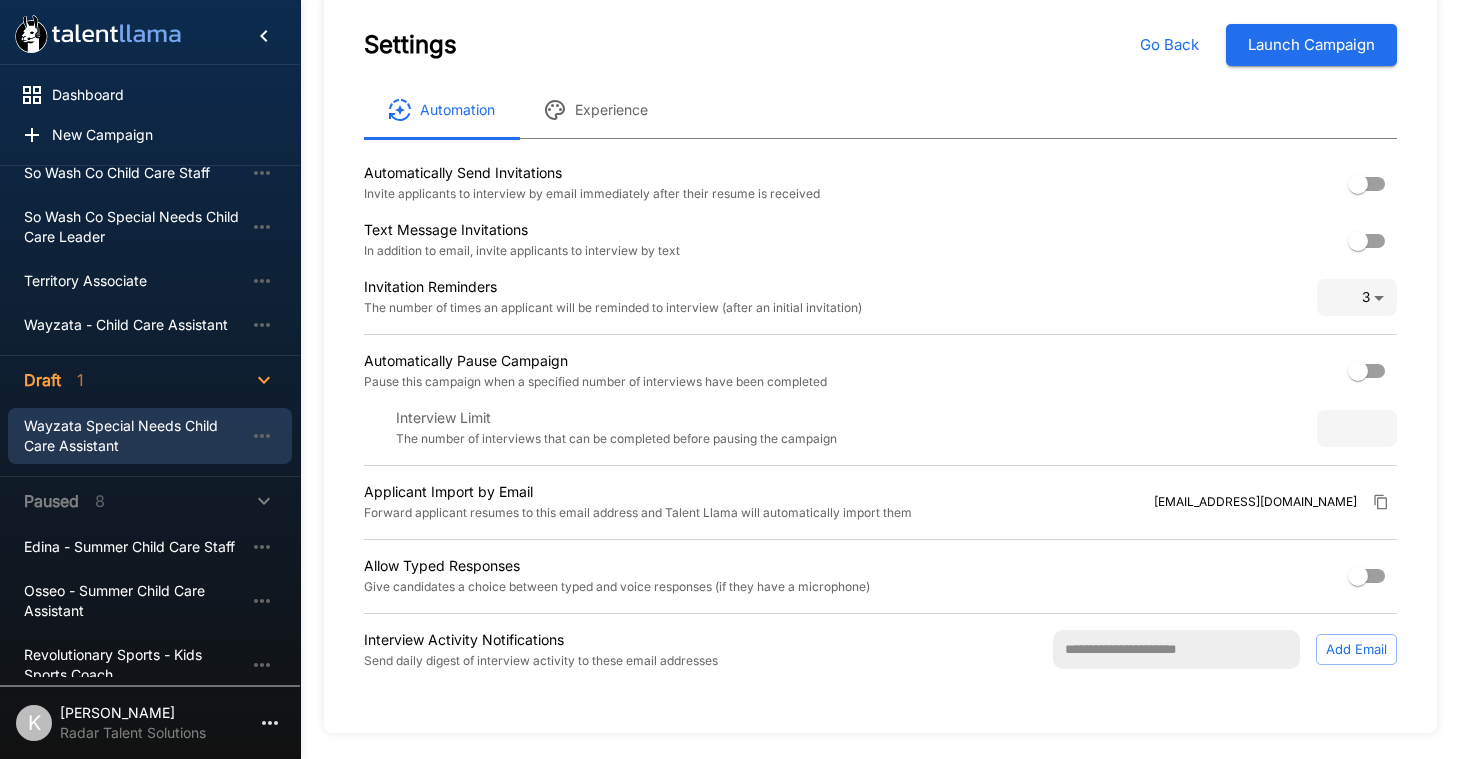click on "Experience" at bounding box center (595, 110) 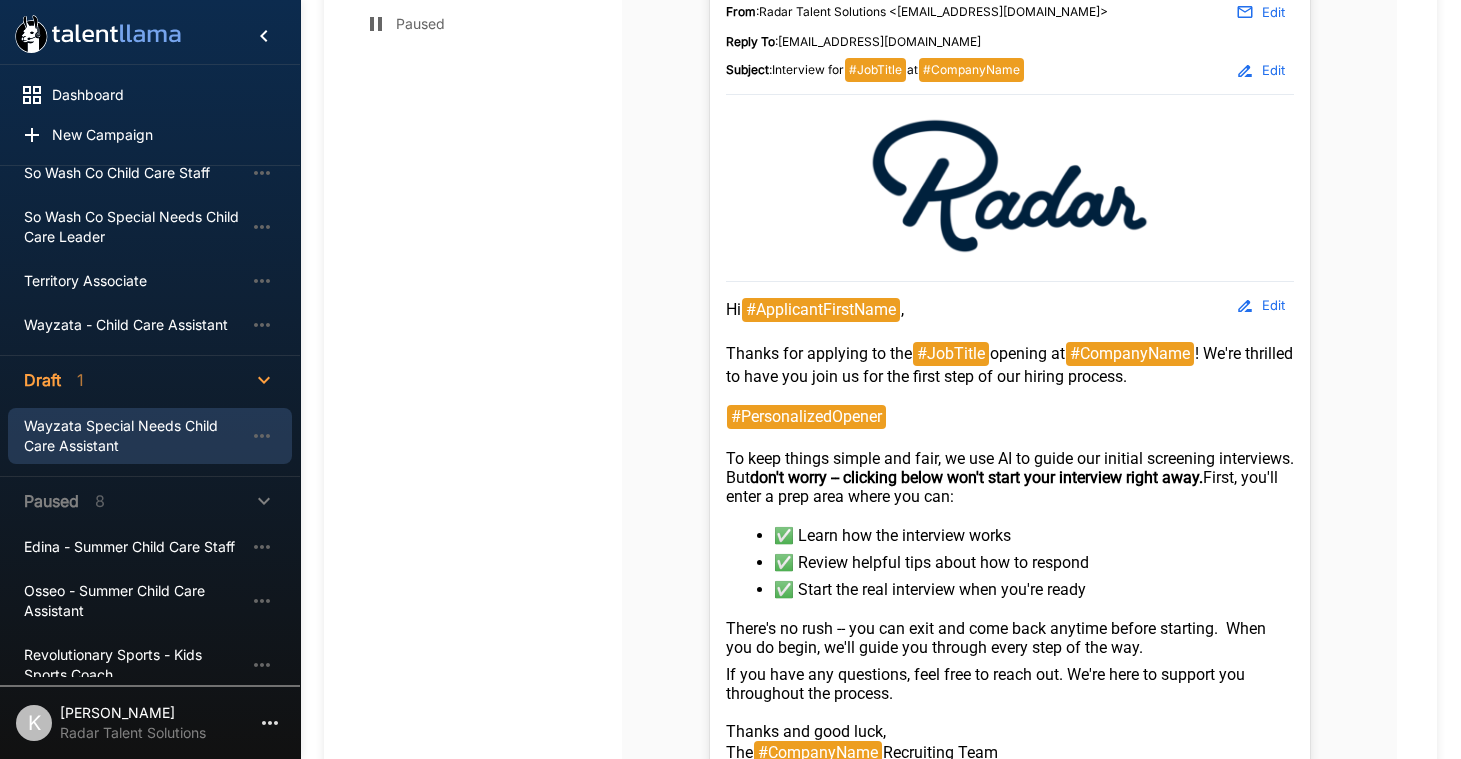 scroll, scrollTop: 644, scrollLeft: 0, axis: vertical 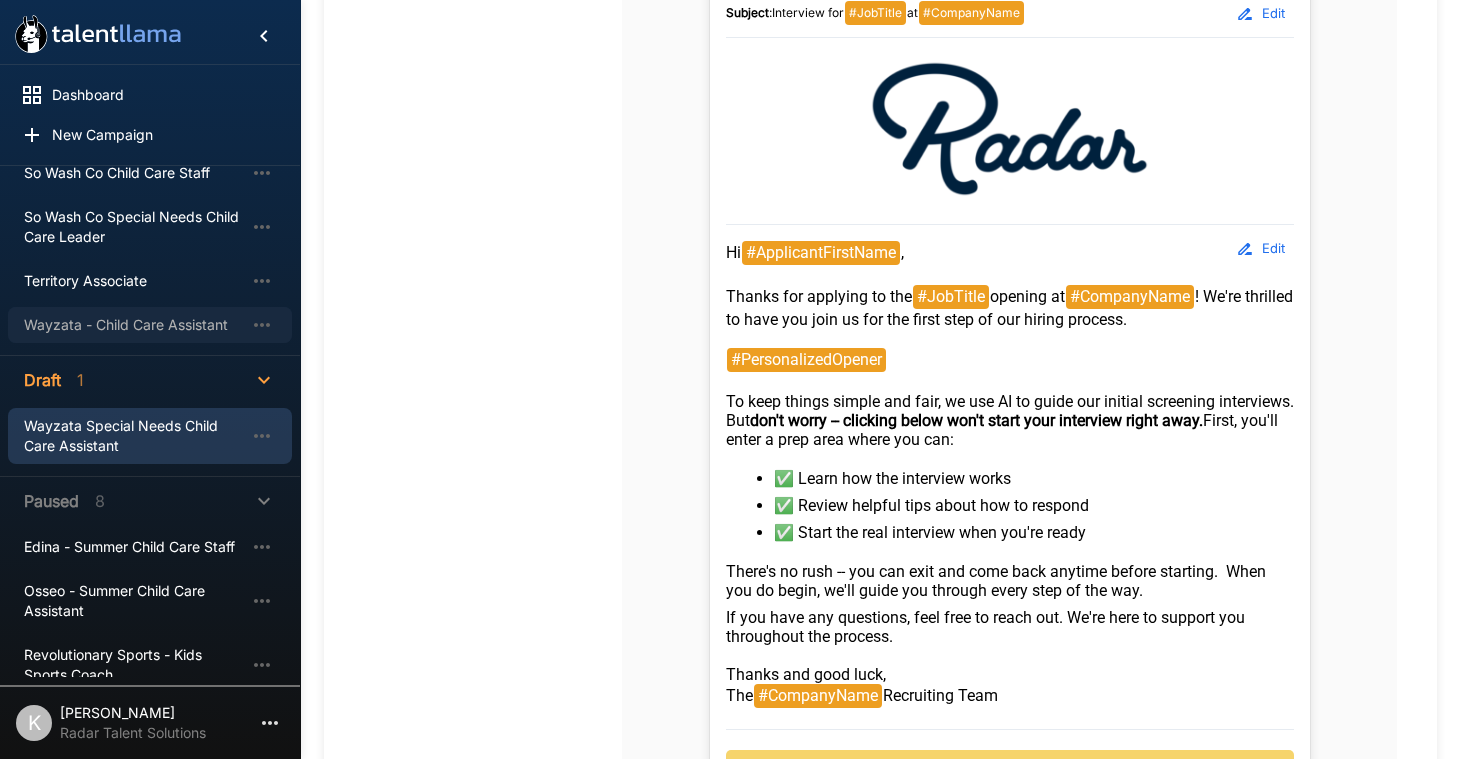 click on "Wayzata - Child Care Assistant" at bounding box center (134, 325) 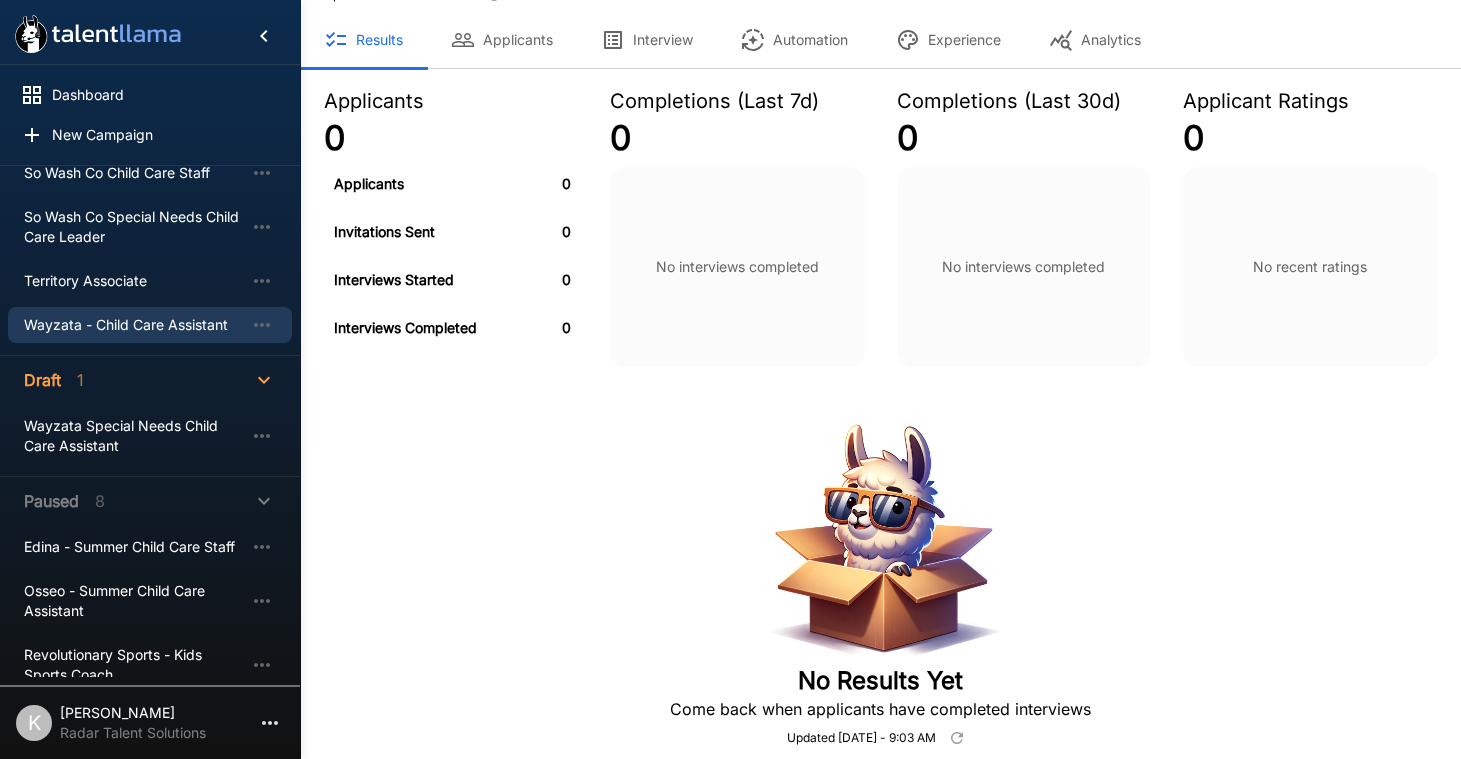 scroll, scrollTop: 0, scrollLeft: 0, axis: both 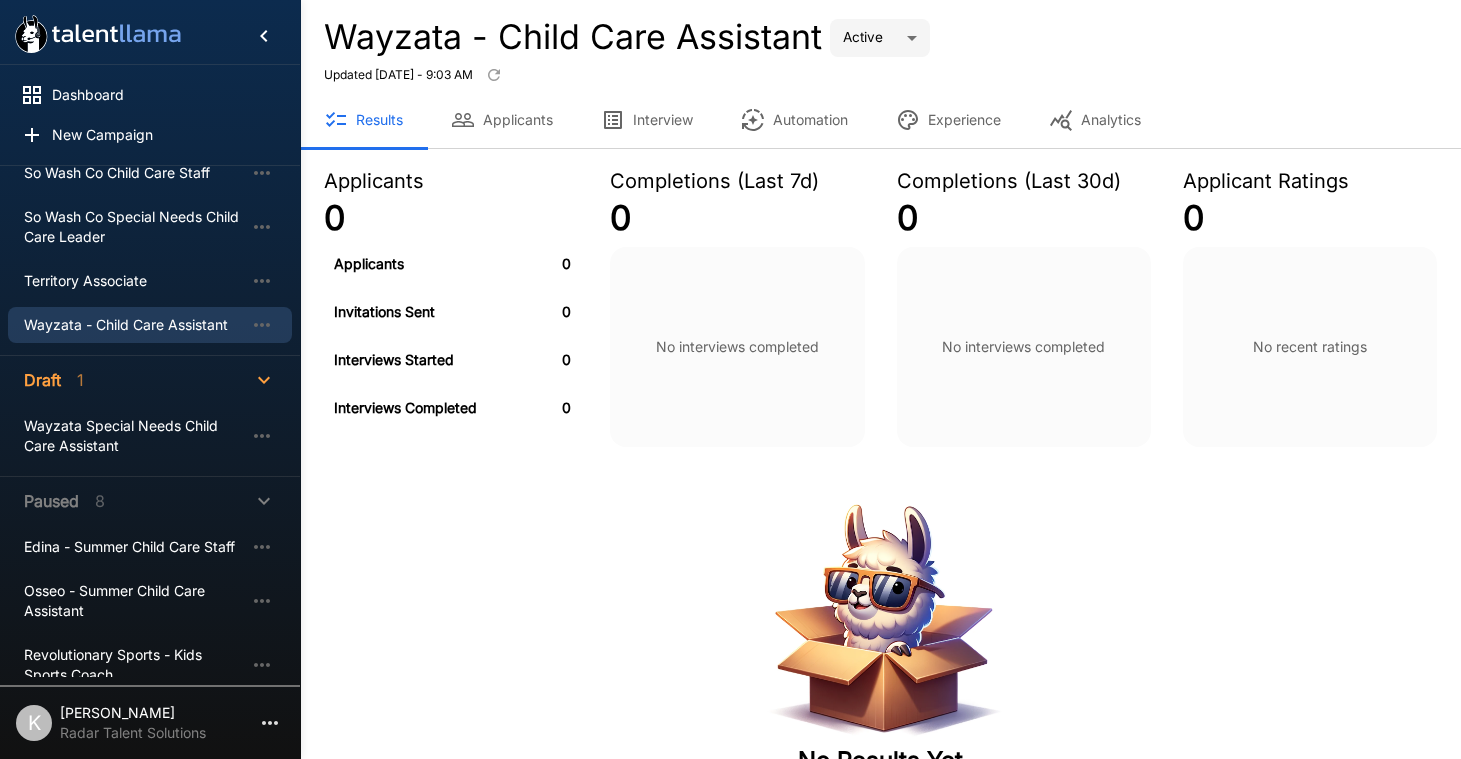 click on "Experience" at bounding box center (948, 120) 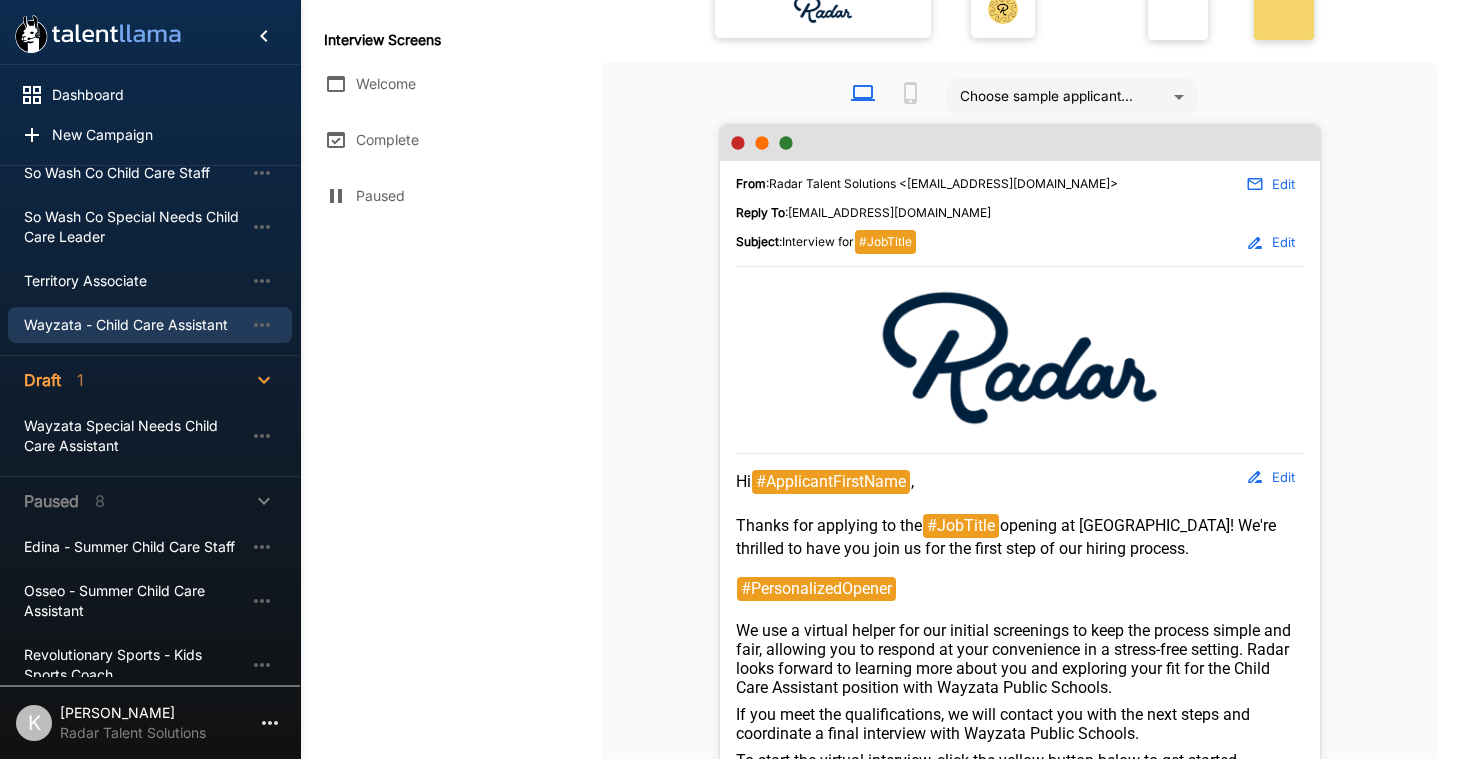 scroll, scrollTop: 398, scrollLeft: 0, axis: vertical 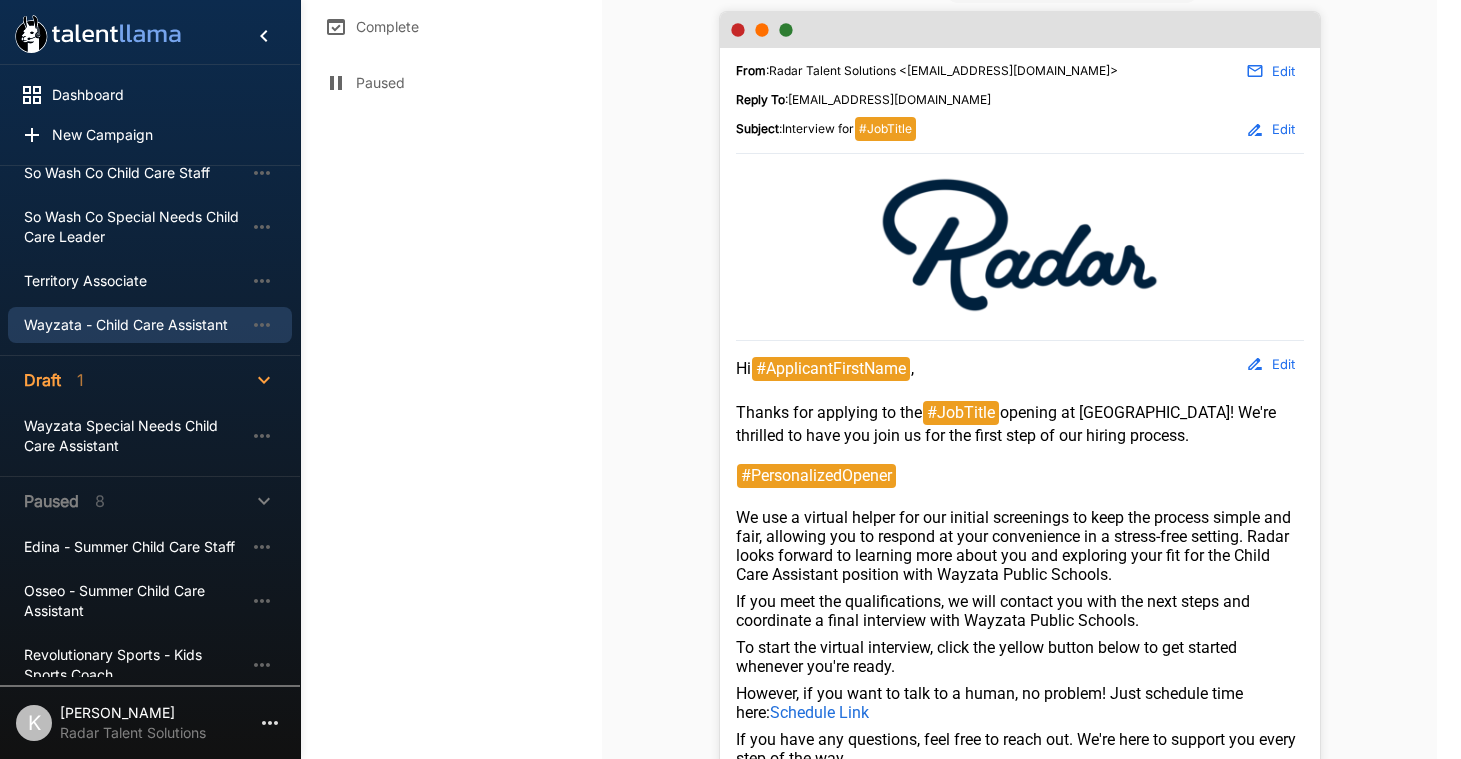 click on "Edit" at bounding box center (1272, 364) 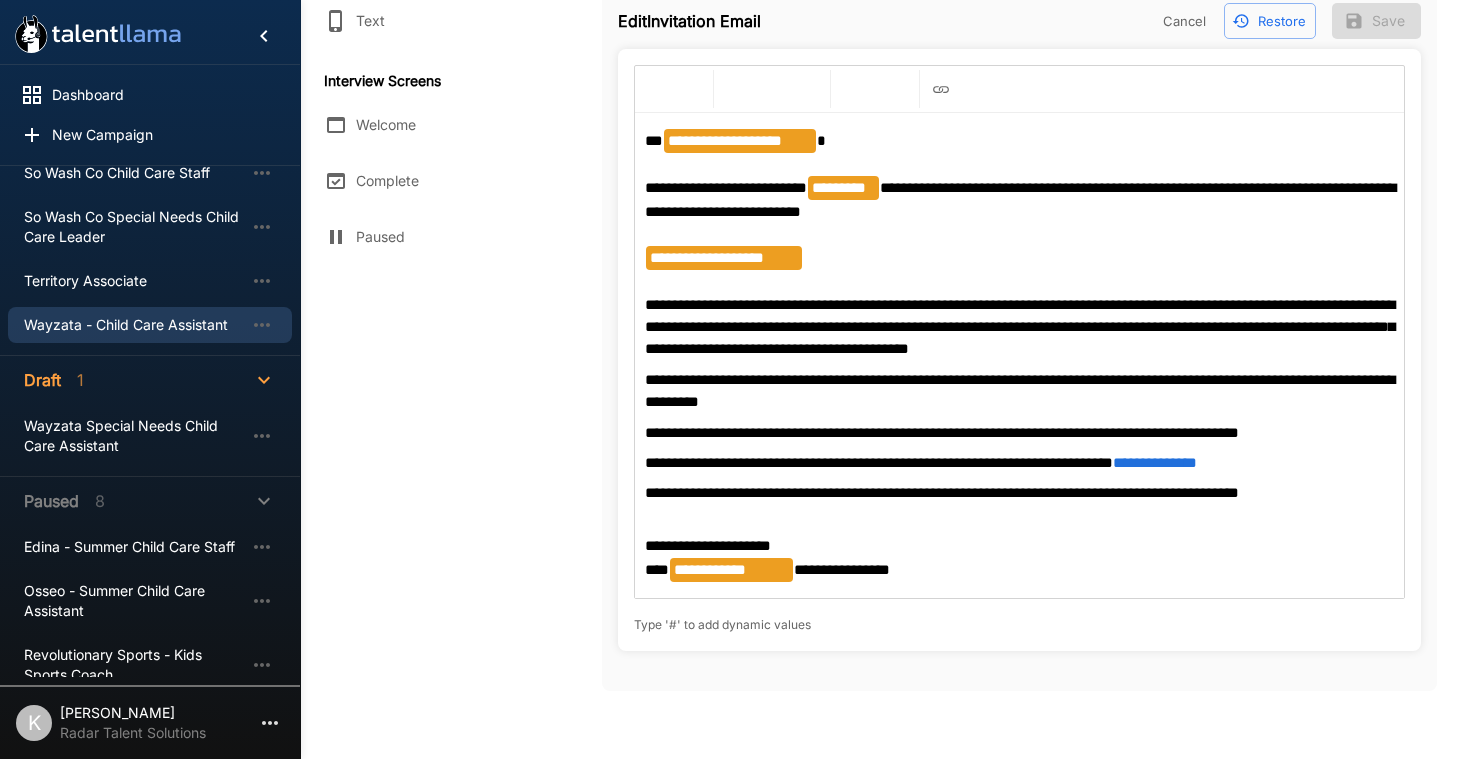 scroll, scrollTop: 257, scrollLeft: 0, axis: vertical 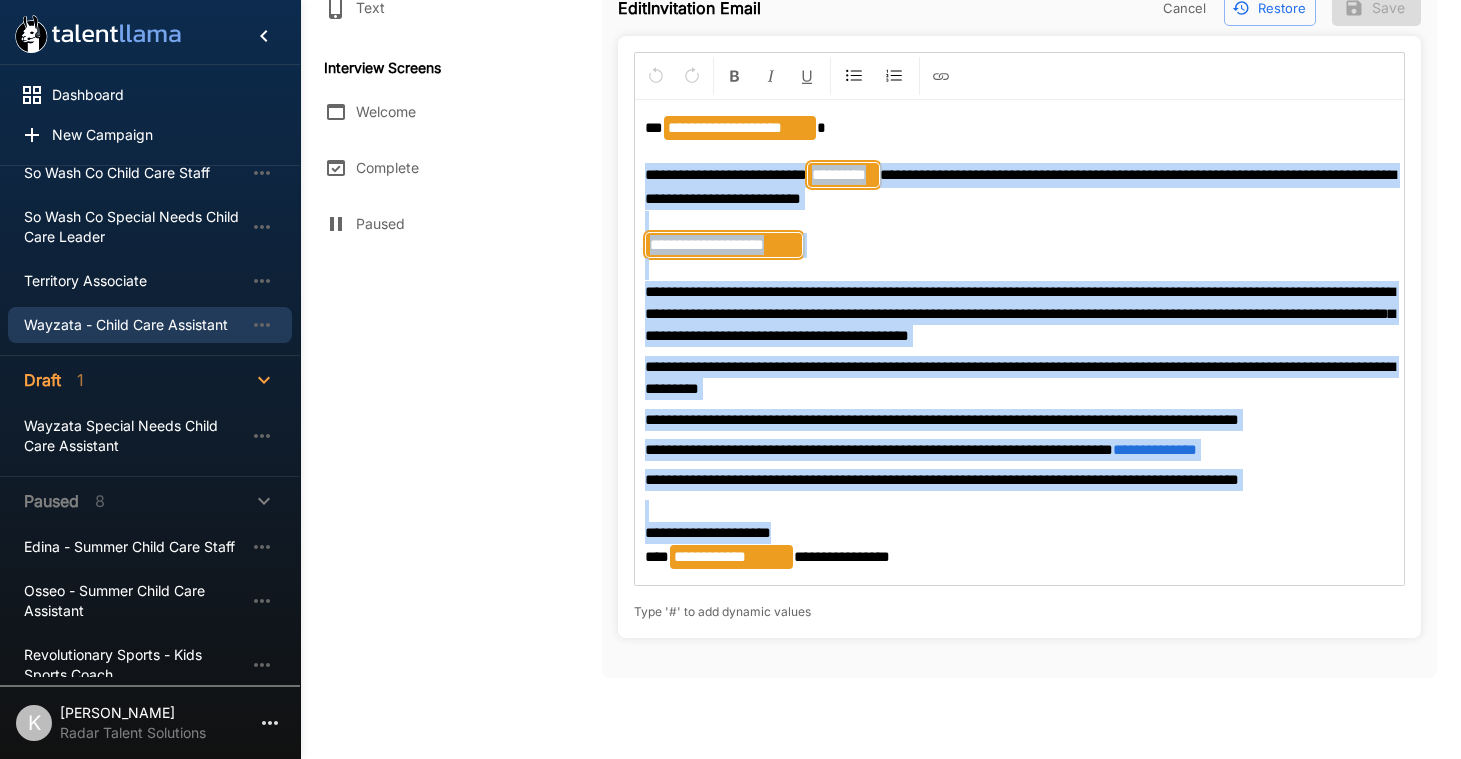 drag, startPoint x: 640, startPoint y: 173, endPoint x: 916, endPoint y: 526, distance: 448.0904 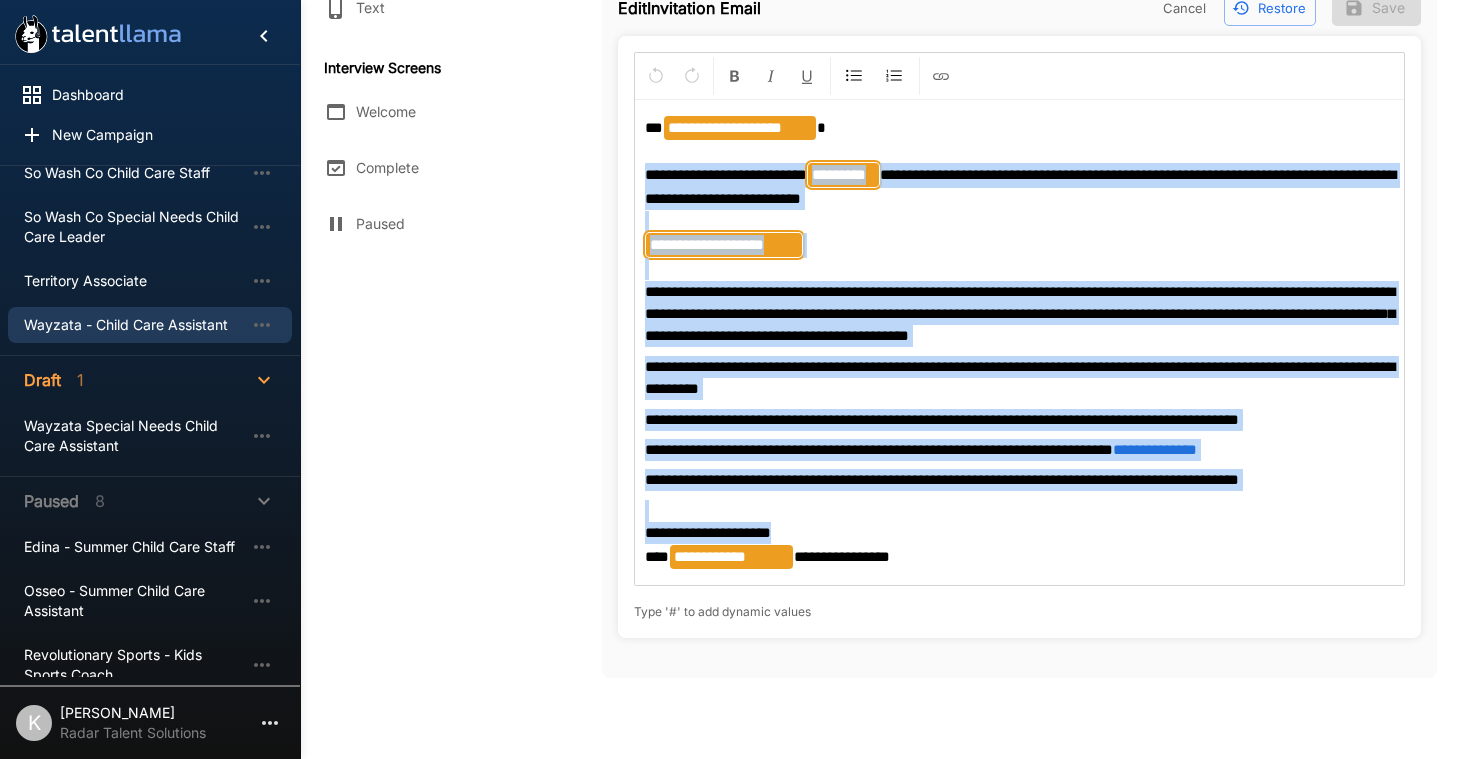 click on "**********" at bounding box center [1019, 343] 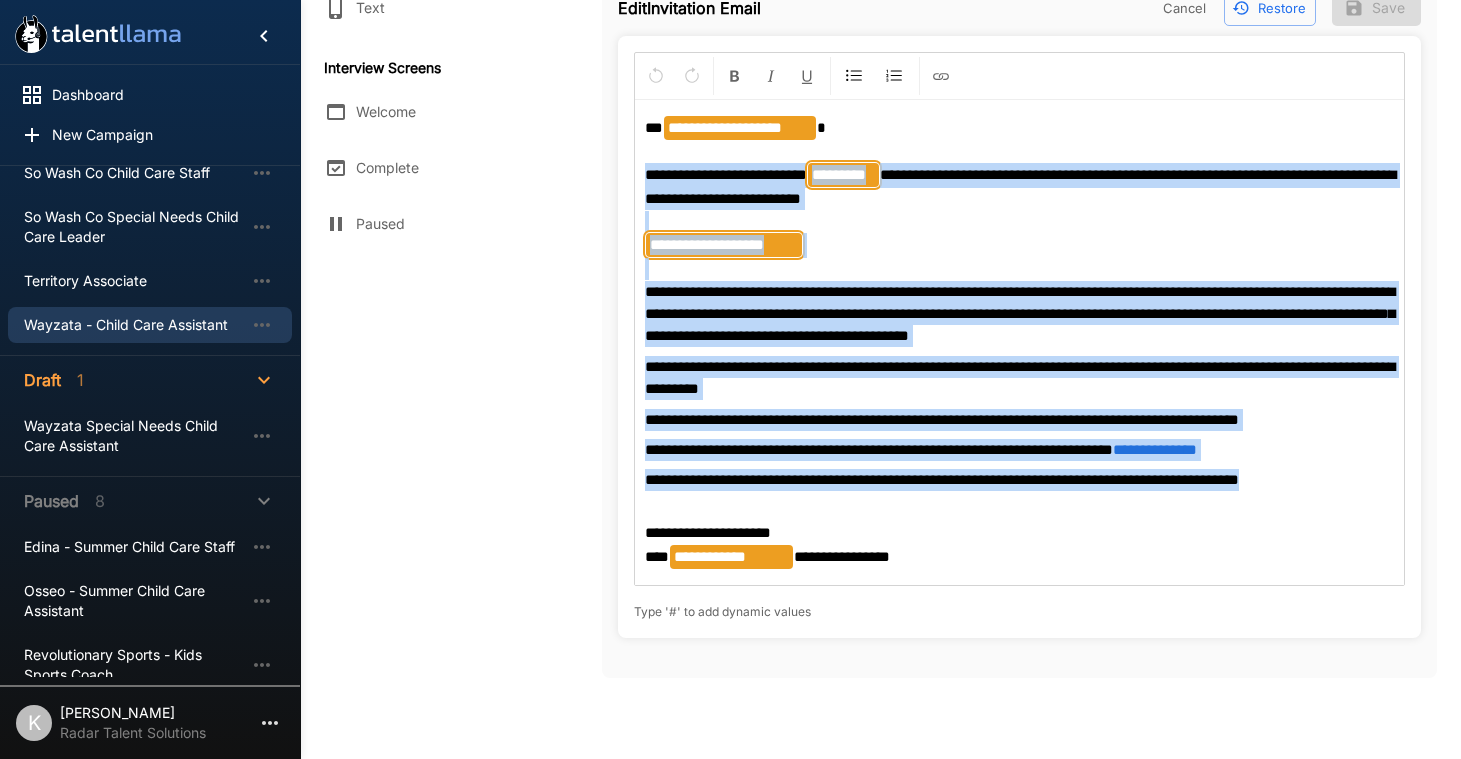 drag, startPoint x: 643, startPoint y: 176, endPoint x: 1313, endPoint y: 477, distance: 734.5073 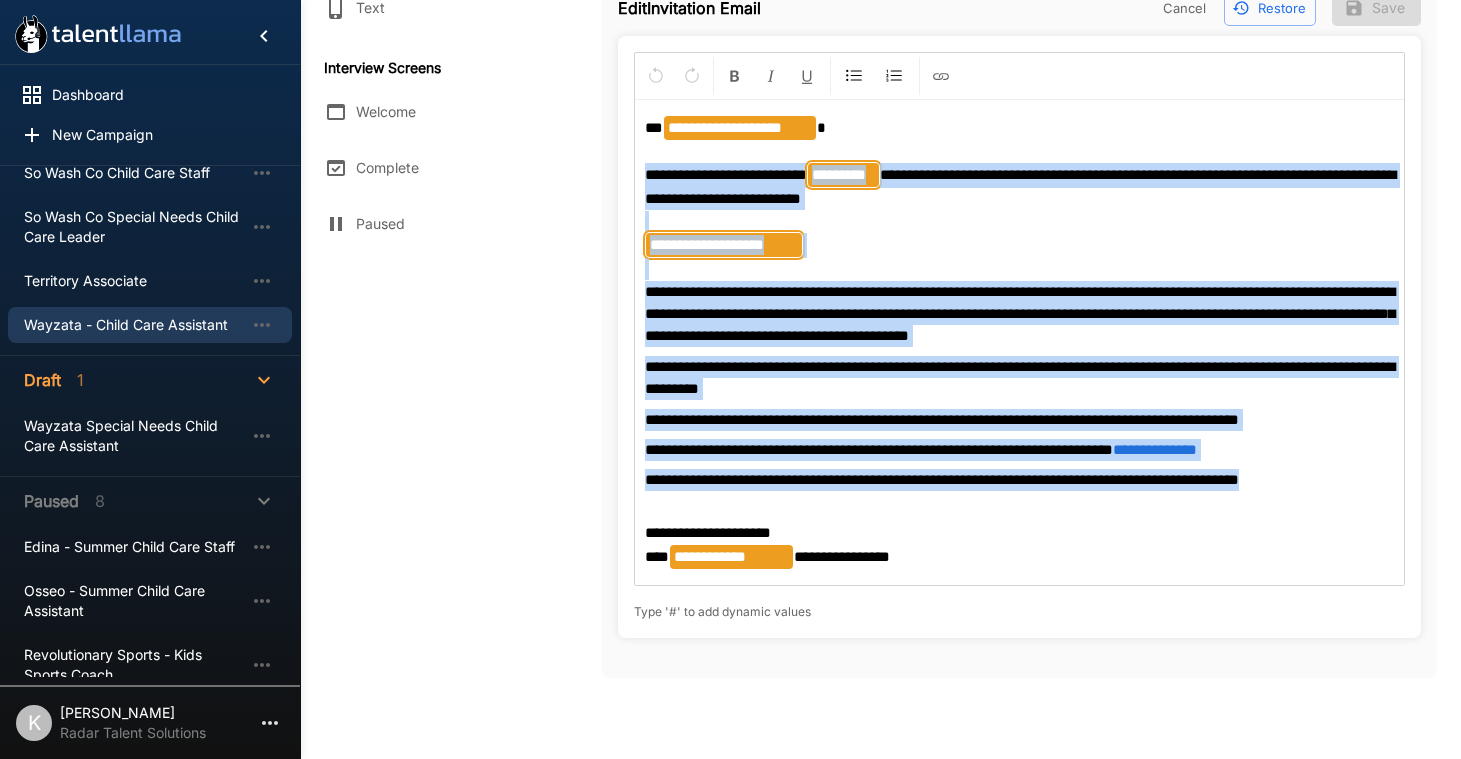 click on "**********" at bounding box center (1019, 343) 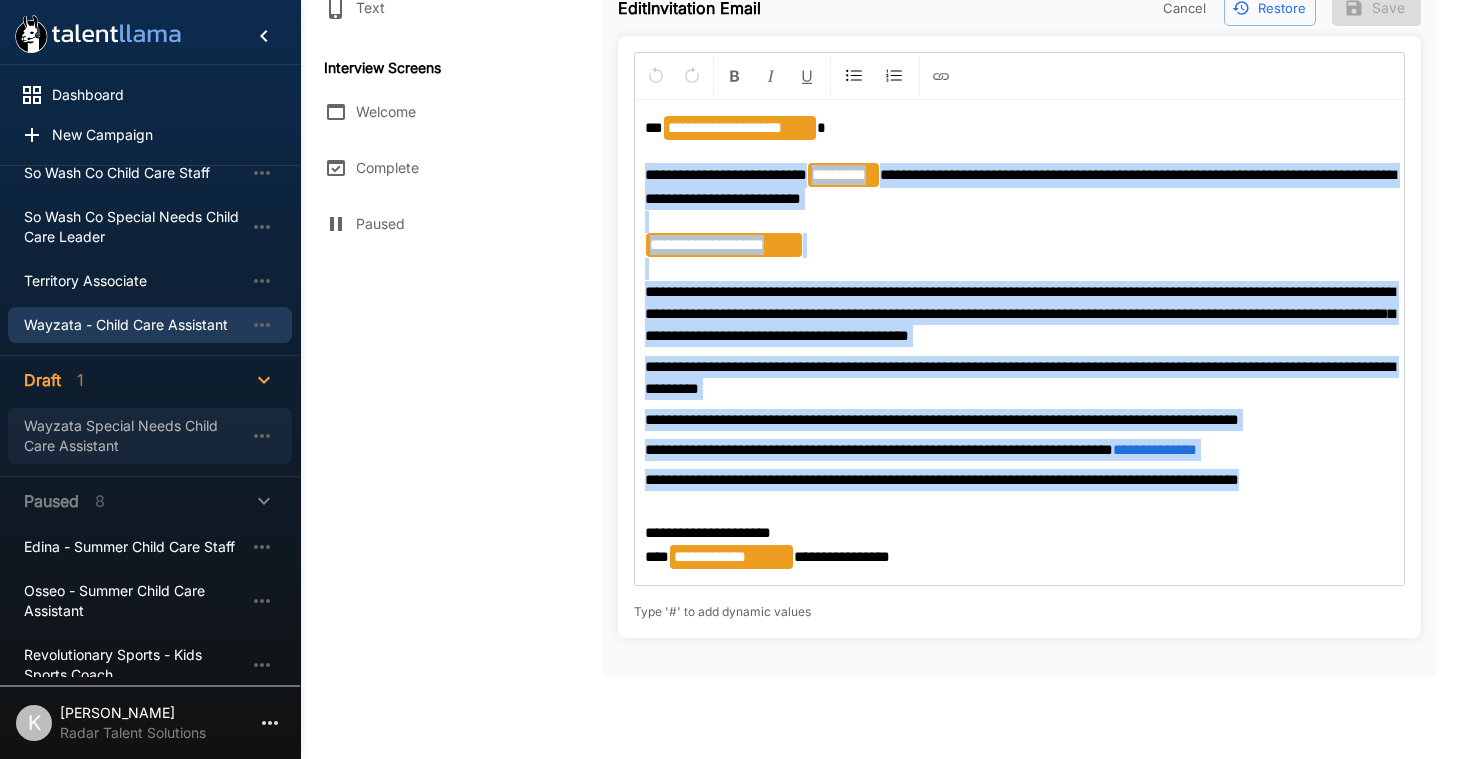 click on "Wayzata Special Needs Child Care Assistant" at bounding box center (134, 436) 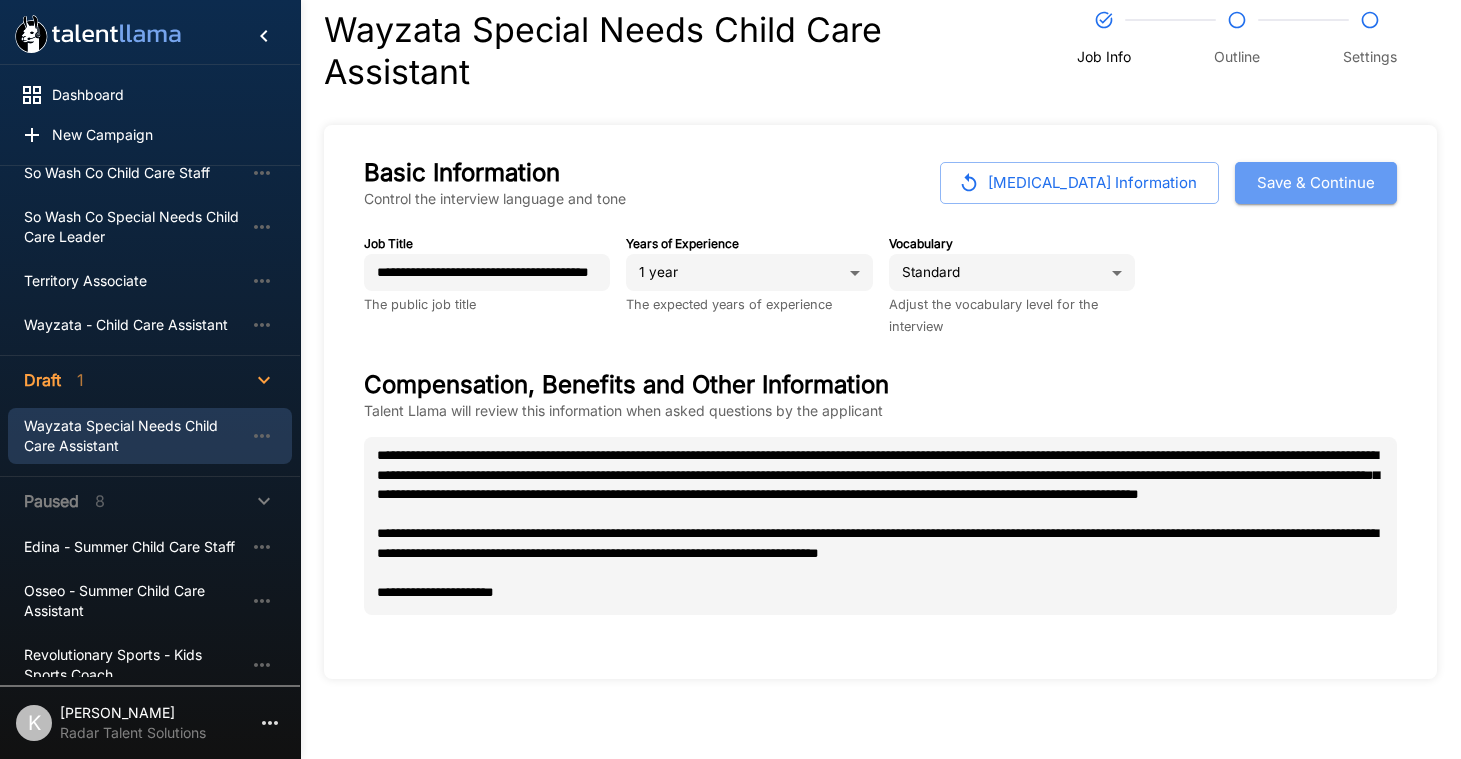 click on "Save & Continue" at bounding box center (1316, 183) 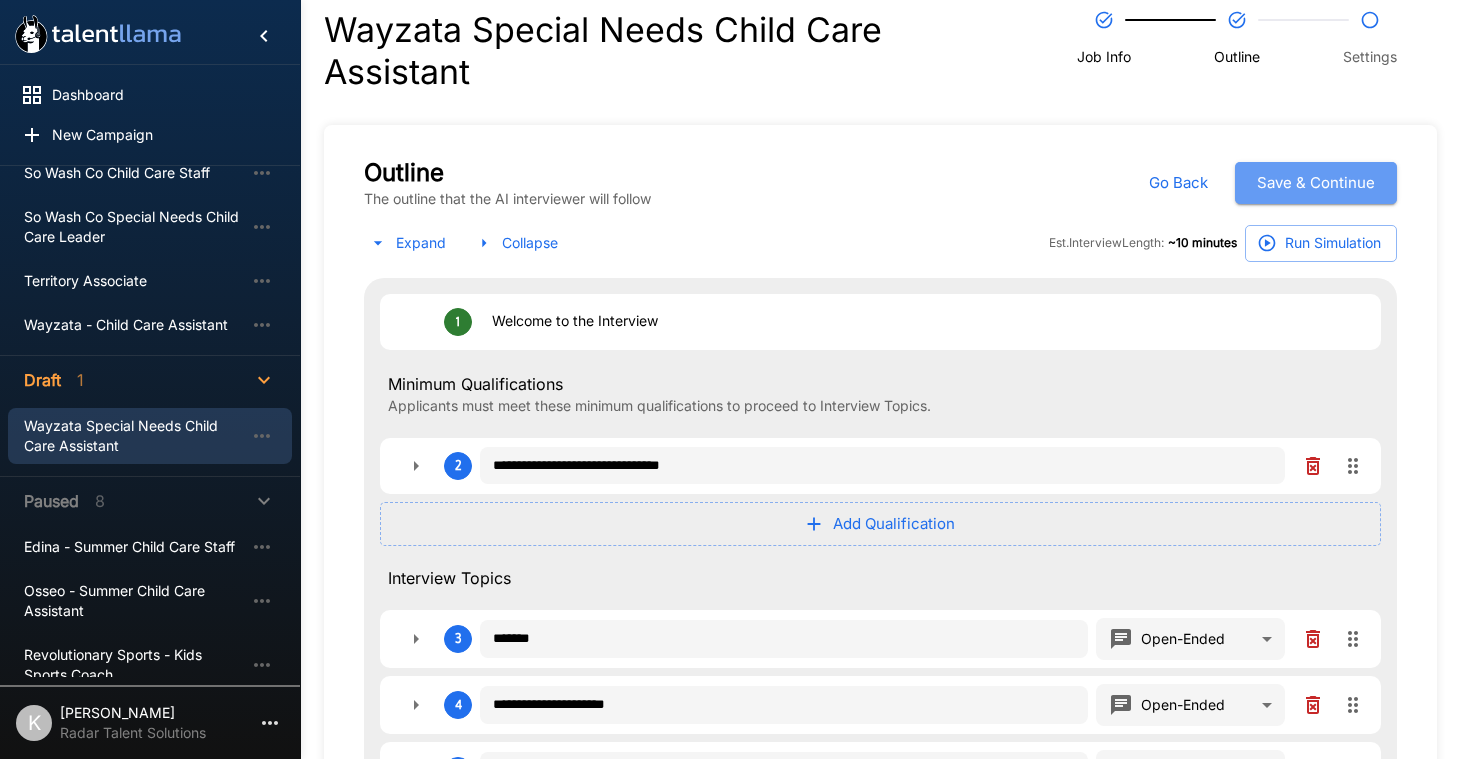 click on "Save & Continue" at bounding box center (1316, 183) 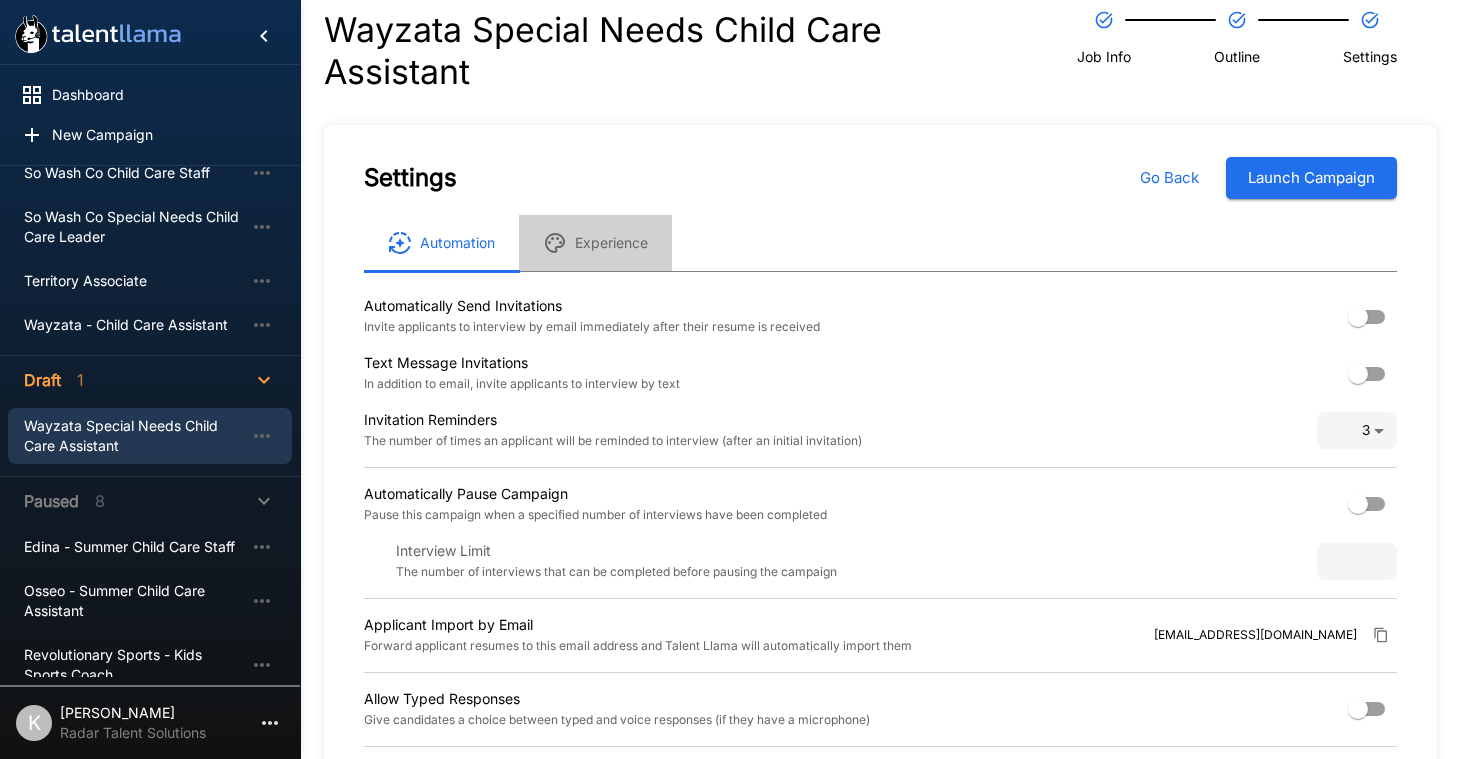 click on "Experience" at bounding box center [595, 243] 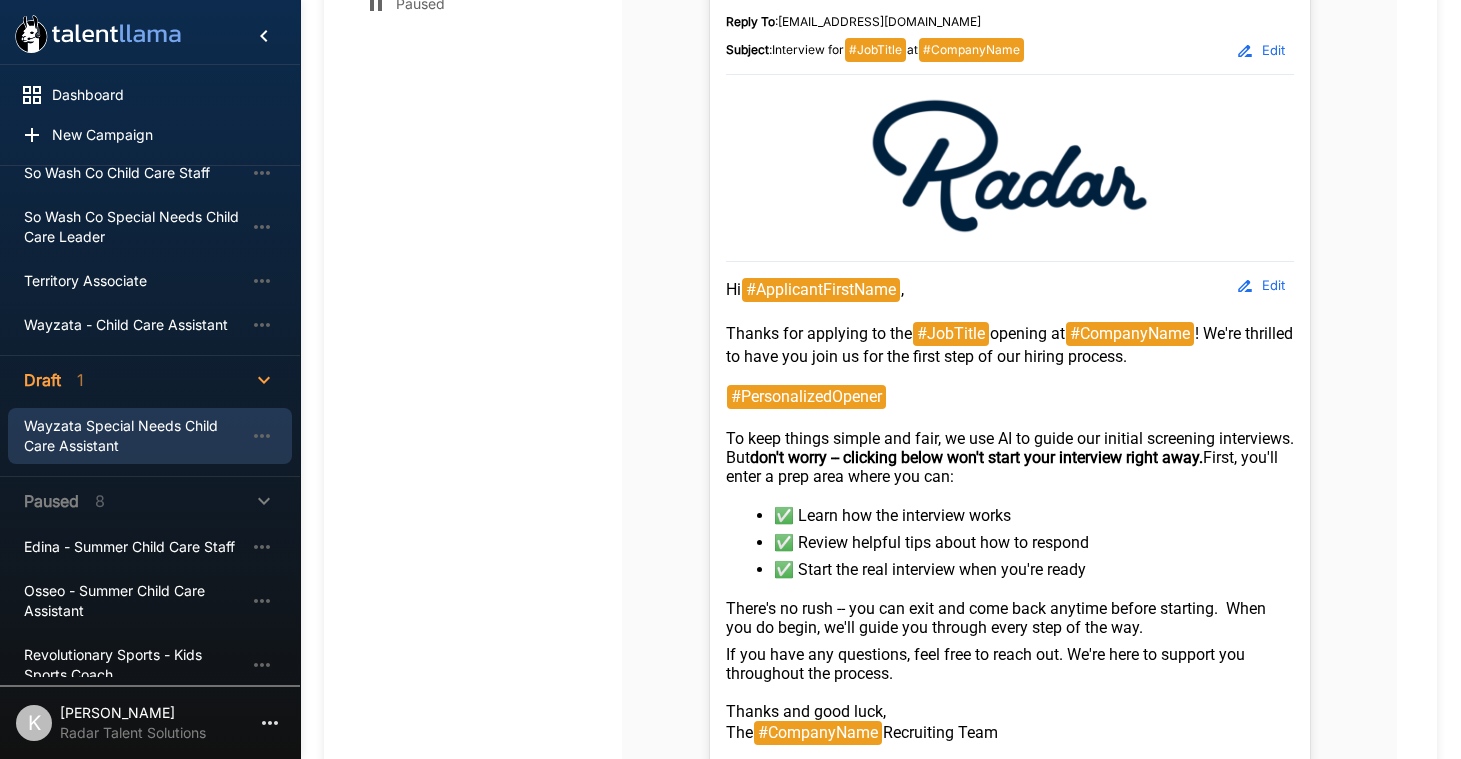 scroll, scrollTop: 673, scrollLeft: 0, axis: vertical 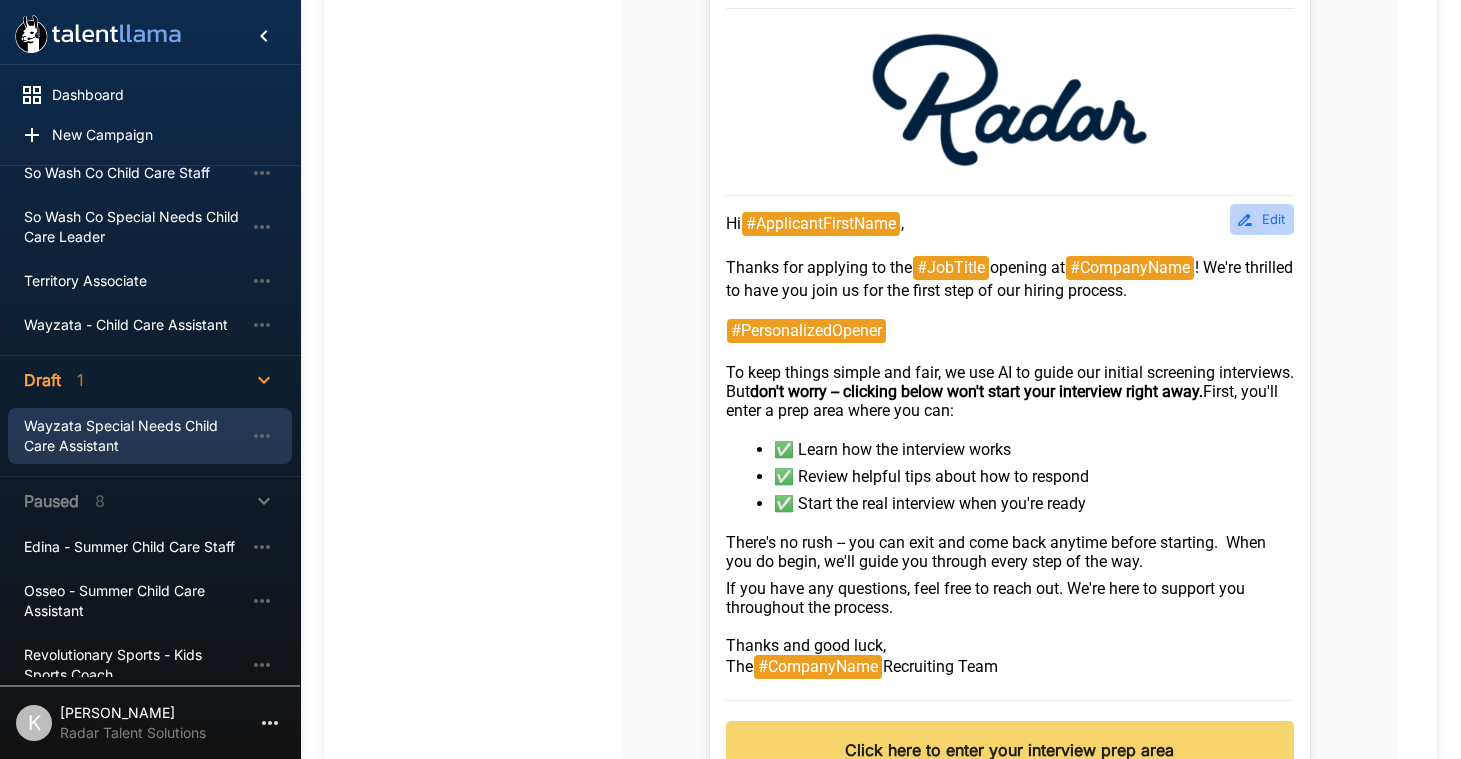 click on "Edit" at bounding box center (1262, 219) 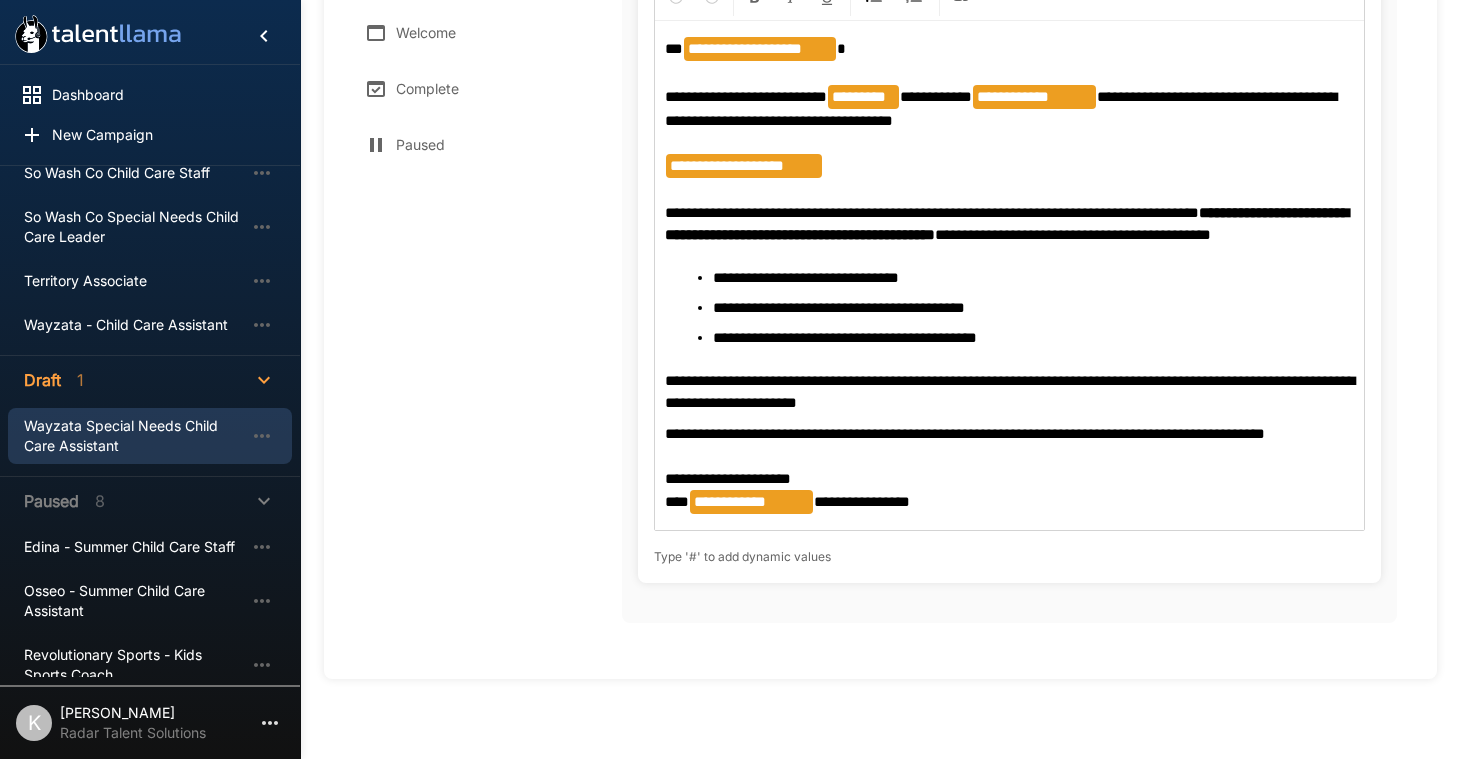 scroll, scrollTop: 487, scrollLeft: 0, axis: vertical 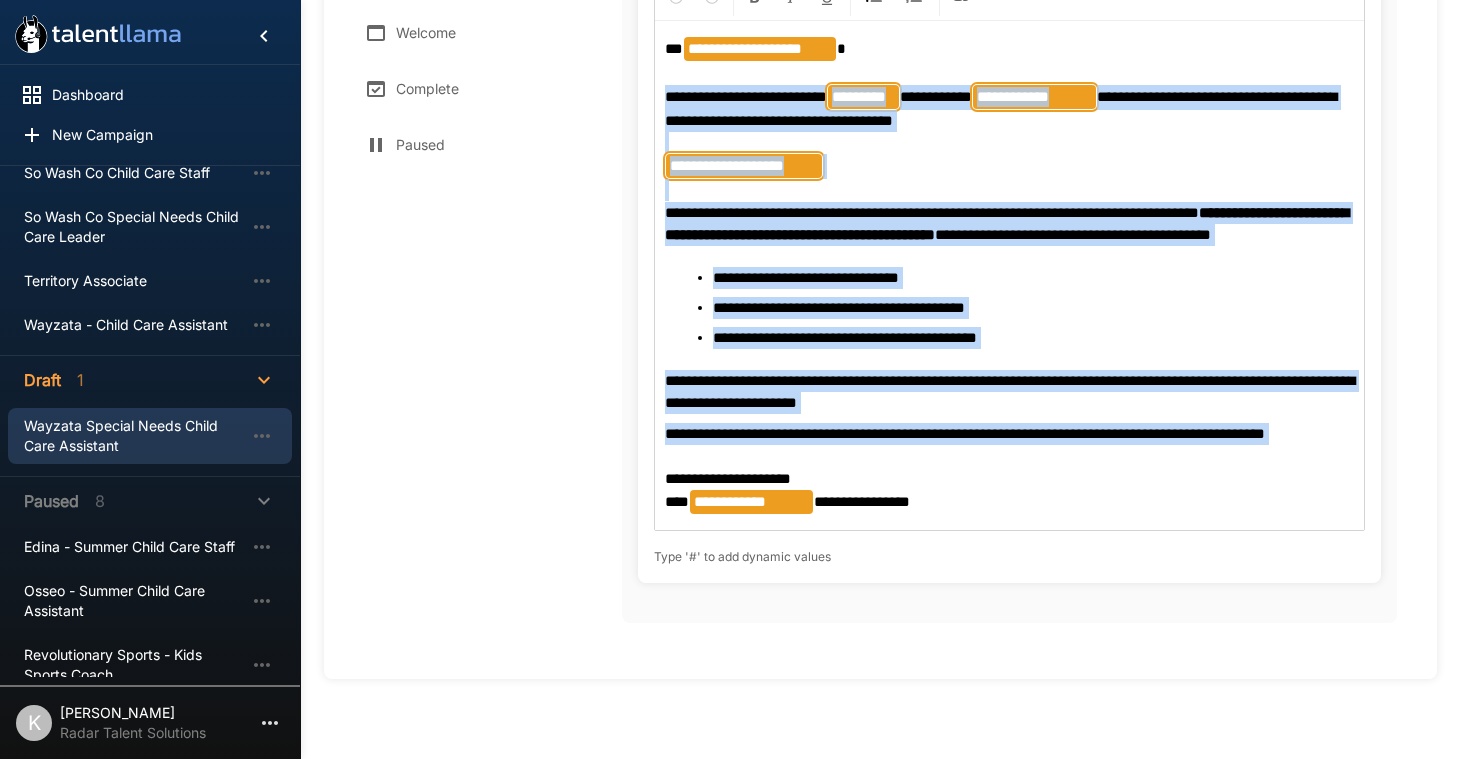 drag, startPoint x: 667, startPoint y: 73, endPoint x: 1077, endPoint y: 460, distance: 563.7987 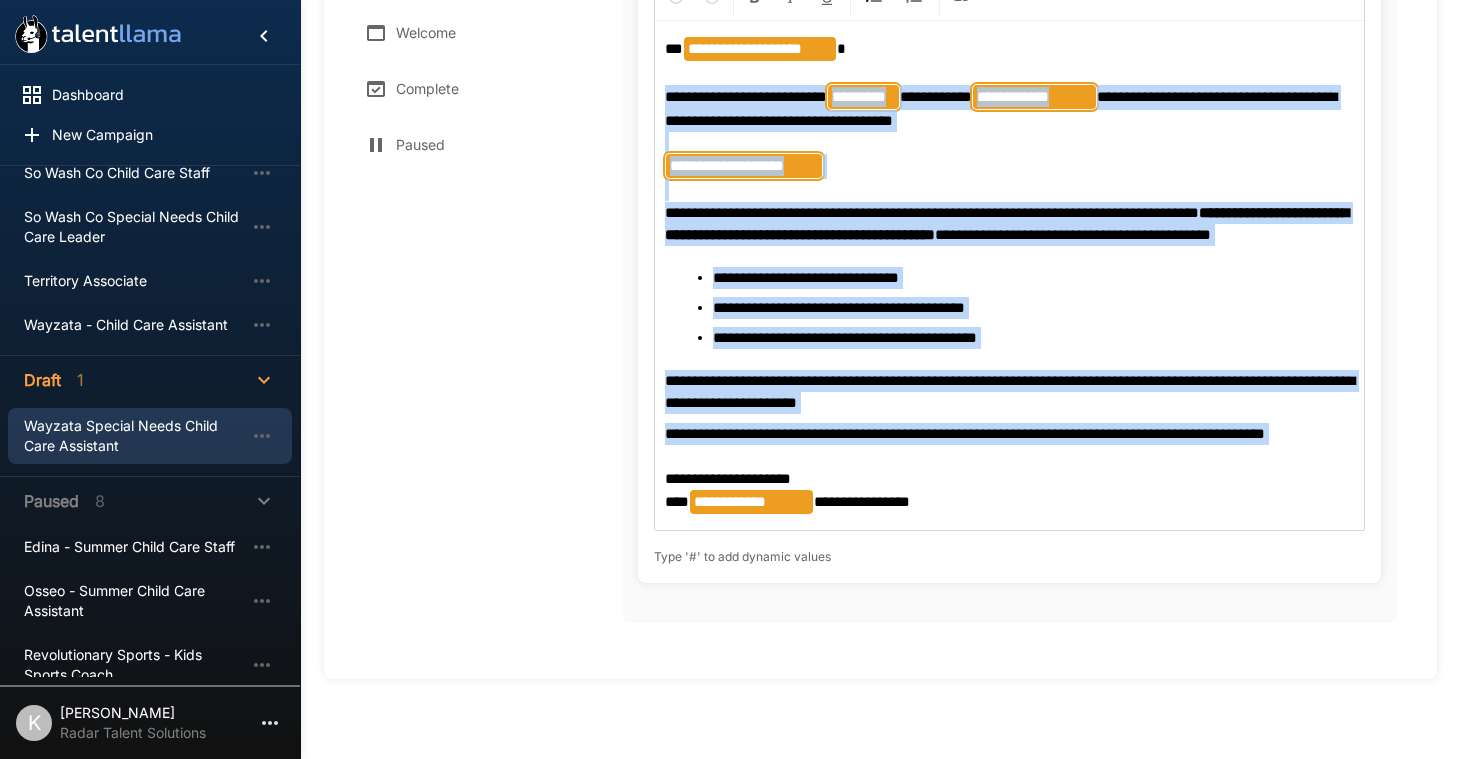 click on "**********" at bounding box center [1009, 276] 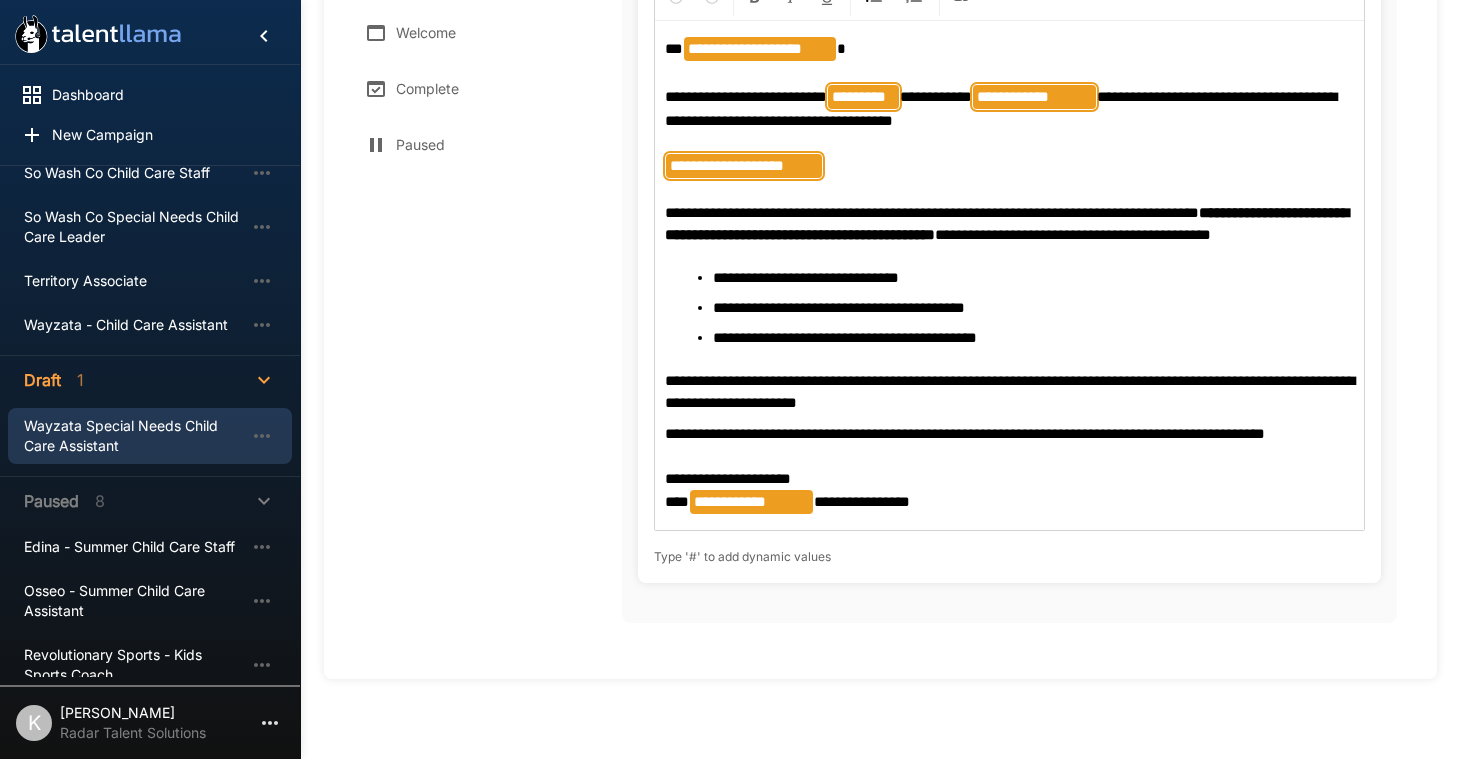 scroll, scrollTop: 411, scrollLeft: 0, axis: vertical 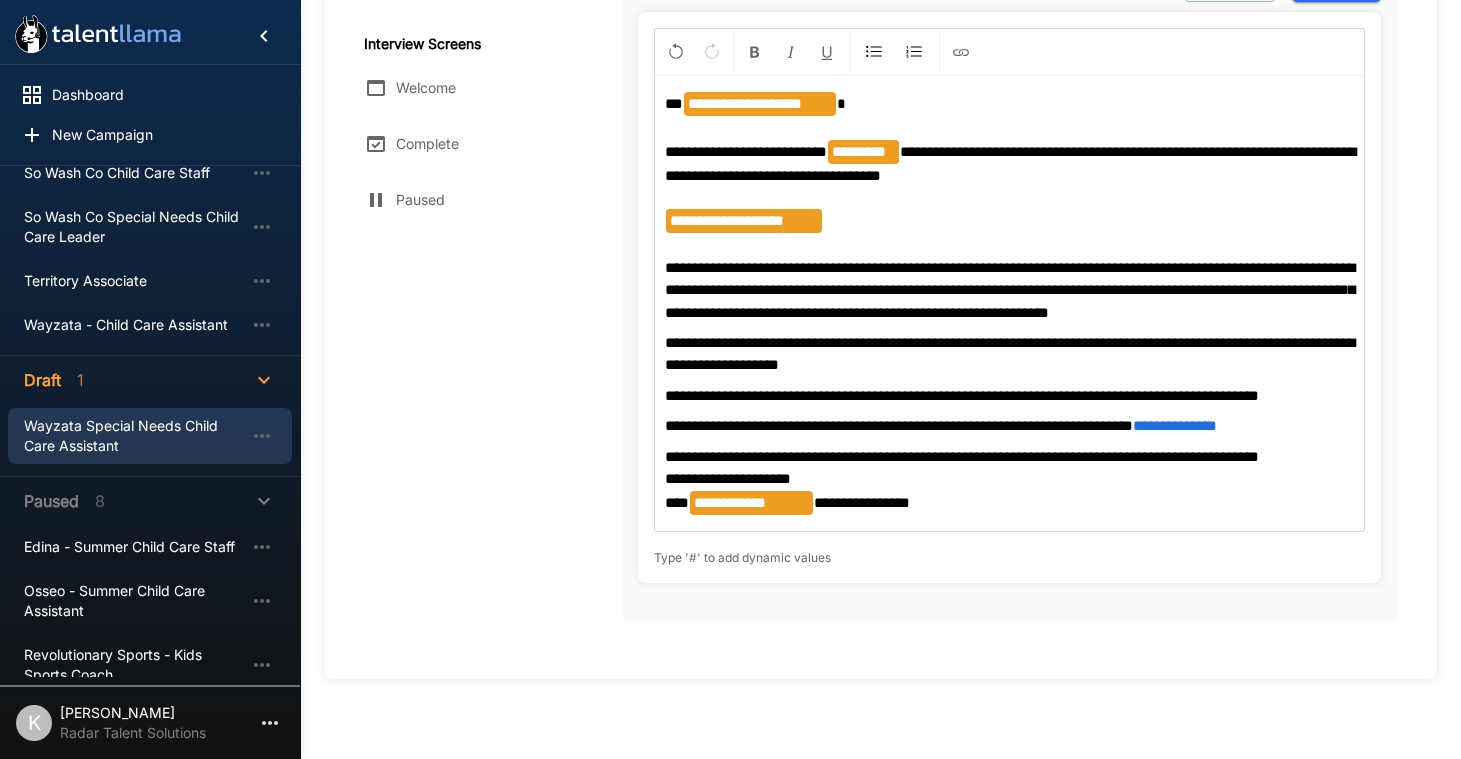click on "**********" at bounding box center [1010, 290] 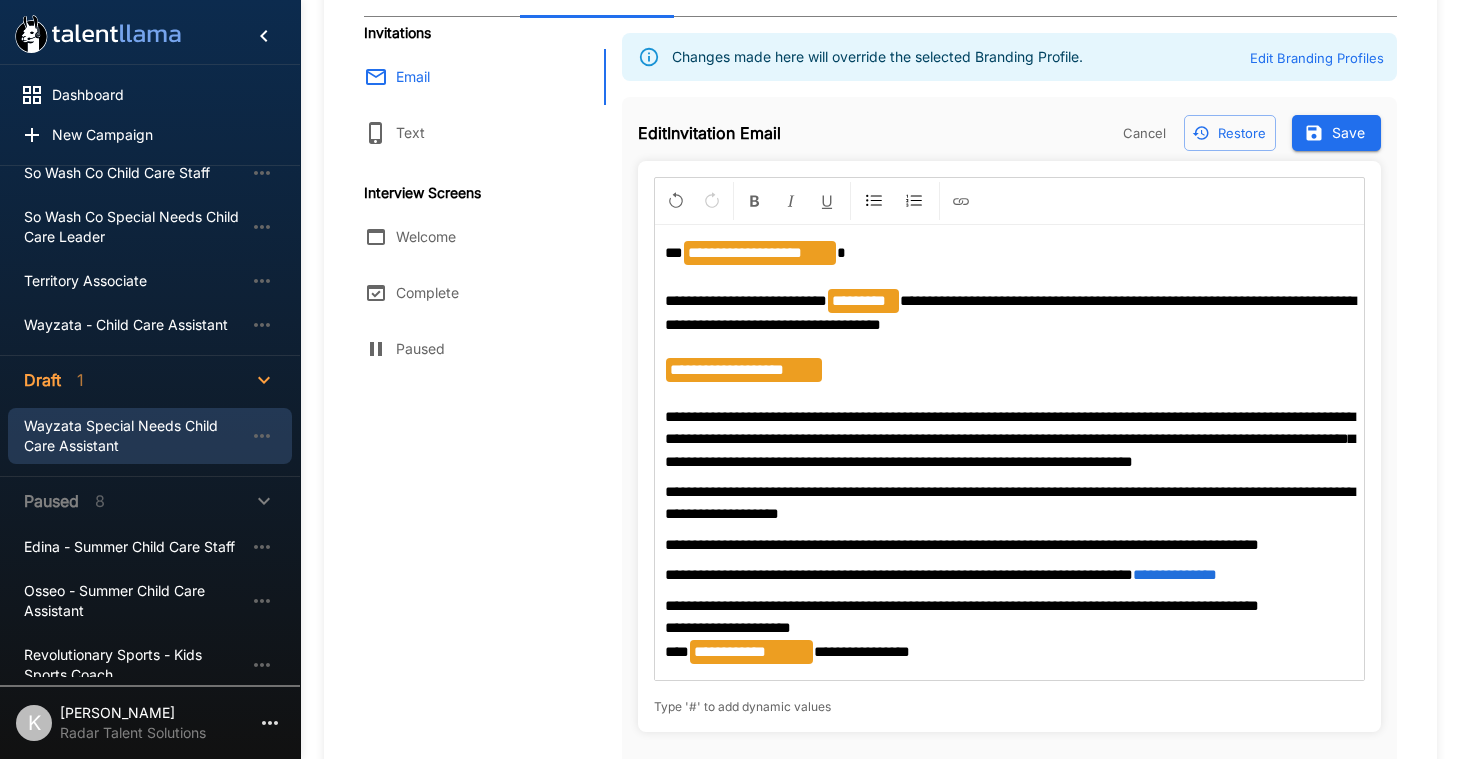 scroll, scrollTop: 220, scrollLeft: 0, axis: vertical 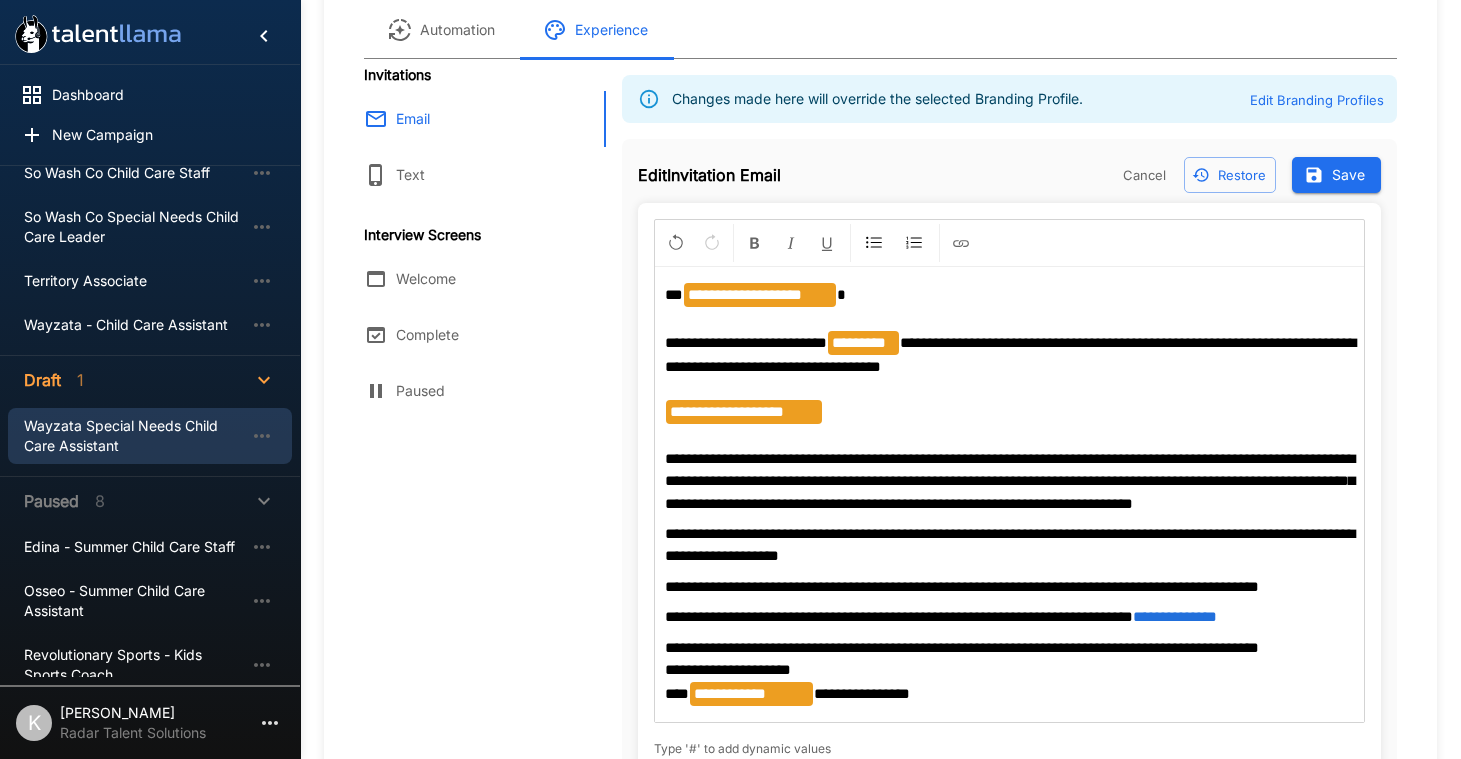 click on "Save" at bounding box center (1336, 175) 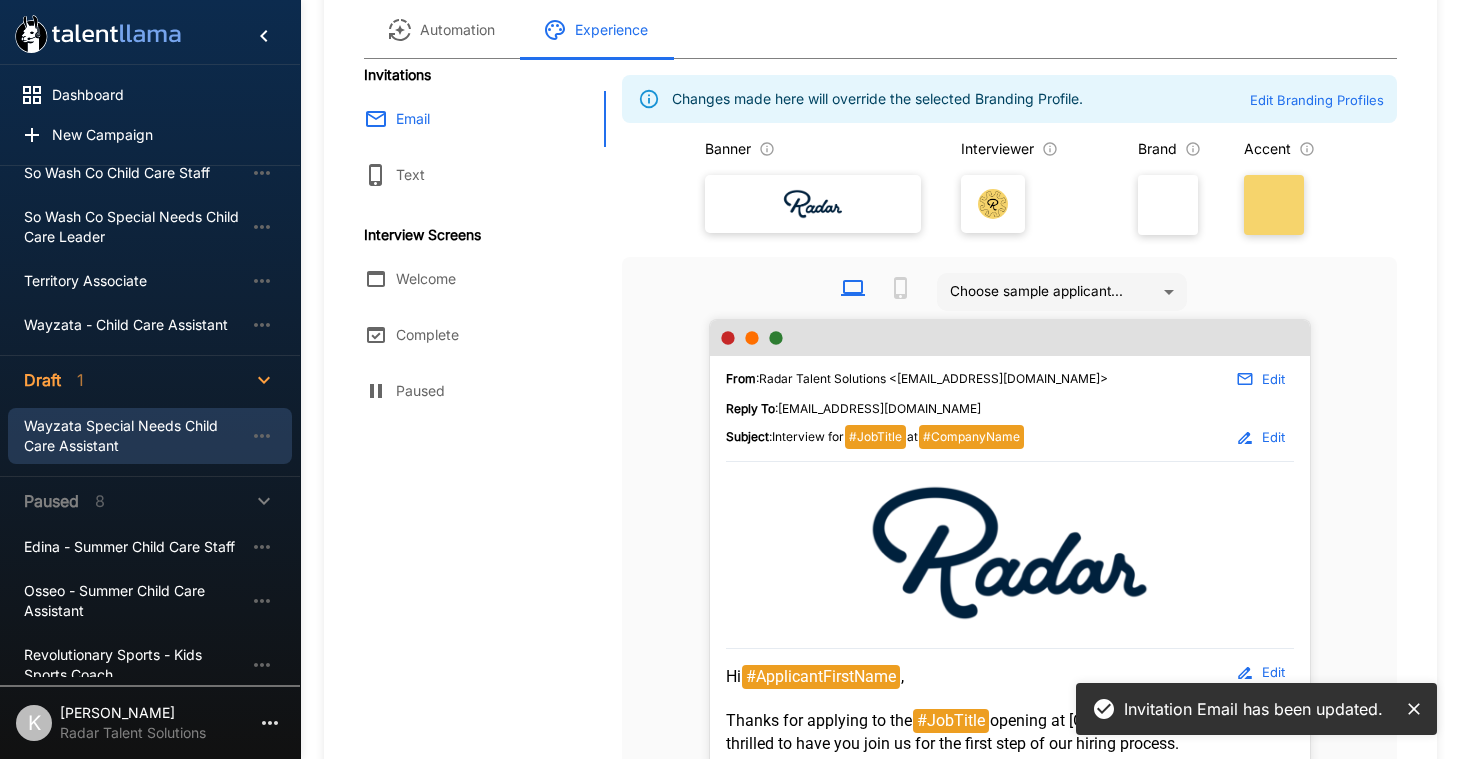 click on "Edit" at bounding box center [1262, 437] 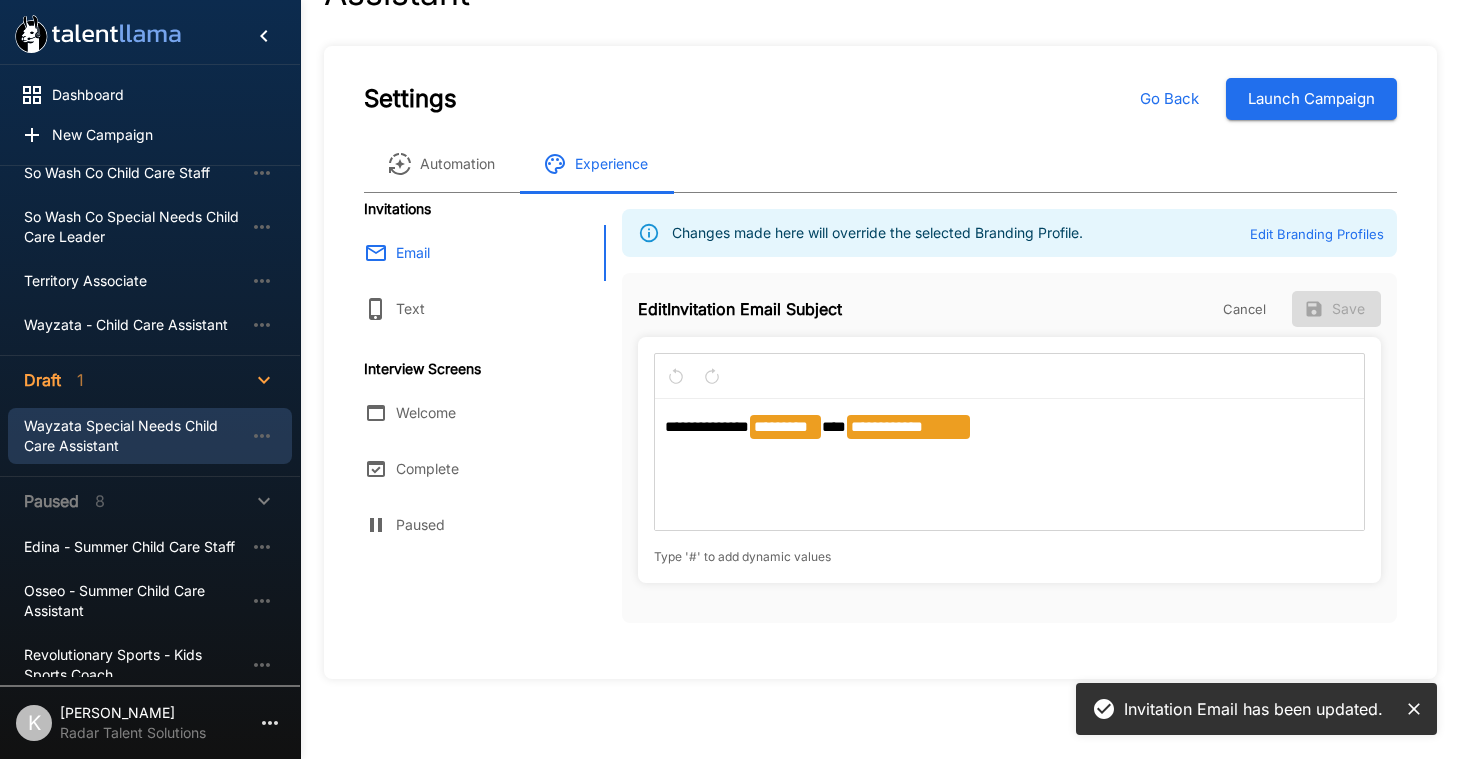 scroll, scrollTop: 85, scrollLeft: 0, axis: vertical 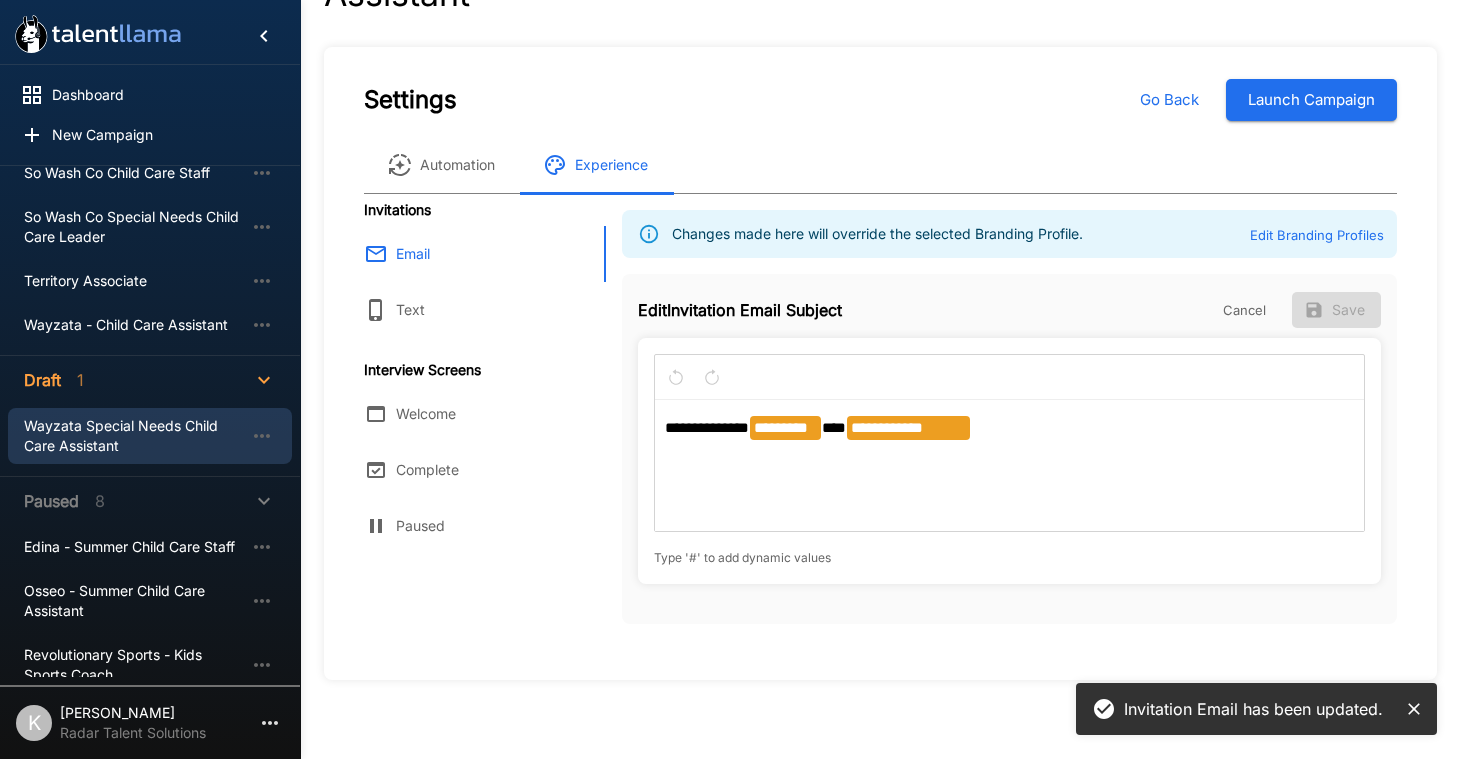 click on "**********" at bounding box center [1009, 428] 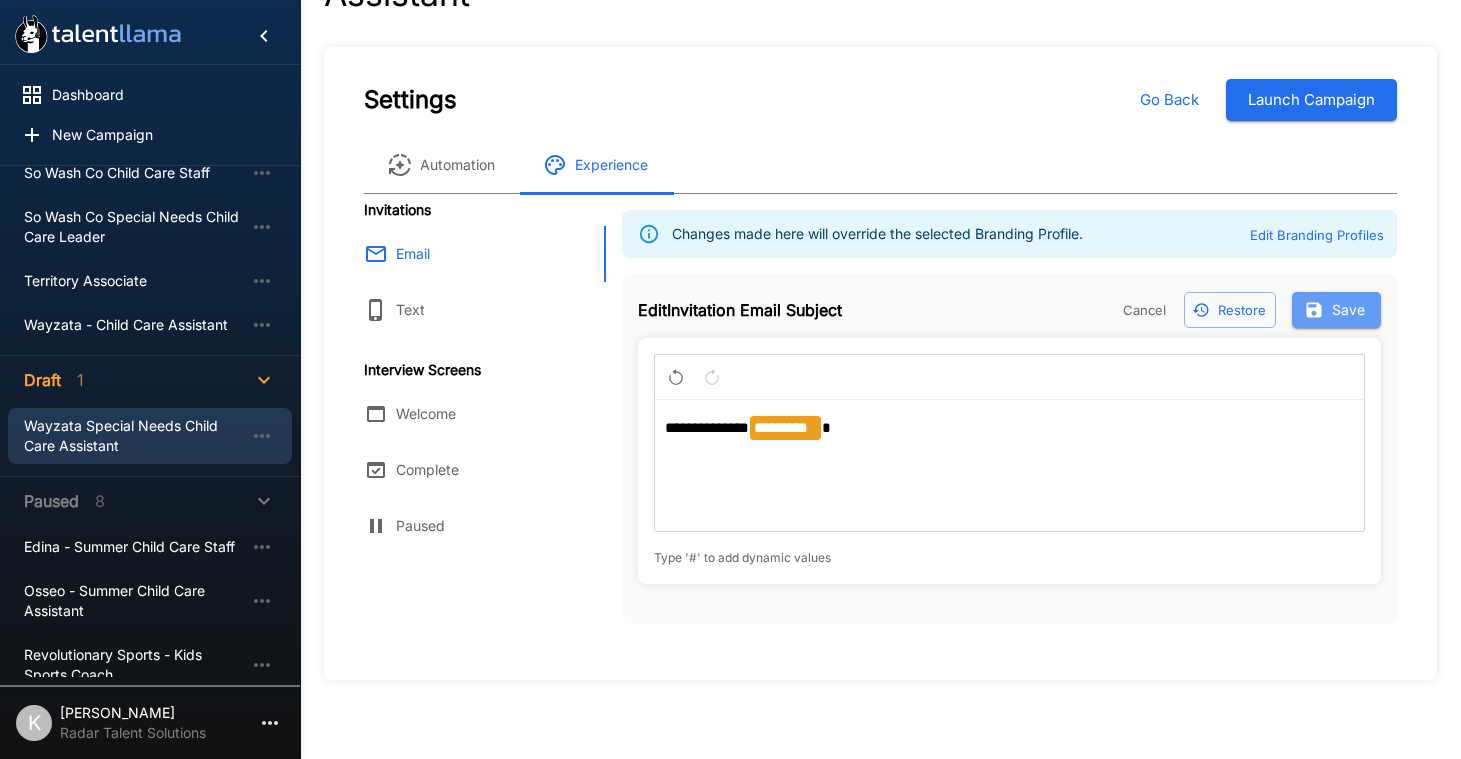 click 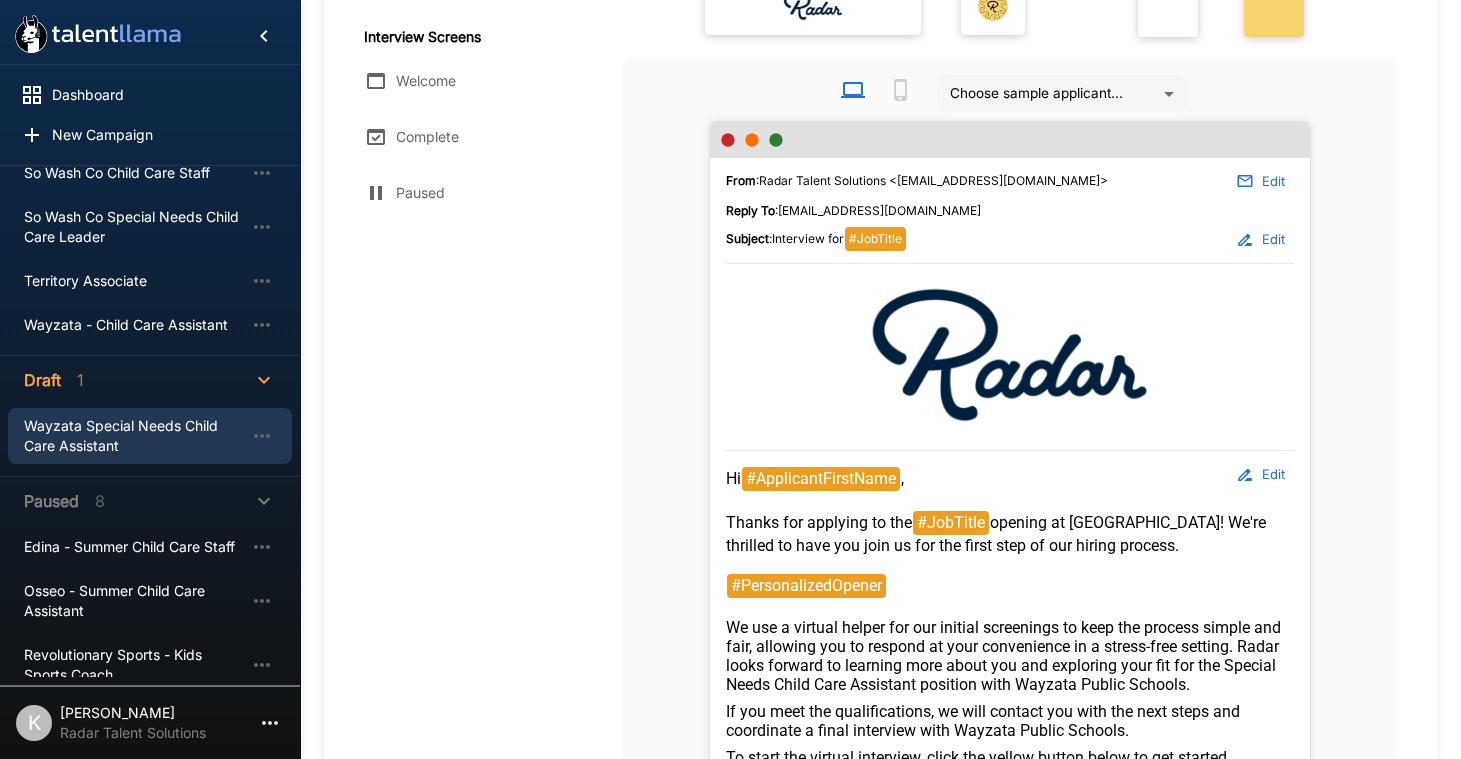 scroll, scrollTop: 267, scrollLeft: 0, axis: vertical 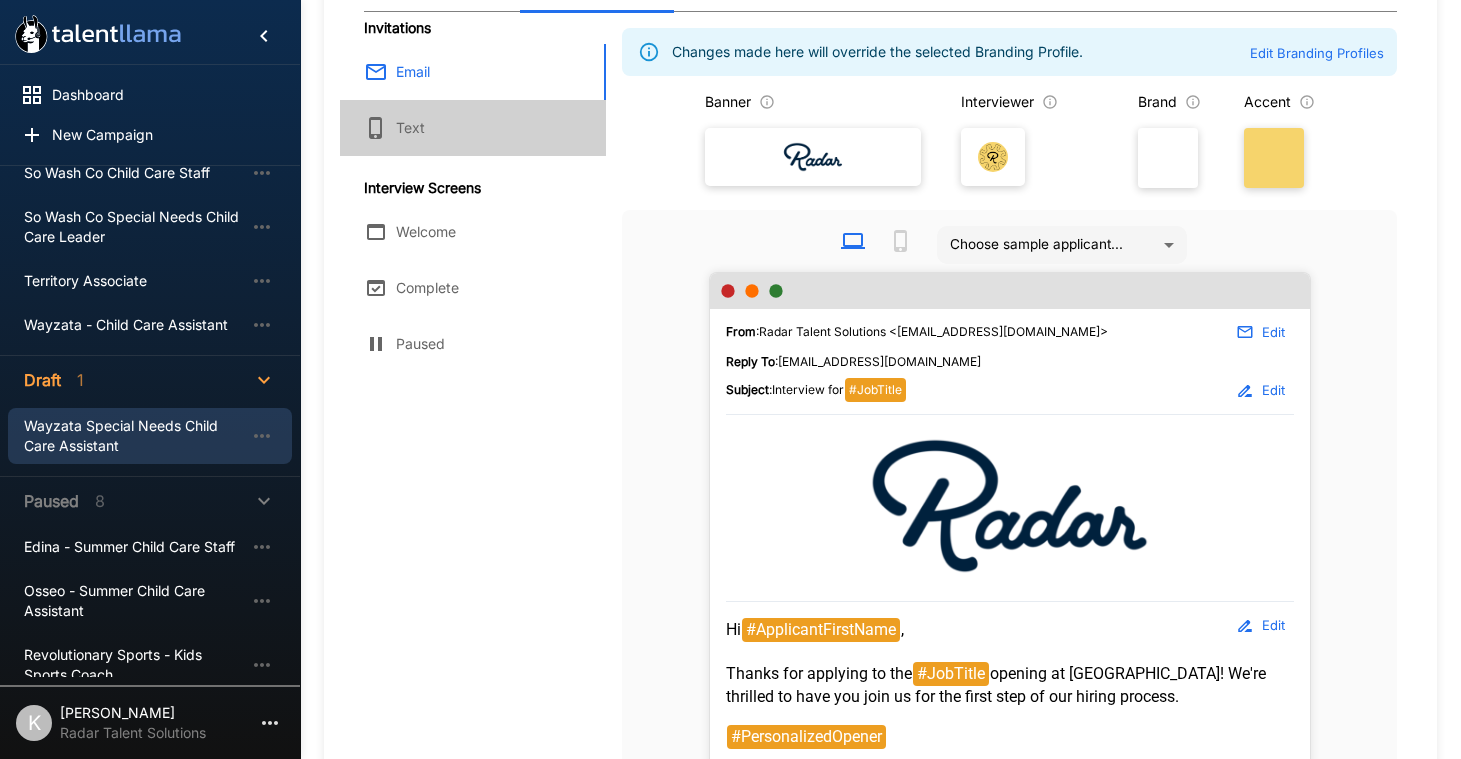 click on "Text" at bounding box center (473, 128) 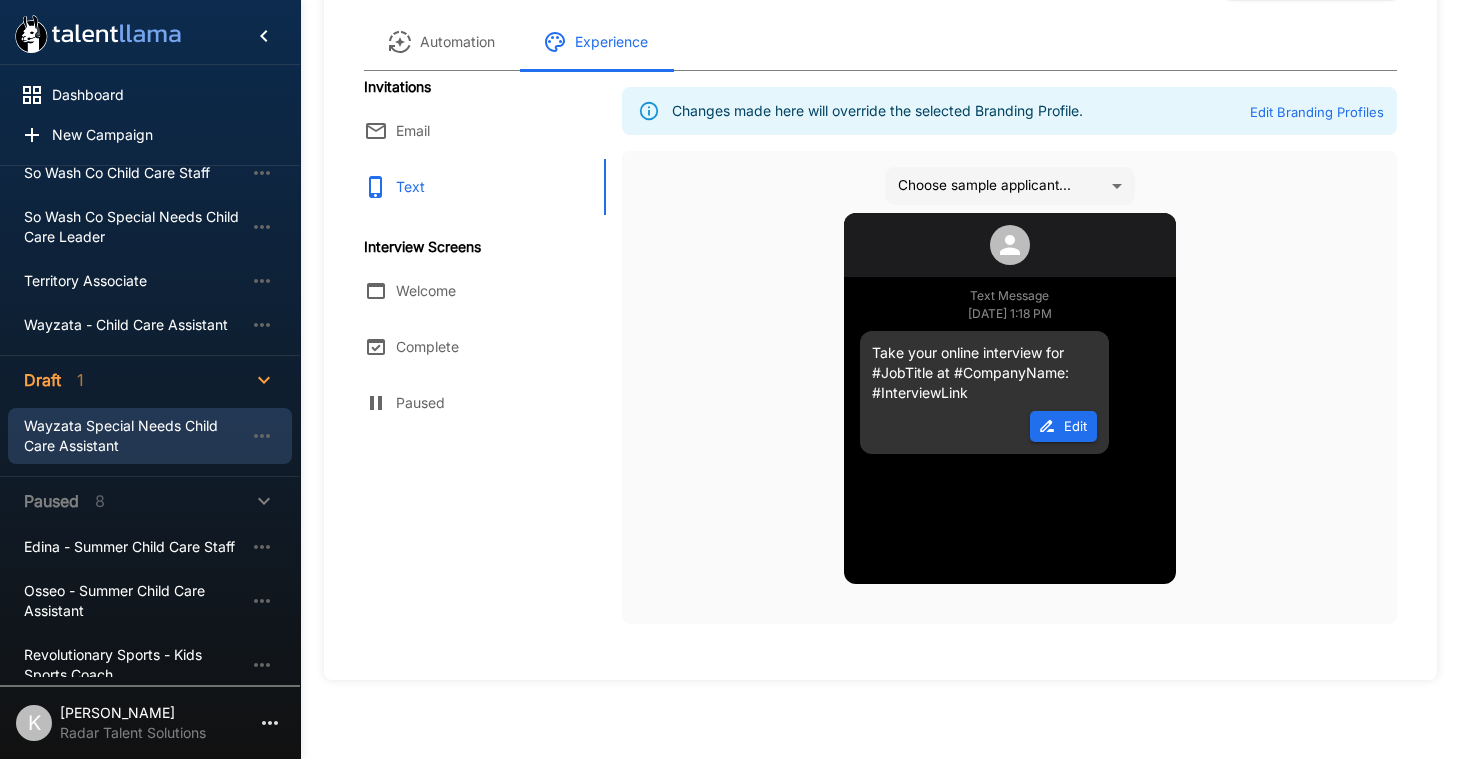 click on "Edit" at bounding box center [1063, 426] 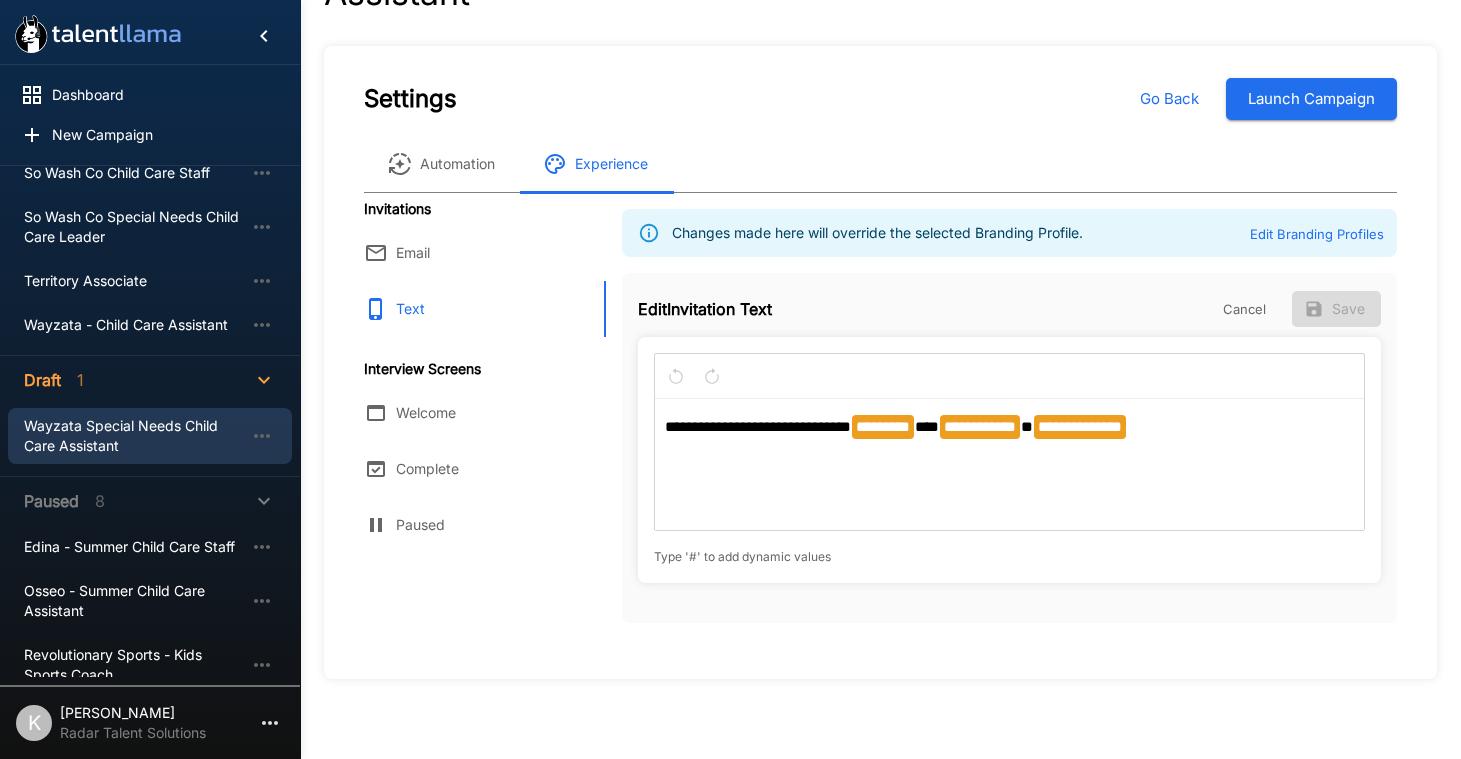 scroll, scrollTop: 85, scrollLeft: 0, axis: vertical 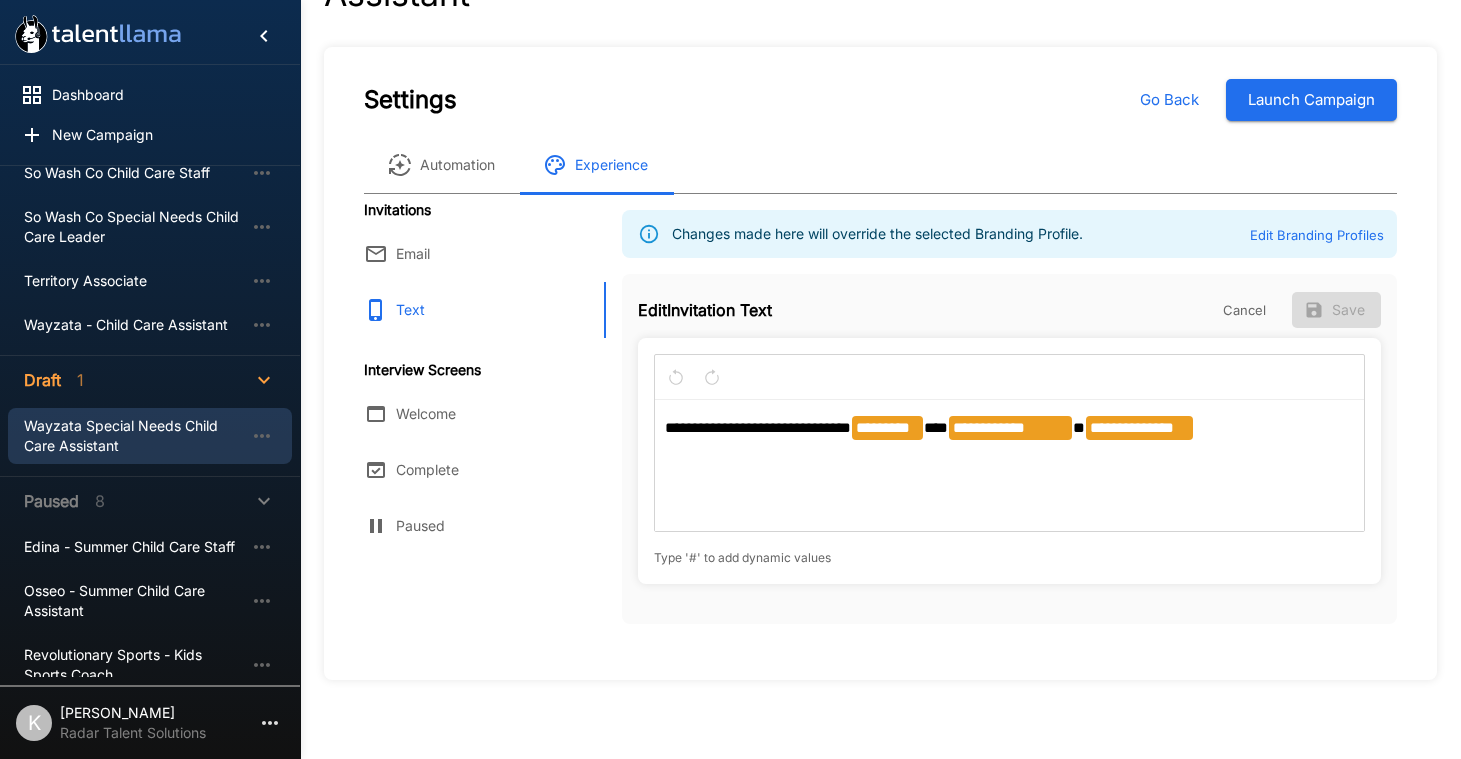 click on "**********" at bounding box center [1010, 428] 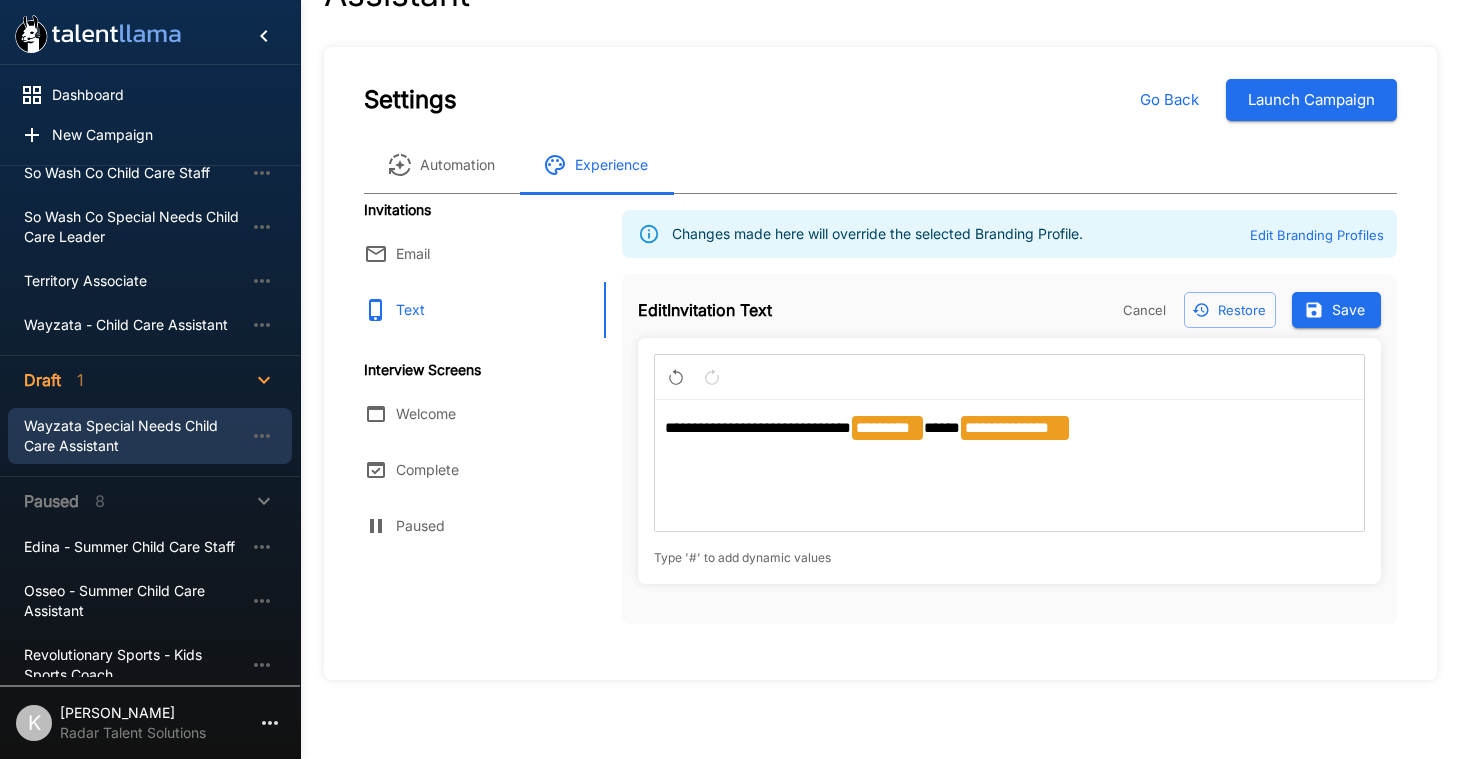click on "Edit  Invitation Text Cancel Restore Save" at bounding box center [1009, 310] 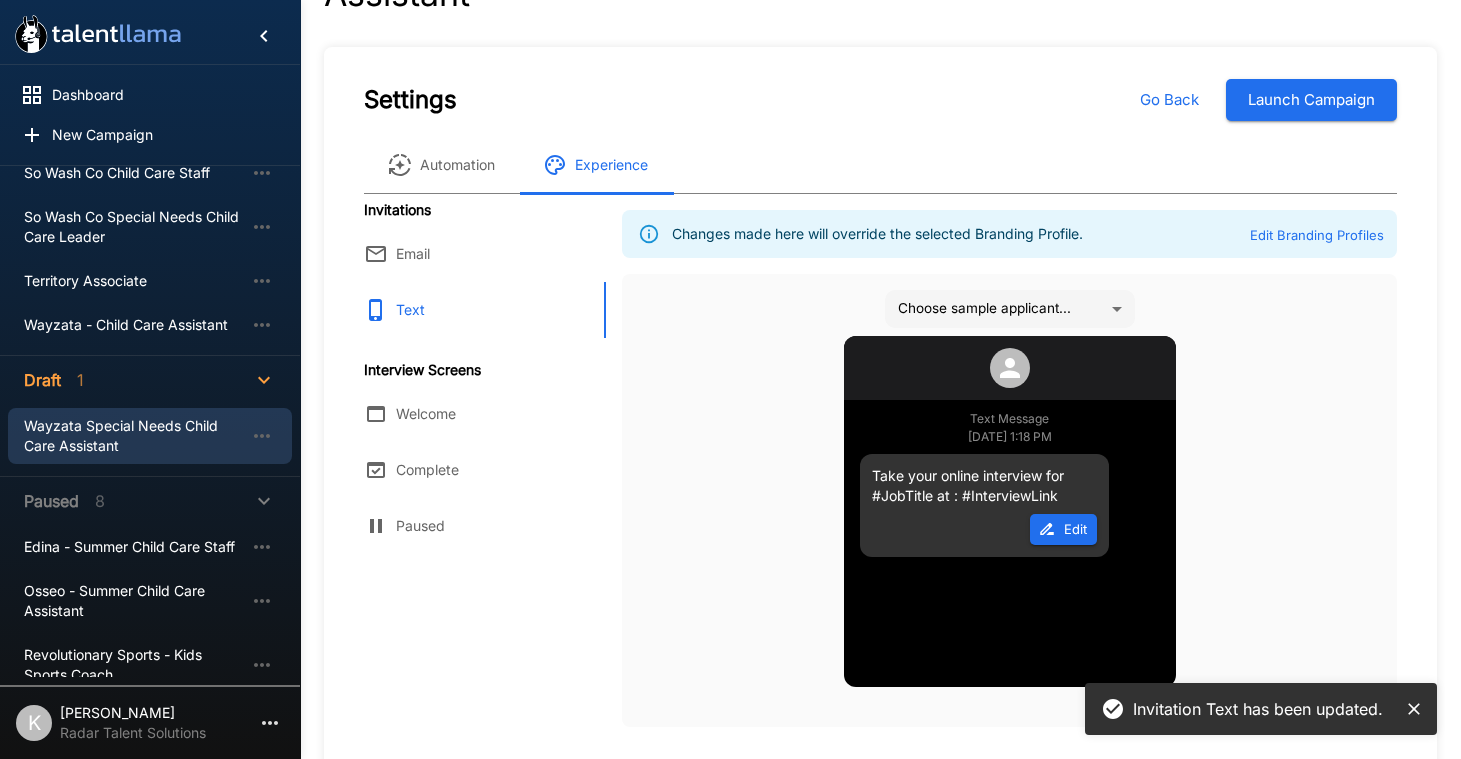 click on "Dashboard New Campaign Active 10 Anoka-[GEOGRAPHIC_DATA] Before School Child Care Assistant Anoka-Hennepin Child Care Site Leader Anoka-Hennepin Special Needs Child Care Assistant Anoka-[GEOGRAPHIC_DATA] Special Needs Child Care Assistant (PT hours) Edina - Before and After School Child Care Assistant  NE Metro 916 - Educational Support Assistant  So Wash Co Child Care Staff  So Wash Co Special Needs Child Care Leader  Territory Associate  Wayzata - Child Care Assistant Draft 1 Wayzata Special Needs Child Care Assistant Paused 8 Edina - Summer Child Care Staff Osseo - Summer Child Care Assistant  Revolutionary Sports - Kids Sports Coach Revolutionary Sports - Kids Sports Coach  Revolutionary Sports - Kids Sports Coach (PT) So Wash Co Summer Child Care Staff  Territory Associate Wayzata - Summer Child Care Program Assistant K [PERSON_NAME] Radar Talent Solutions Invitation Text has been updated. Wayzata Special Needs Child Care Assistant Job Info Outline Settings Settings Go Back Launch Campaign Automation Experience Invitations" at bounding box center (730, 294) 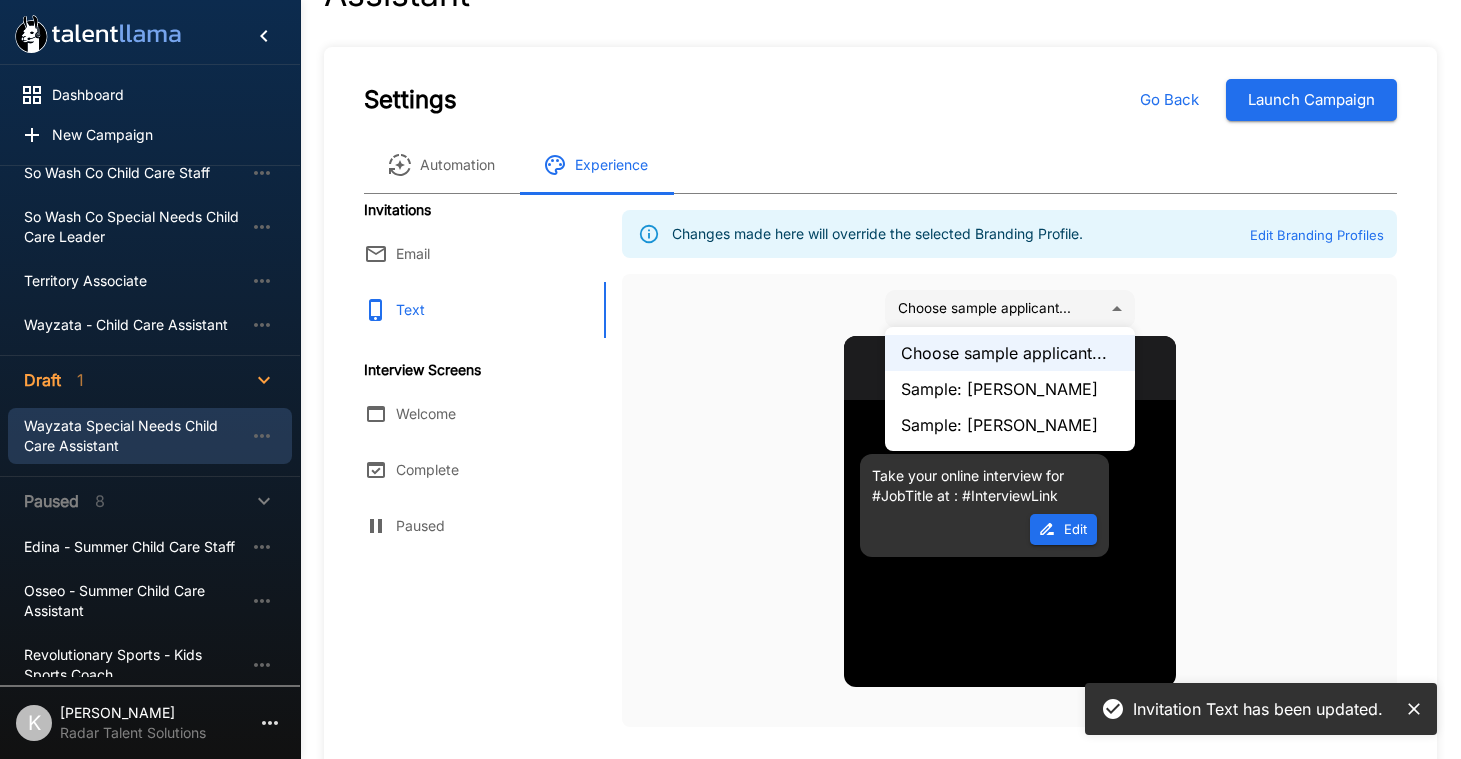 click on "Sample: [PERSON_NAME]" at bounding box center (1010, 389) 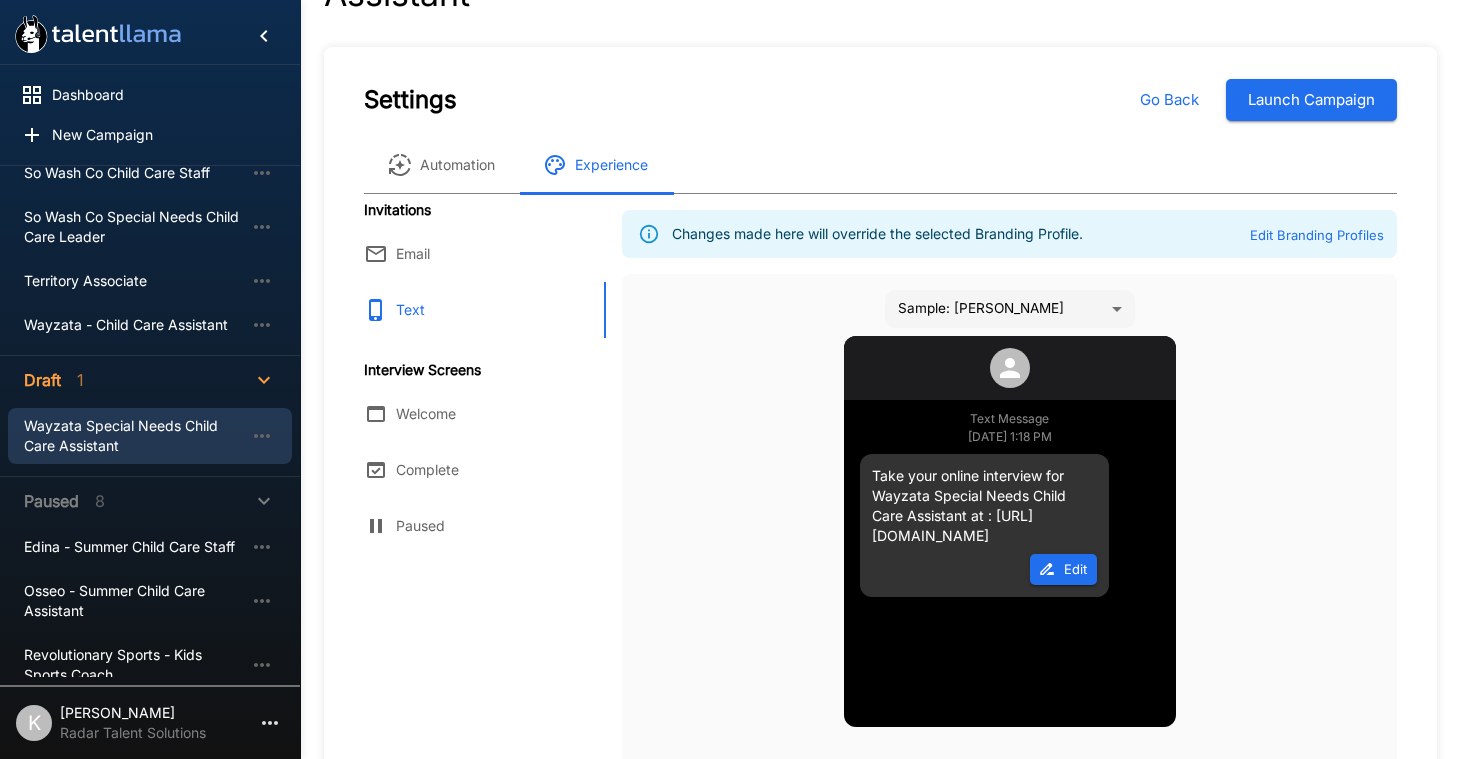 click on "Email" at bounding box center (473, 254) 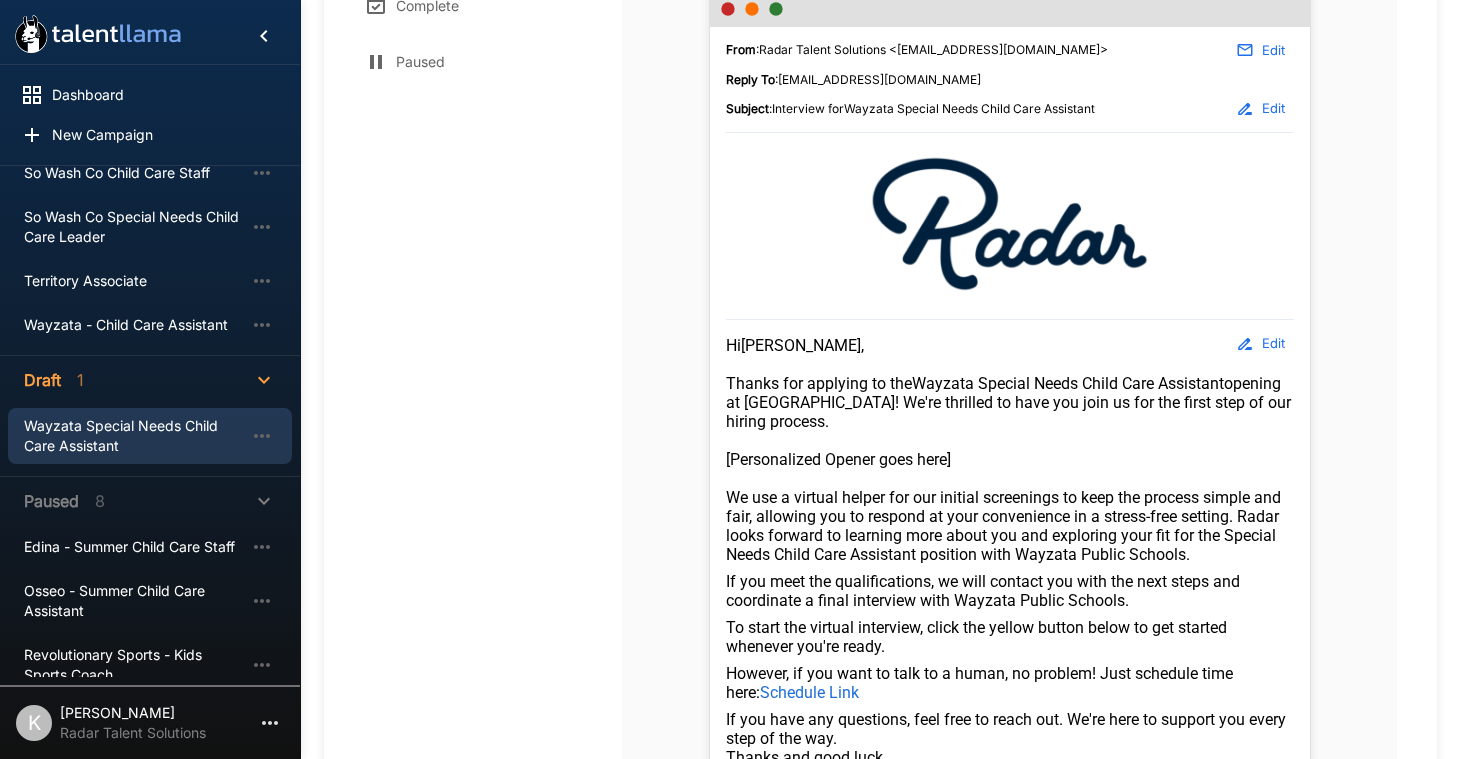 scroll, scrollTop: 277, scrollLeft: 0, axis: vertical 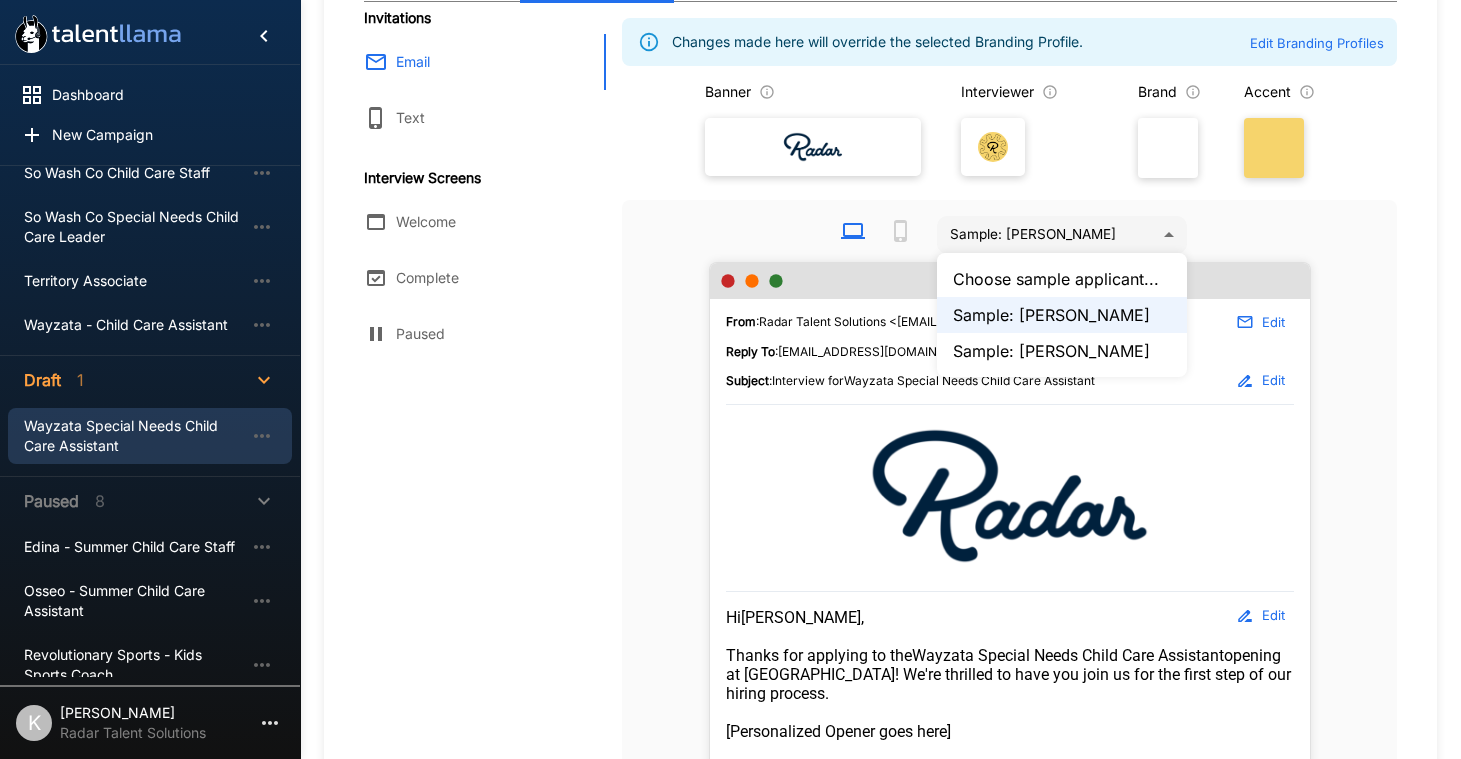 click on "Dashboard New Campaign Active 10 Anoka-[GEOGRAPHIC_DATA] Before School Child Care Assistant Anoka-Hennepin Child Care Site Leader Anoka-Hennepin Special Needs Child Care Assistant Anoka-[GEOGRAPHIC_DATA] Special Needs Child Care Assistant (PT hours) Edina - Before and After School Child Care Assistant  NE Metro 916 - Educational Support Assistant  So Wash Co Child Care Staff  So Wash Co Special Needs Child Care Leader  Territory Associate  Wayzata - Child Care Assistant Draft 1 Wayzata Special Needs Child Care Assistant Paused 8 Edina - Summer Child Care Staff Osseo - Summer Child Care Assistant  Revolutionary Sports - Kids Sports Coach Revolutionary Sports - Kids Sports Coach  Revolutionary Sports - Kids Sports Coach (PT) So Wash Co Summer Child Care Staff  Territory Associate Wayzata - Summer Child Care Program Assistant K [PERSON_NAME] Radar Talent Solutions Wayzata Special Needs Child Care Assistant Job Info Outline Settings Settings Go Back Launch Campaign Automation Experience Invitations Email Text Interview Screens * :" at bounding box center (730, 102) 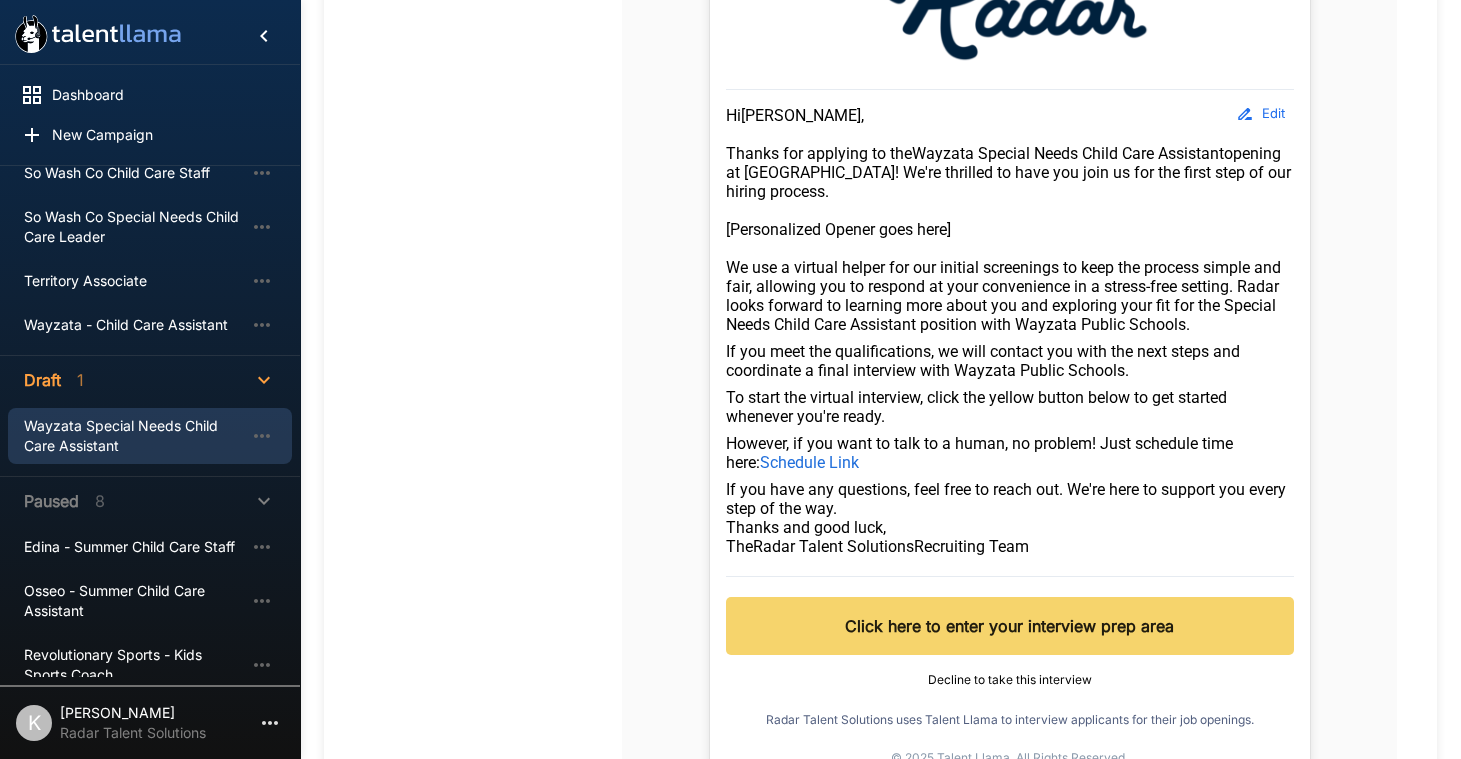scroll, scrollTop: 822, scrollLeft: 0, axis: vertical 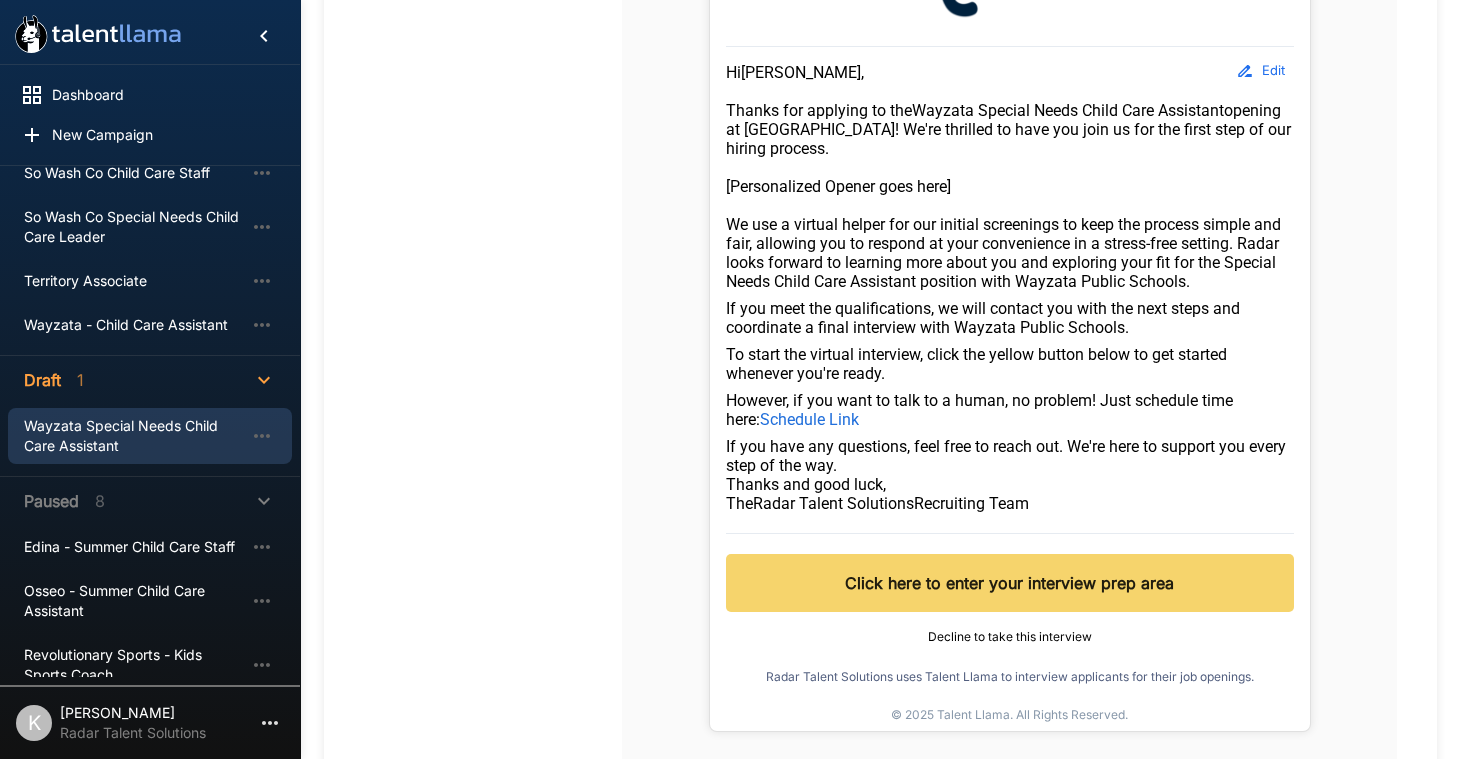 click on "Schedule Link" at bounding box center (809, 419) 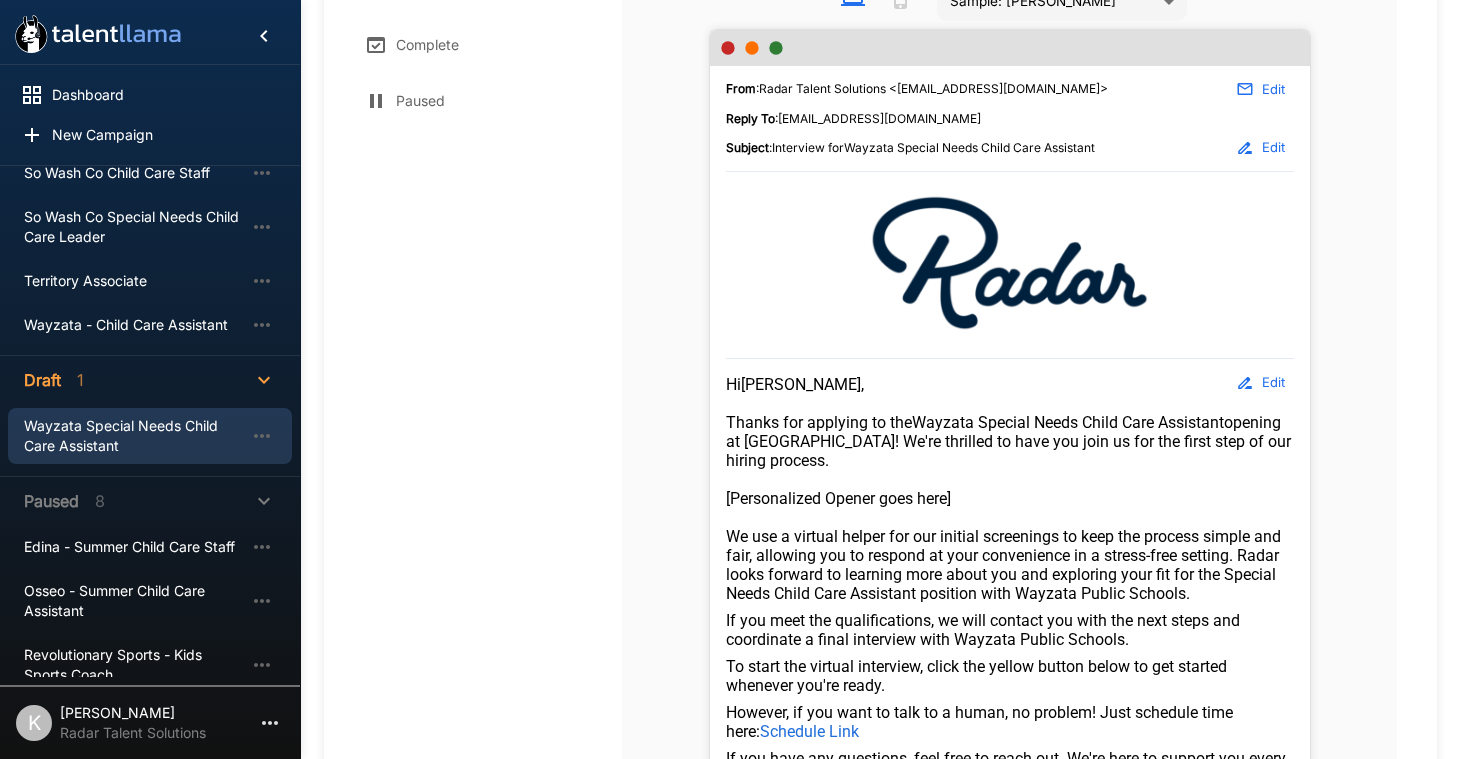 scroll, scrollTop: 646, scrollLeft: 0, axis: vertical 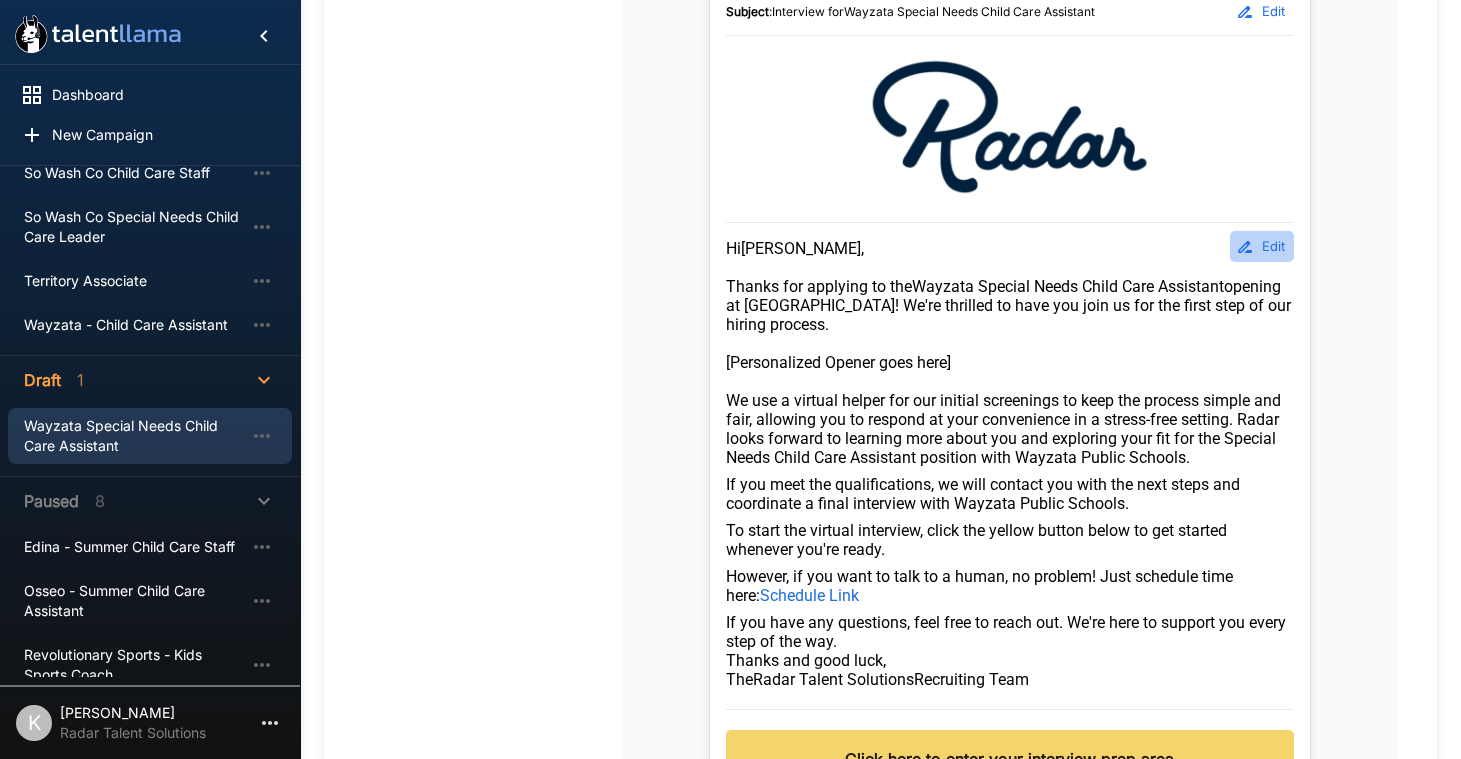 click on "Edit" at bounding box center (1262, 246) 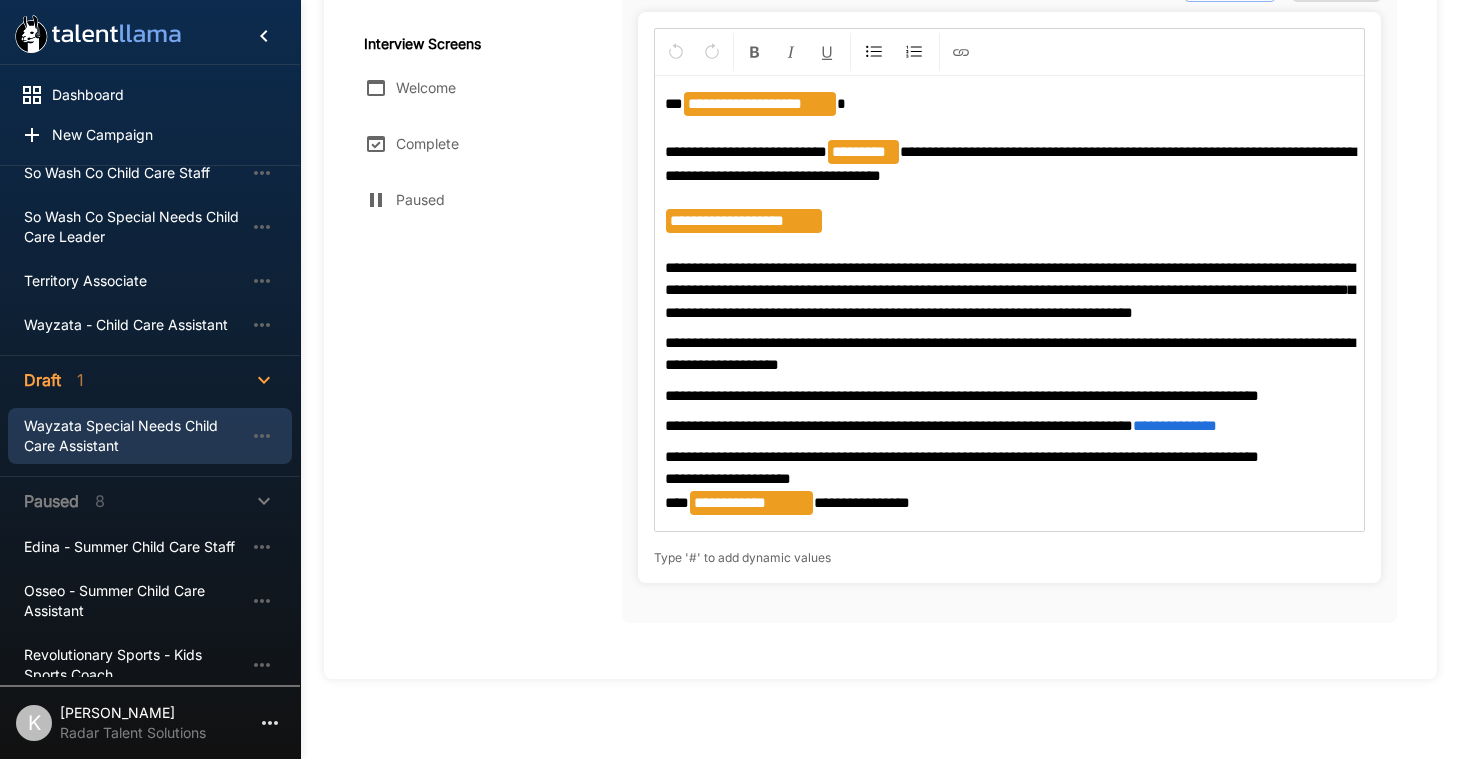 scroll, scrollTop: 433, scrollLeft: 0, axis: vertical 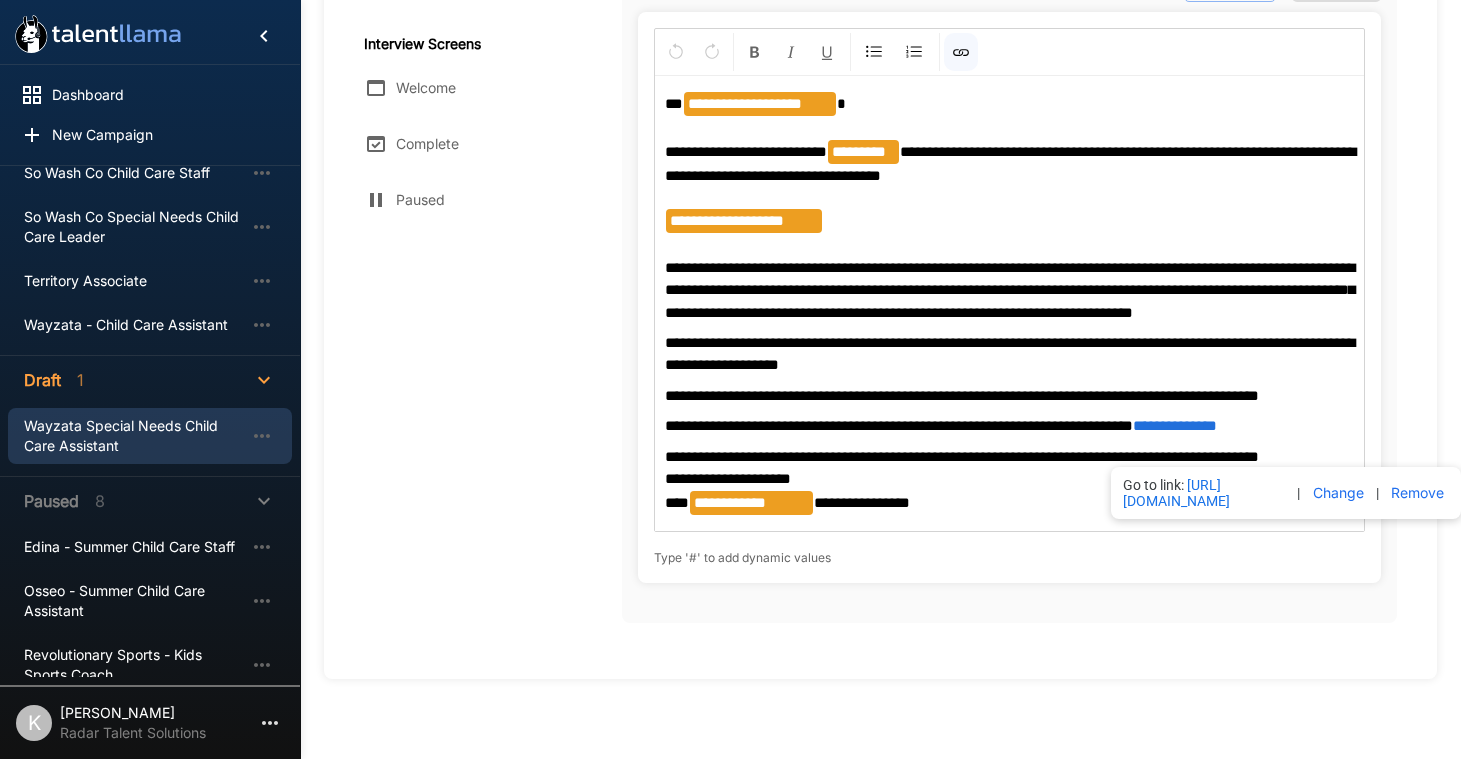 click on "**********" at bounding box center (1175, 425) 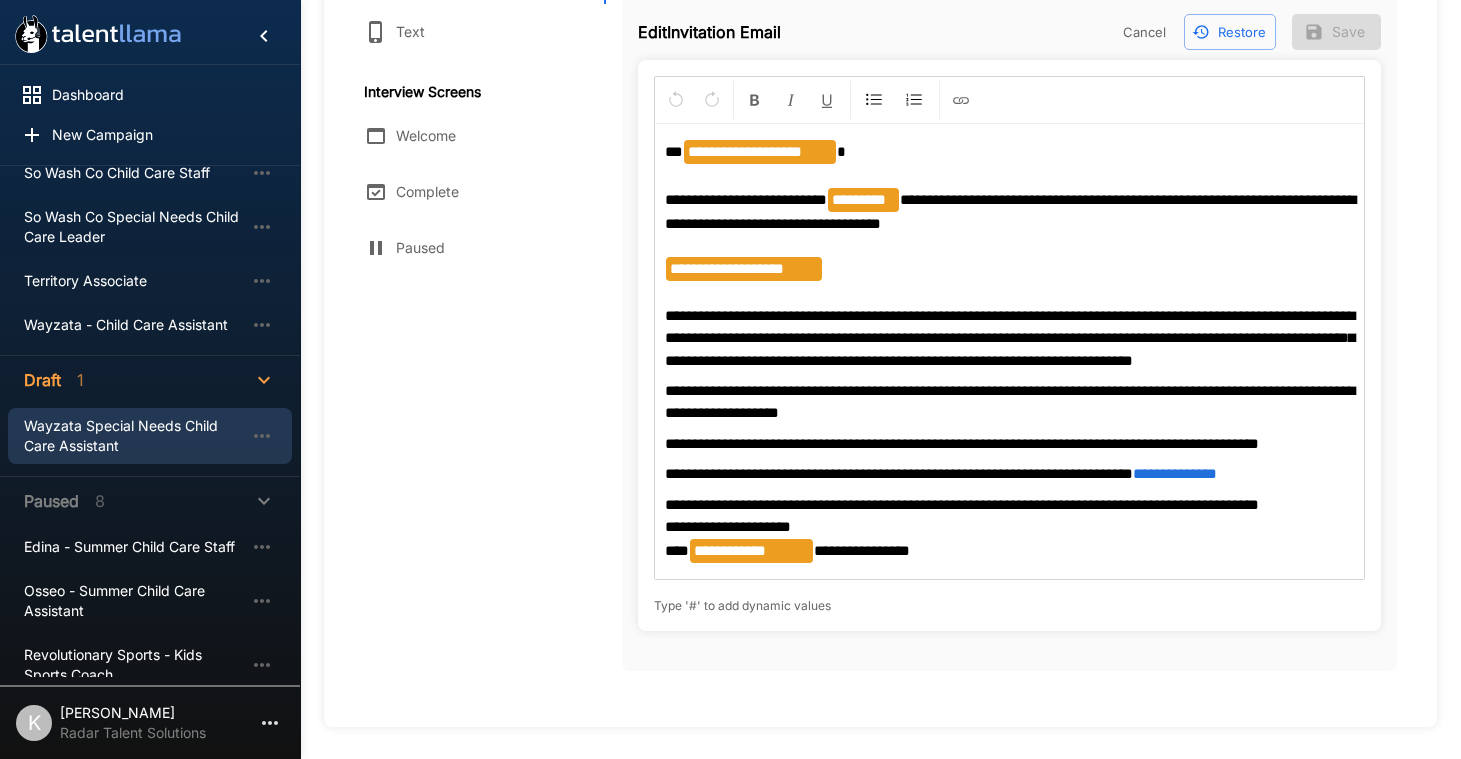 scroll, scrollTop: 210, scrollLeft: 0, axis: vertical 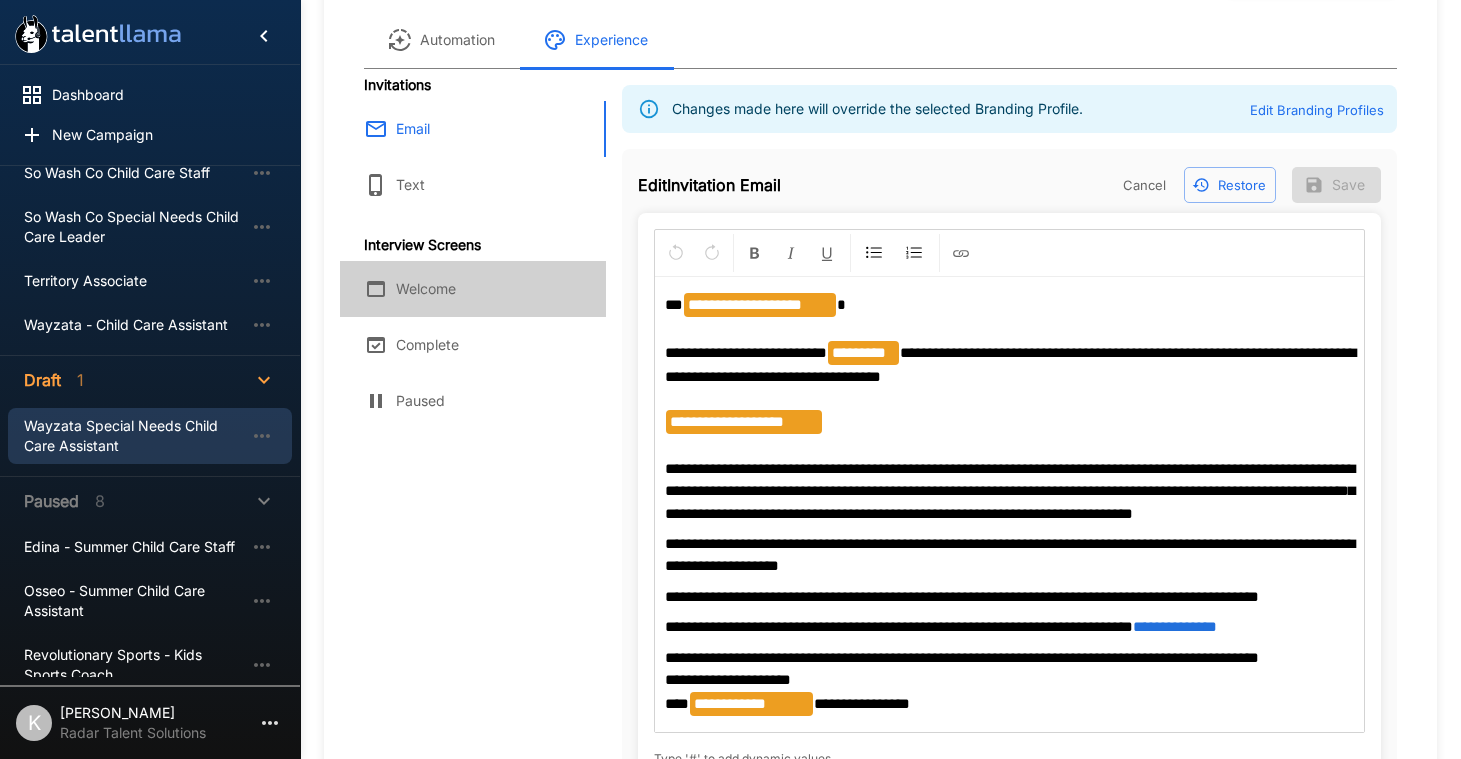 click on "Welcome" at bounding box center (473, 289) 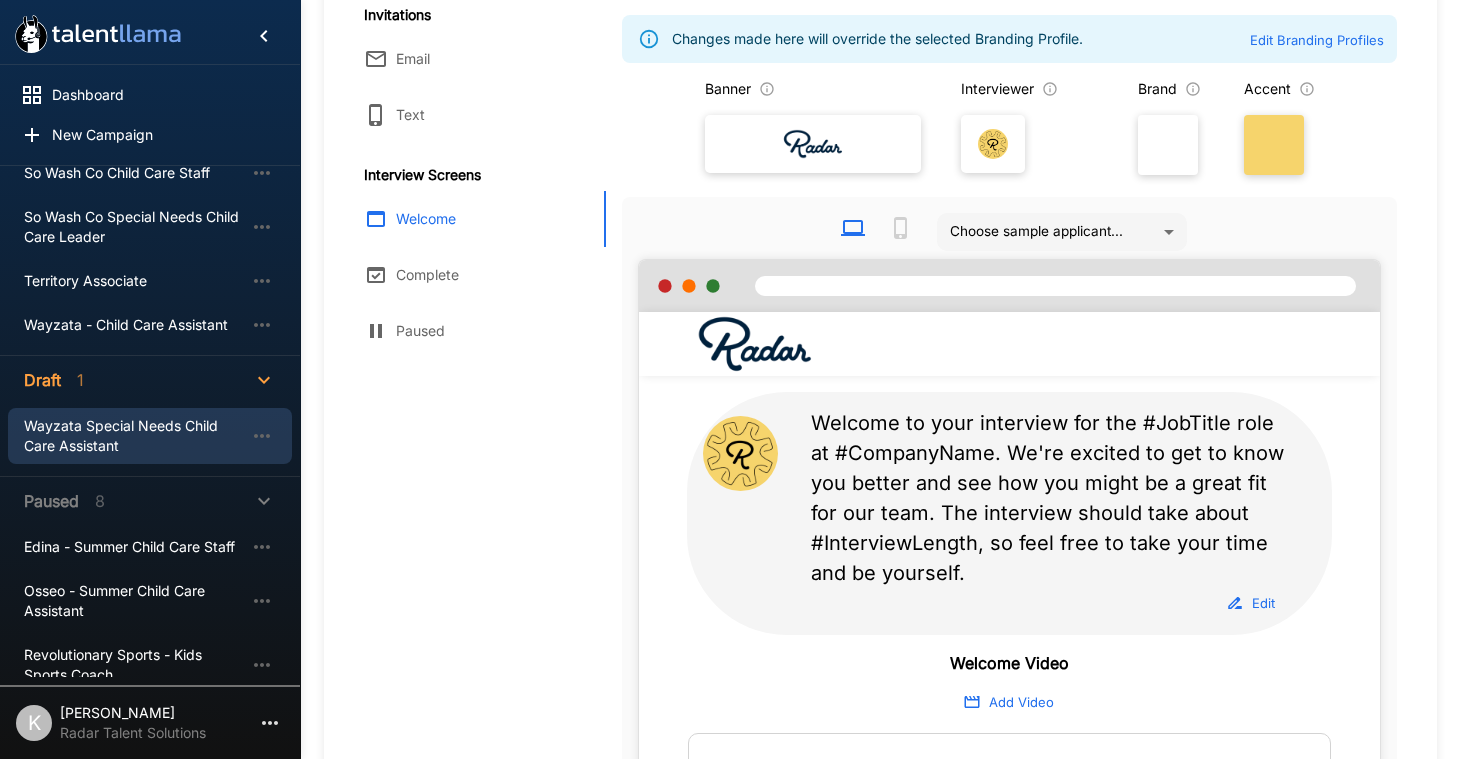 scroll, scrollTop: 333, scrollLeft: 0, axis: vertical 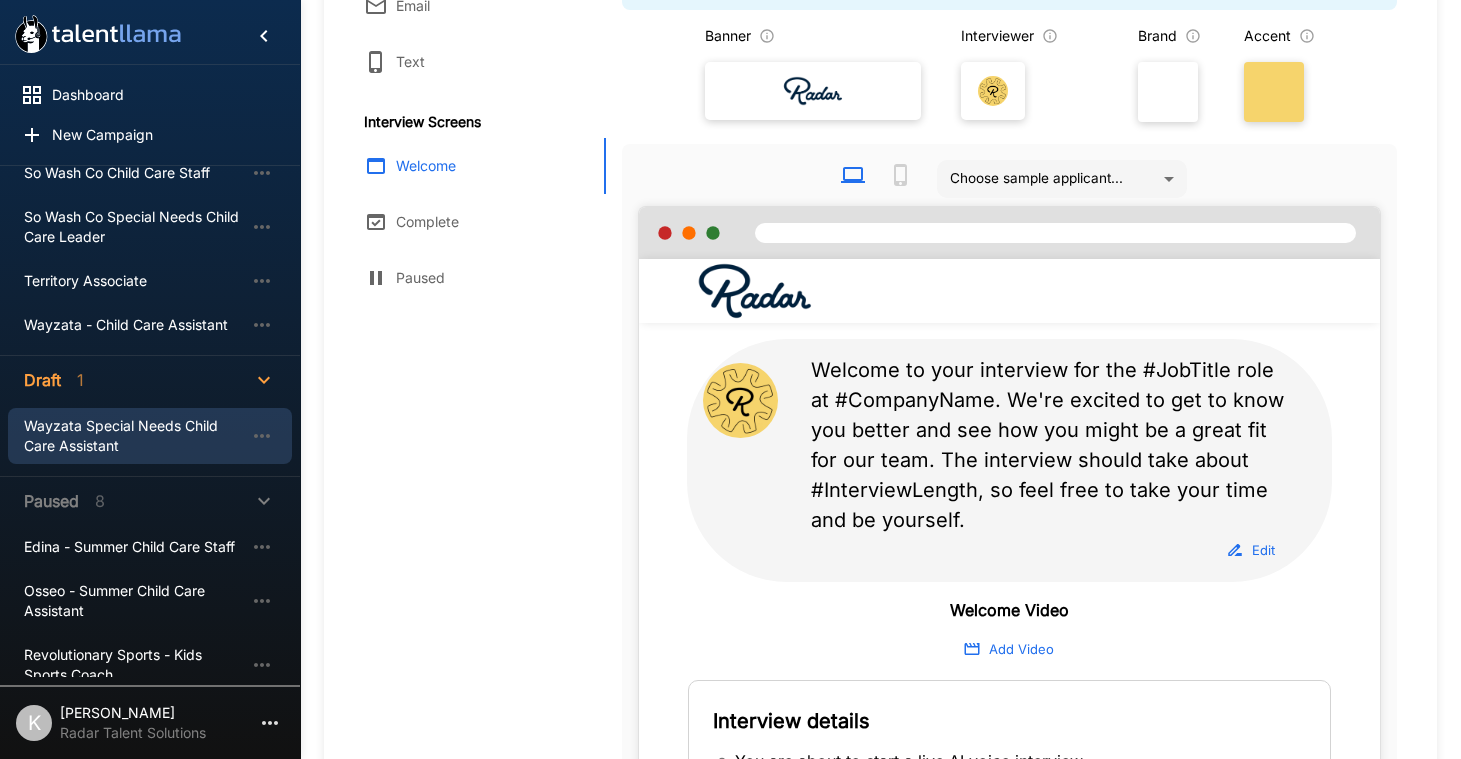 click on "Edit" at bounding box center (1252, 550) 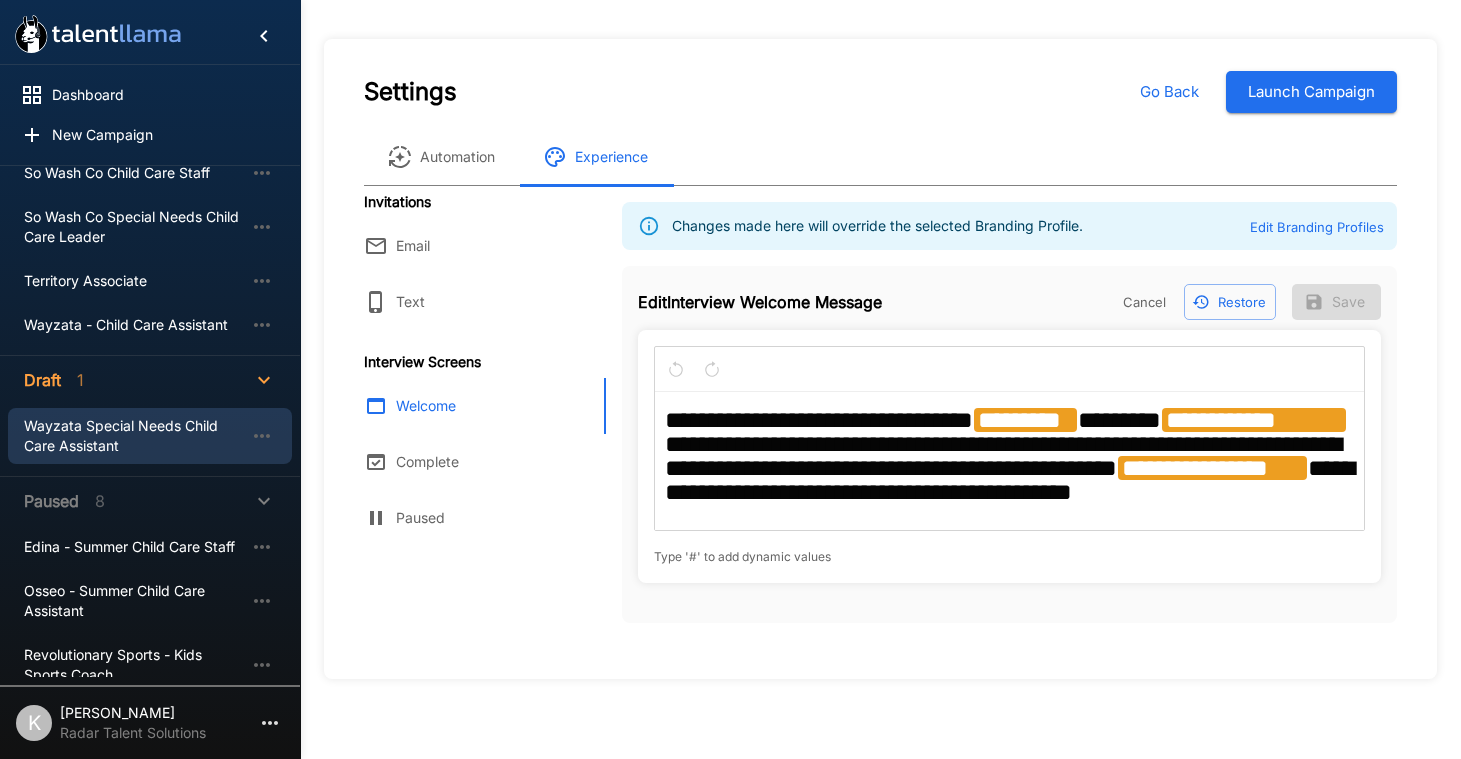 scroll, scrollTop: 87, scrollLeft: 0, axis: vertical 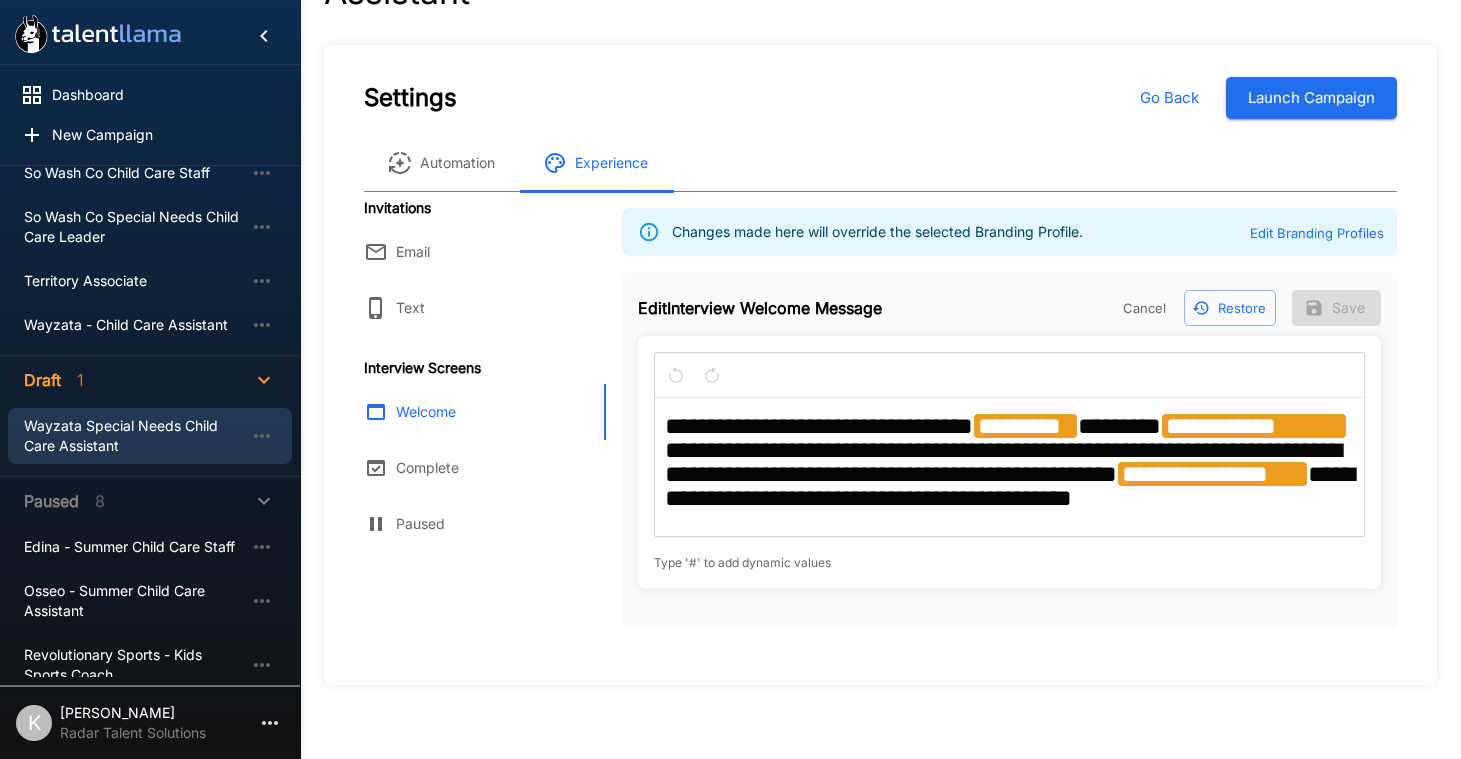 click on "**********" at bounding box center [1254, 426] 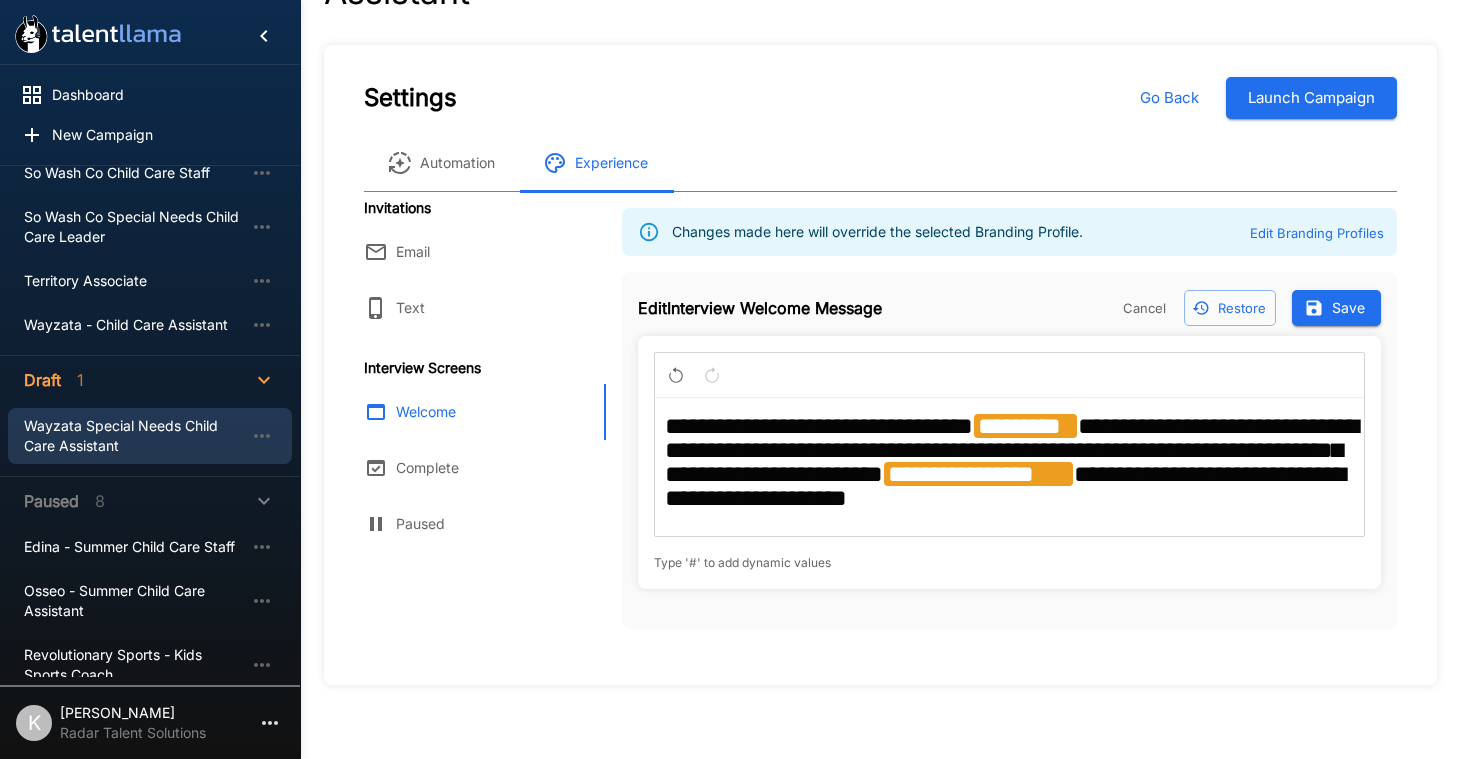 click on "Save" at bounding box center (1336, 308) 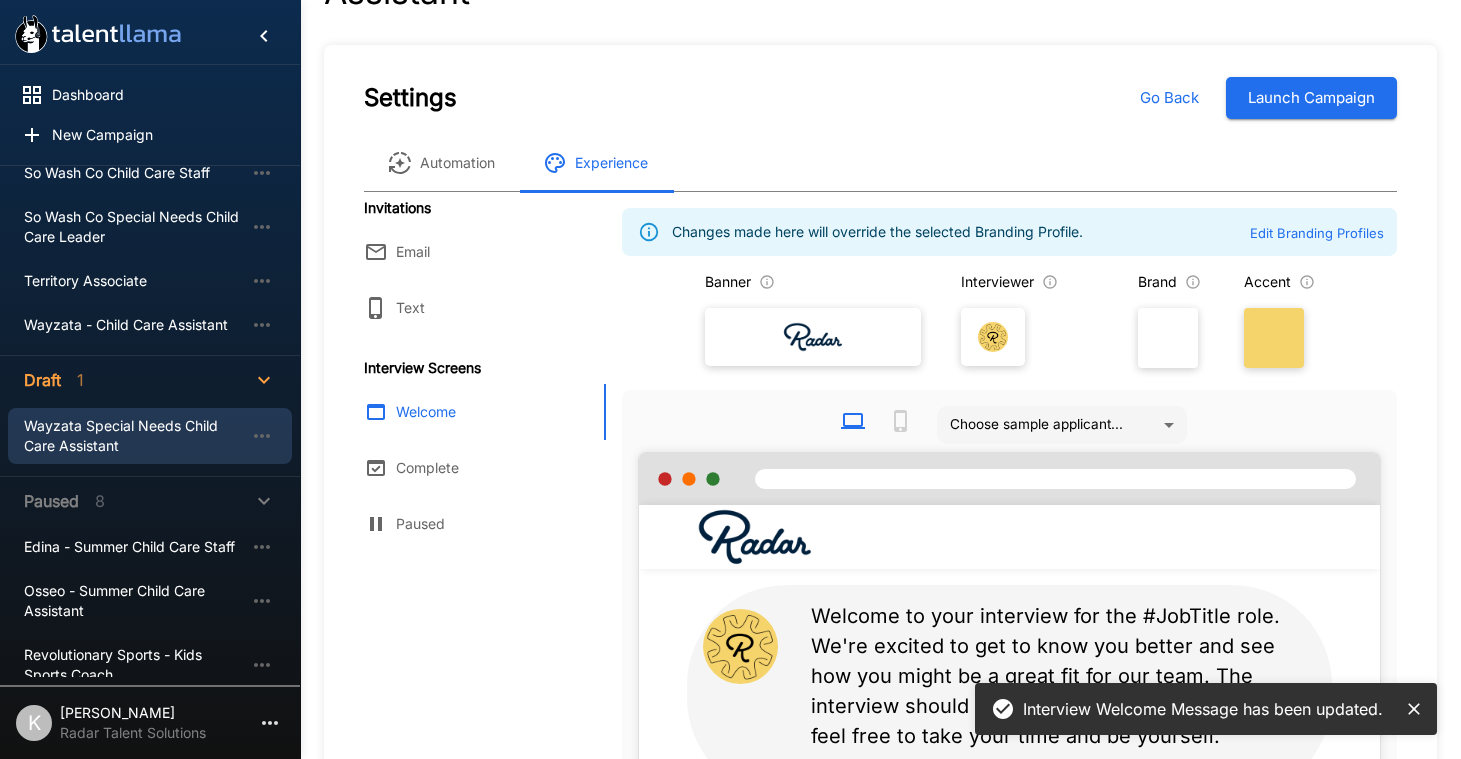click on "Complete" at bounding box center [473, 468] 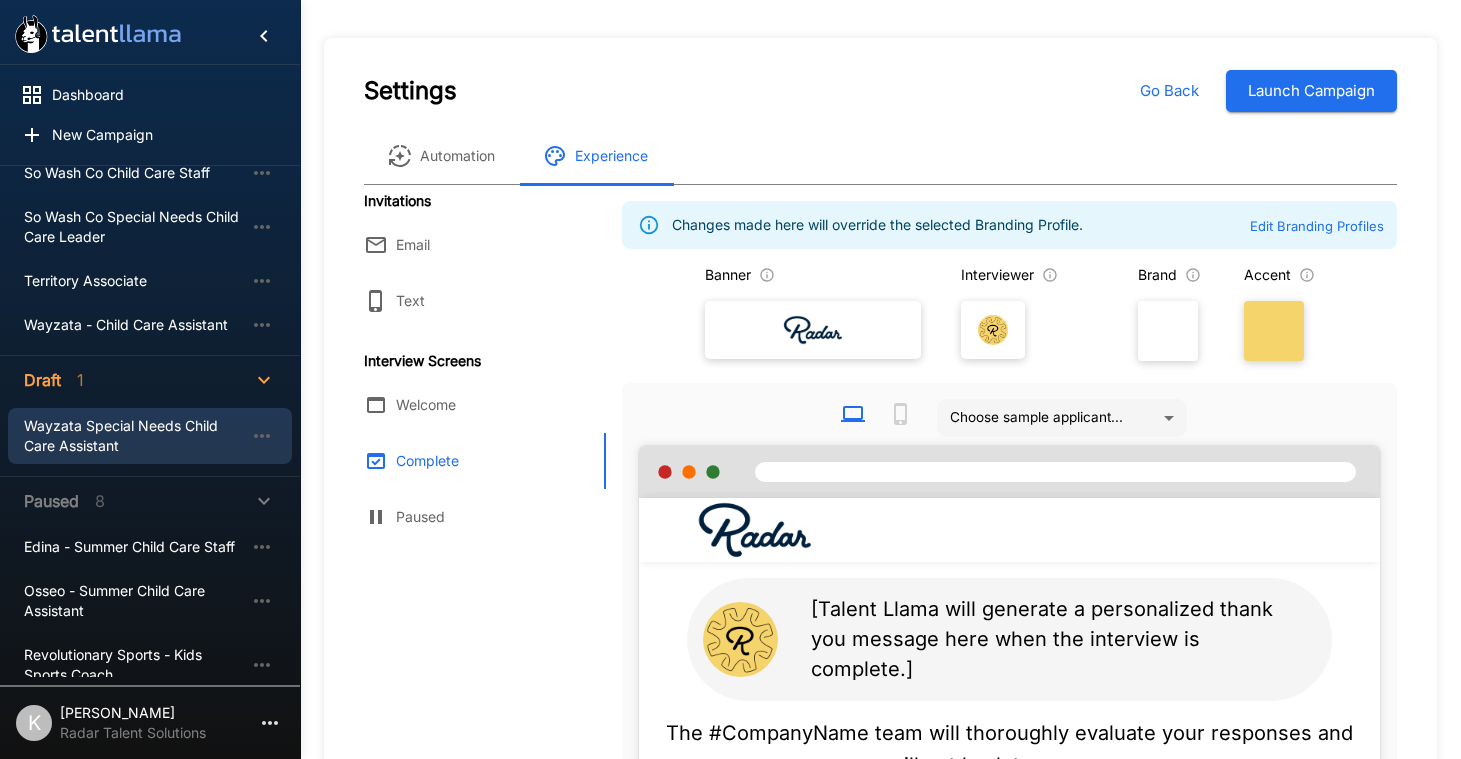 scroll, scrollTop: 50, scrollLeft: 0, axis: vertical 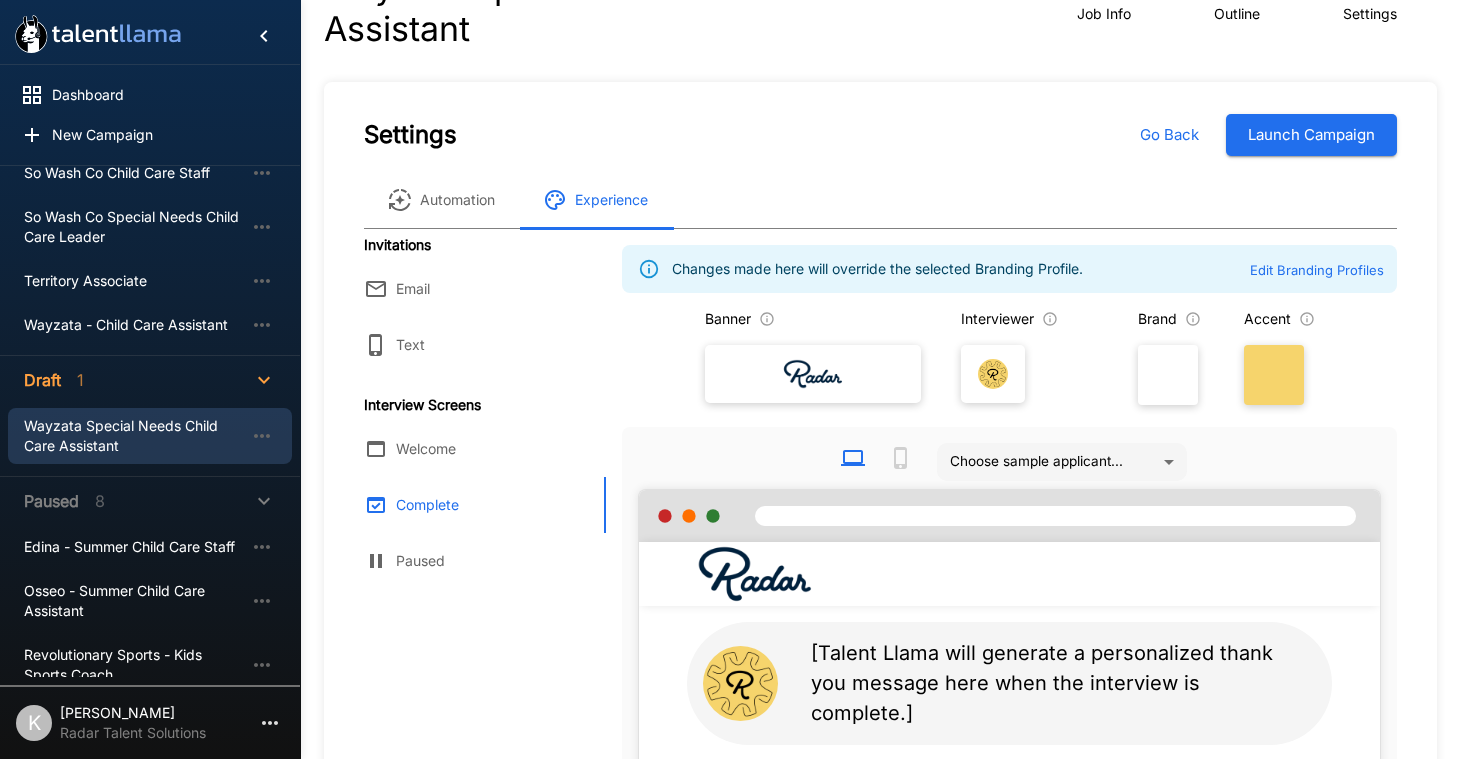 click on "Email" at bounding box center [473, 289] 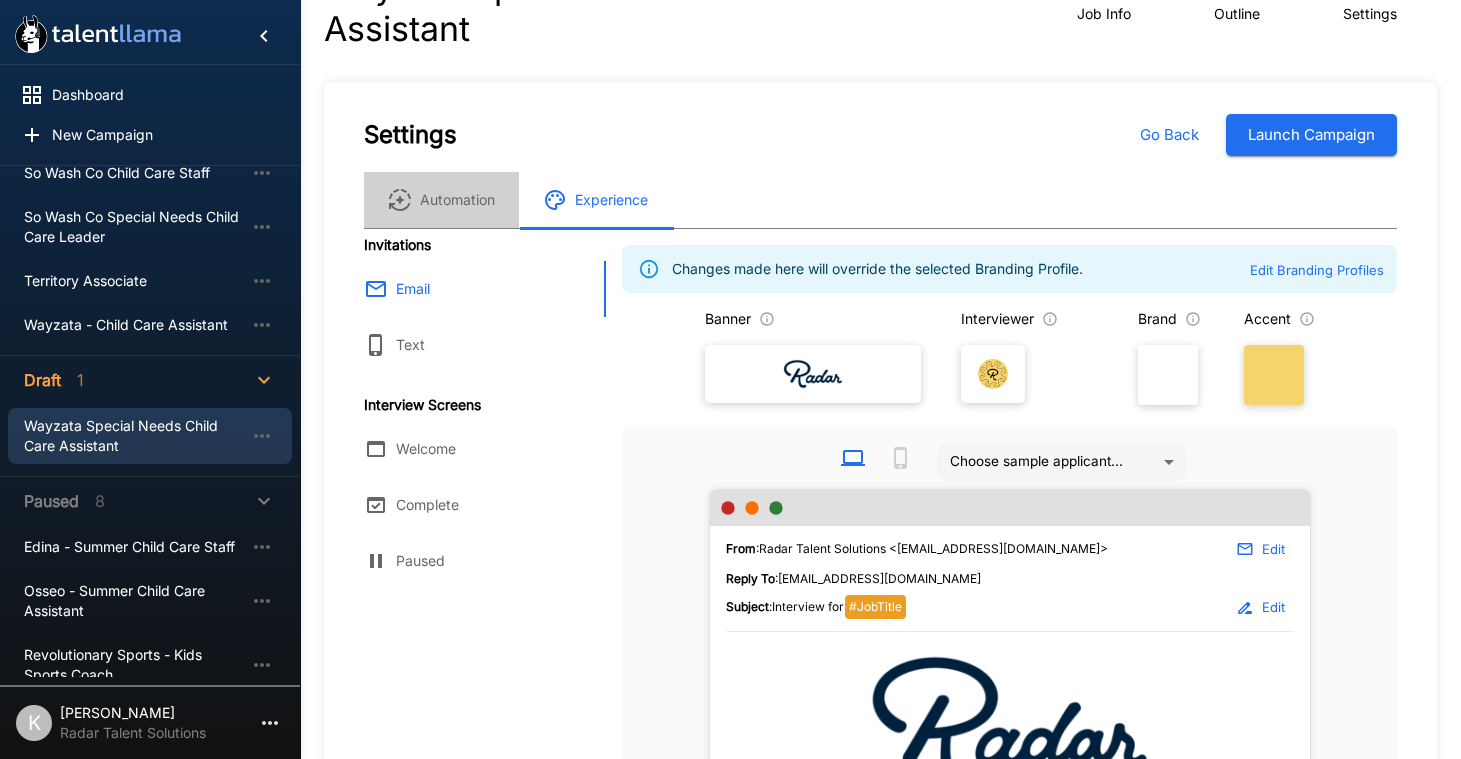 click on "Automation" at bounding box center (441, 200) 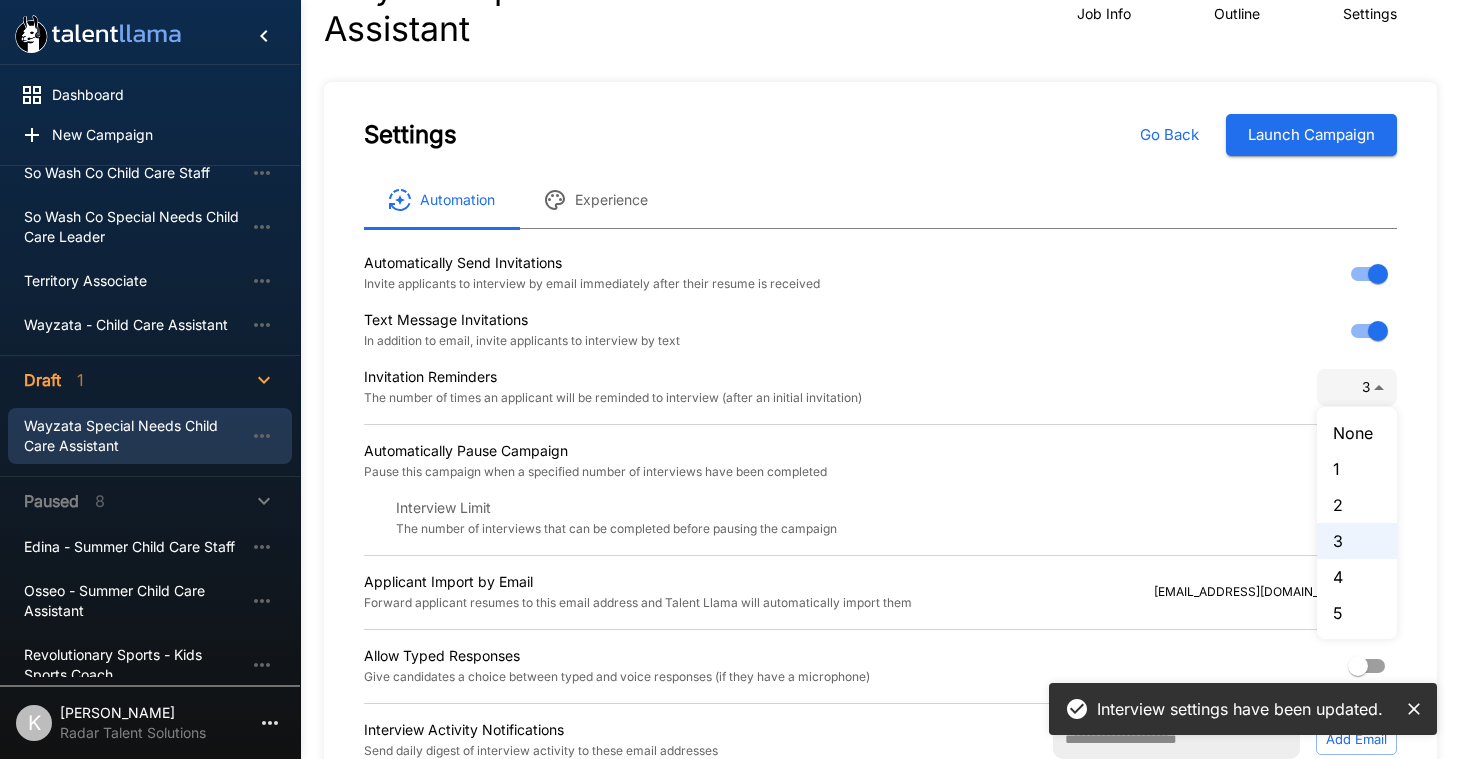 click on "Dashboard New Campaign Active 10 Anoka-[GEOGRAPHIC_DATA] Before School Child Care Assistant Anoka-Hennepin Child Care Site Leader Anoka-Hennepin Special Needs Child Care Assistant Anoka-[GEOGRAPHIC_DATA] Special Needs Child Care Assistant (PT hours) Edina - Before and After School Child Care Assistant  NE Metro 916 - Educational Support Assistant  So Wash Co Child Care Staff  So Wash Co Special Needs Child Care Leader  Territory Associate  Wayzata - Child Care Assistant Draft 1 Wayzata Special Needs Child Care Assistant Paused 8 Edina - Summer Child Care Staff [PERSON_NAME] - Summer Child Care Assistant  Revolutionary Sports - Kids Sports Coach Revolutionary Sports - Kids Sports Coach  Revolutionary Sports - Kids Sports Coach (PT) So Wash Co Summer Child Care Staff  Territory Associate Wayzata - Summer Child Care Program Assistant K [PERSON_NAME] Radar Talent Solutions Interview settings have been updated. Wayzata Special Needs Child Care Assistant Job Info Outline Settings Settings Go Back Launch Campaign Automation Experience 3 * 1 2" at bounding box center (730, 329) 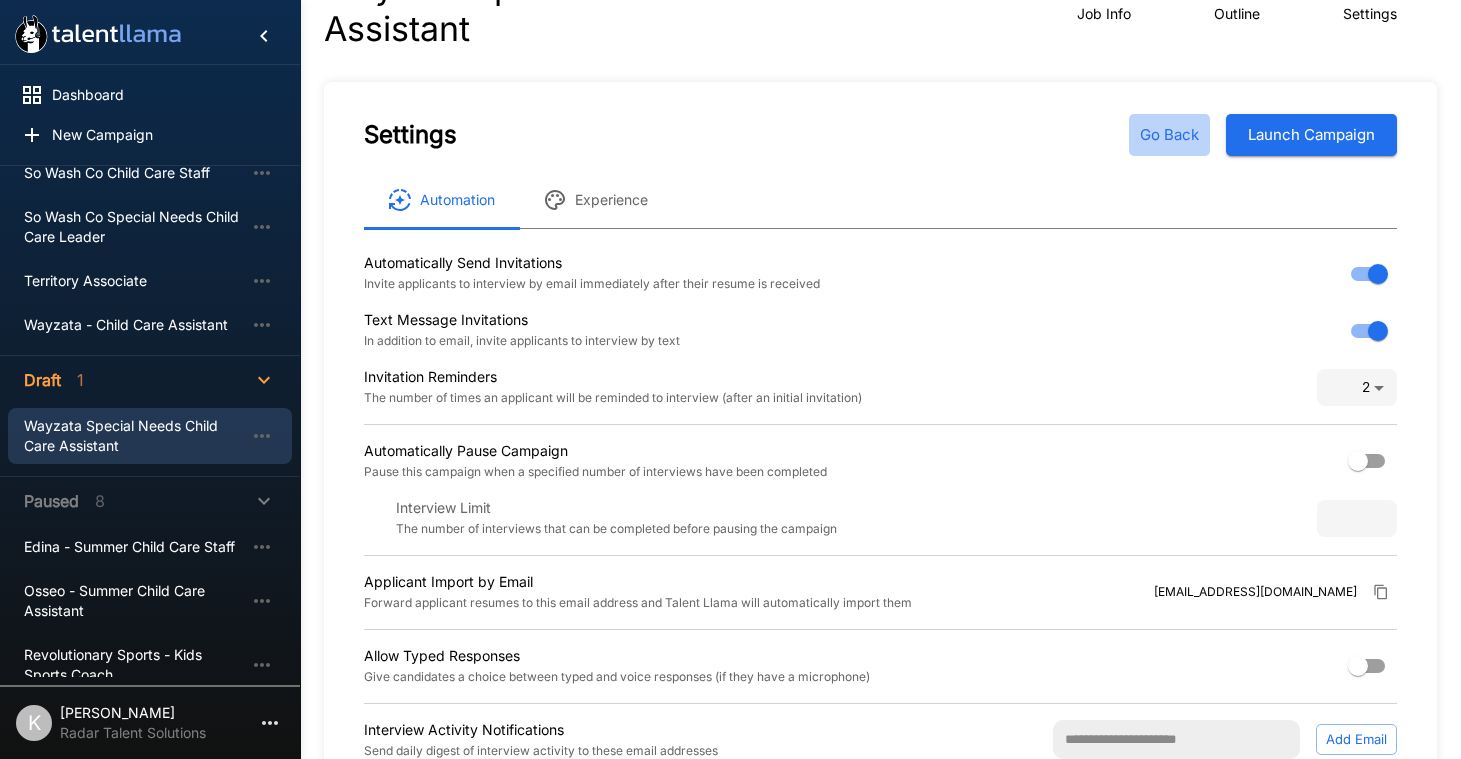 click on "Go Back" at bounding box center [1169, 135] 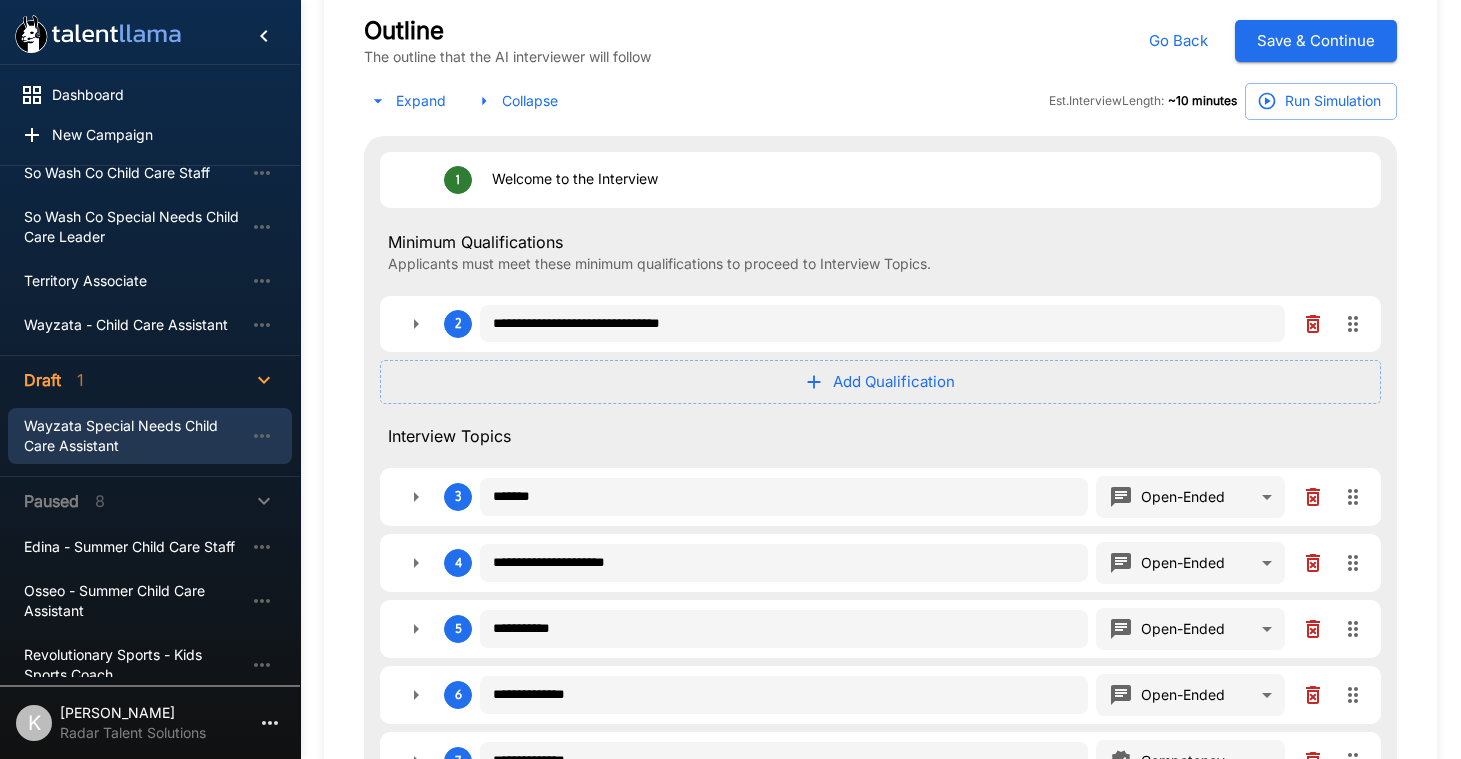 scroll, scrollTop: 220, scrollLeft: 0, axis: vertical 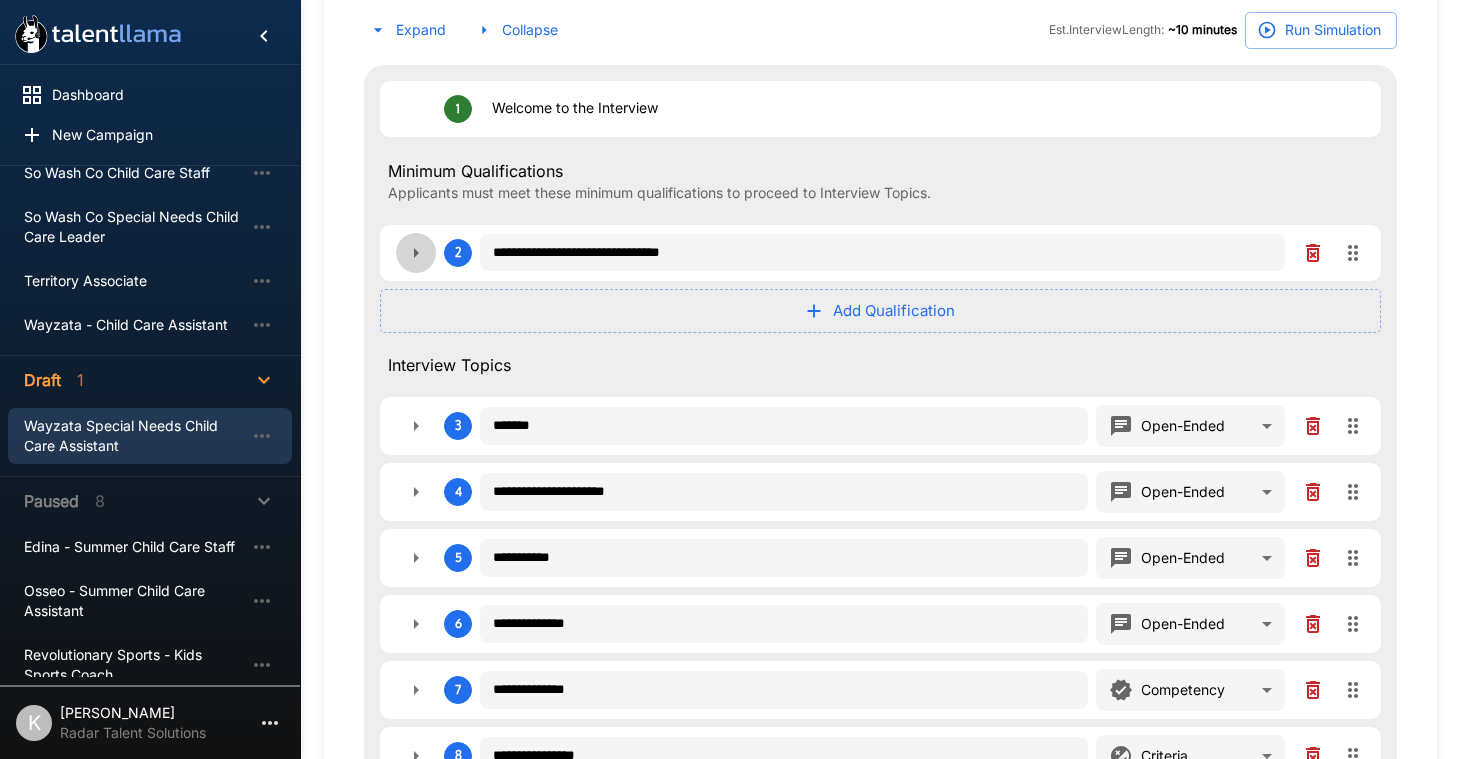 click 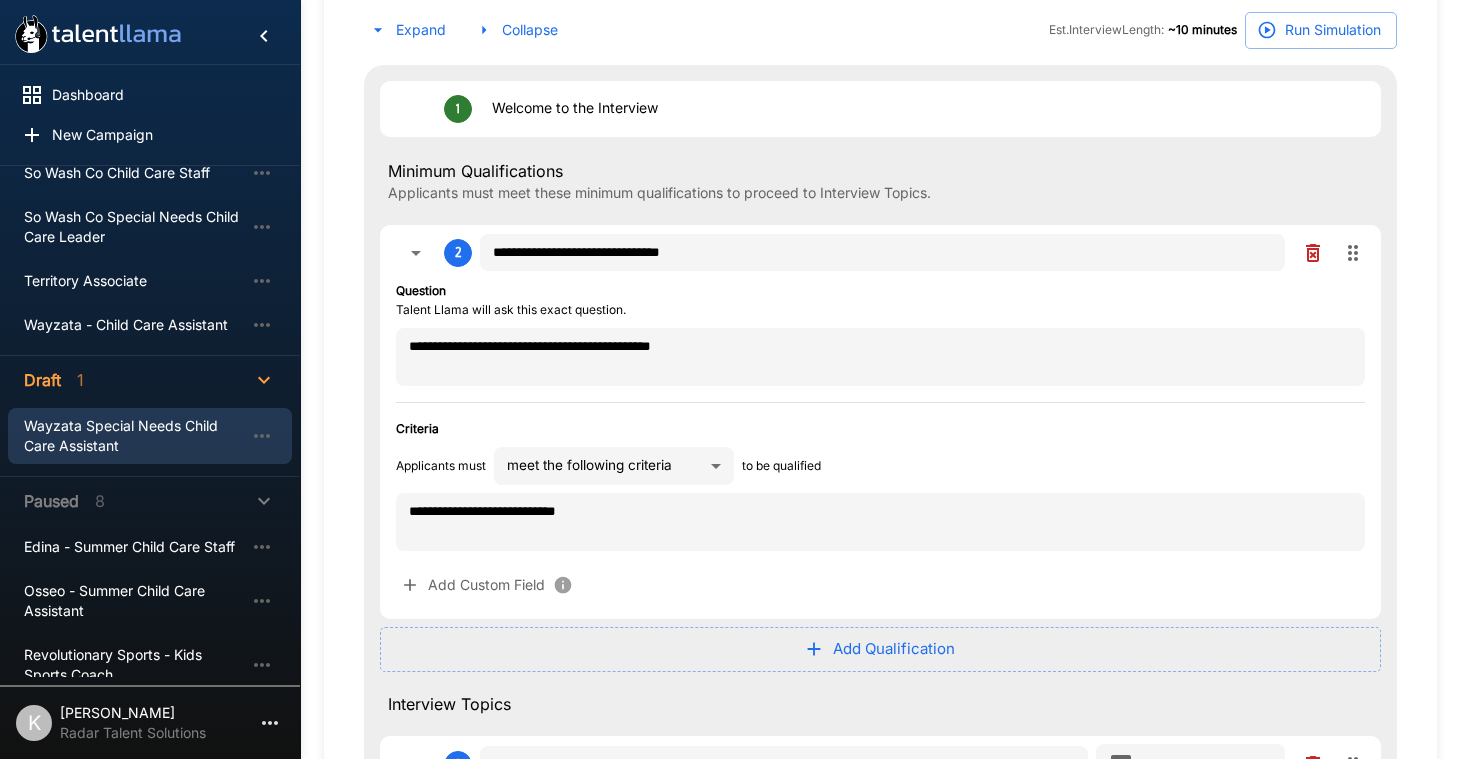 scroll, scrollTop: 575, scrollLeft: 0, axis: vertical 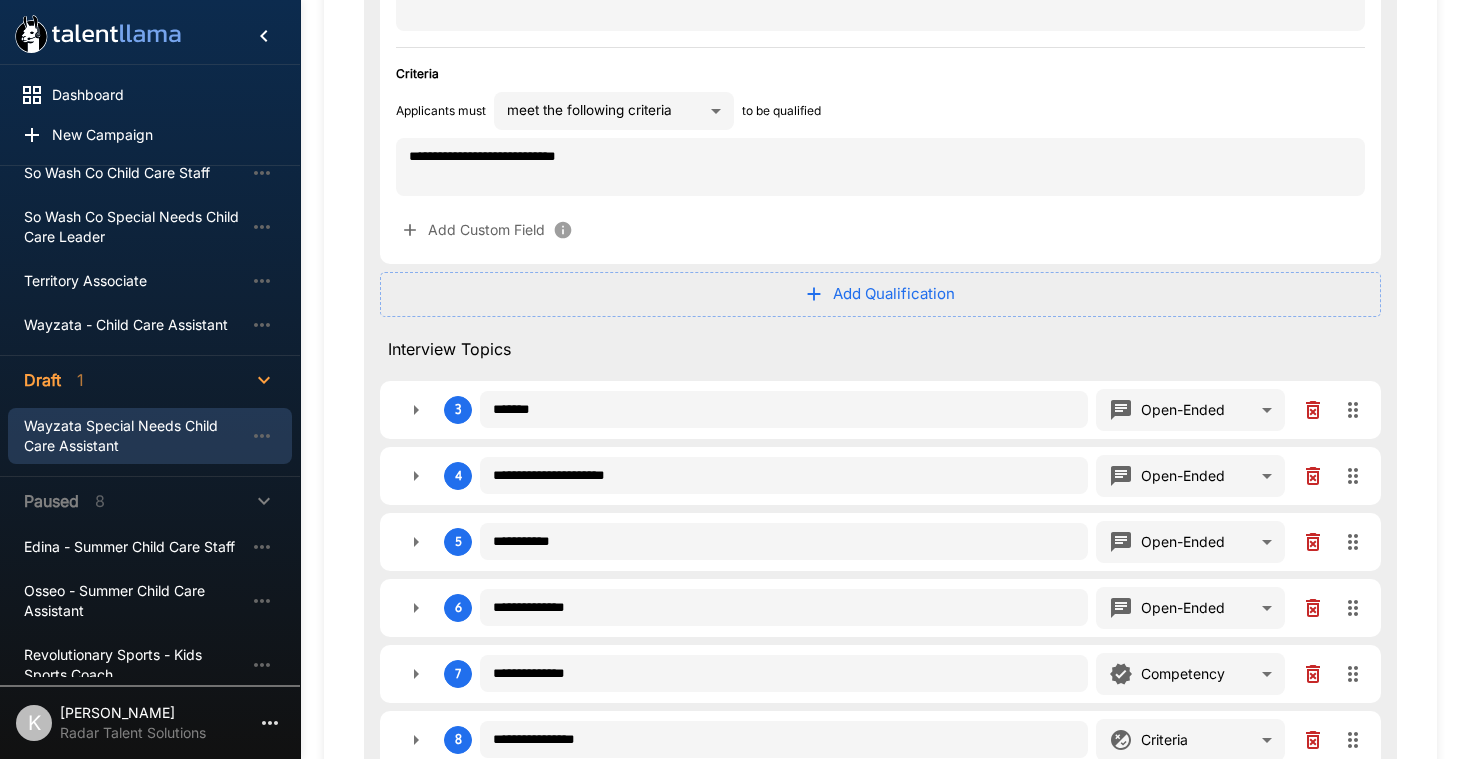 click 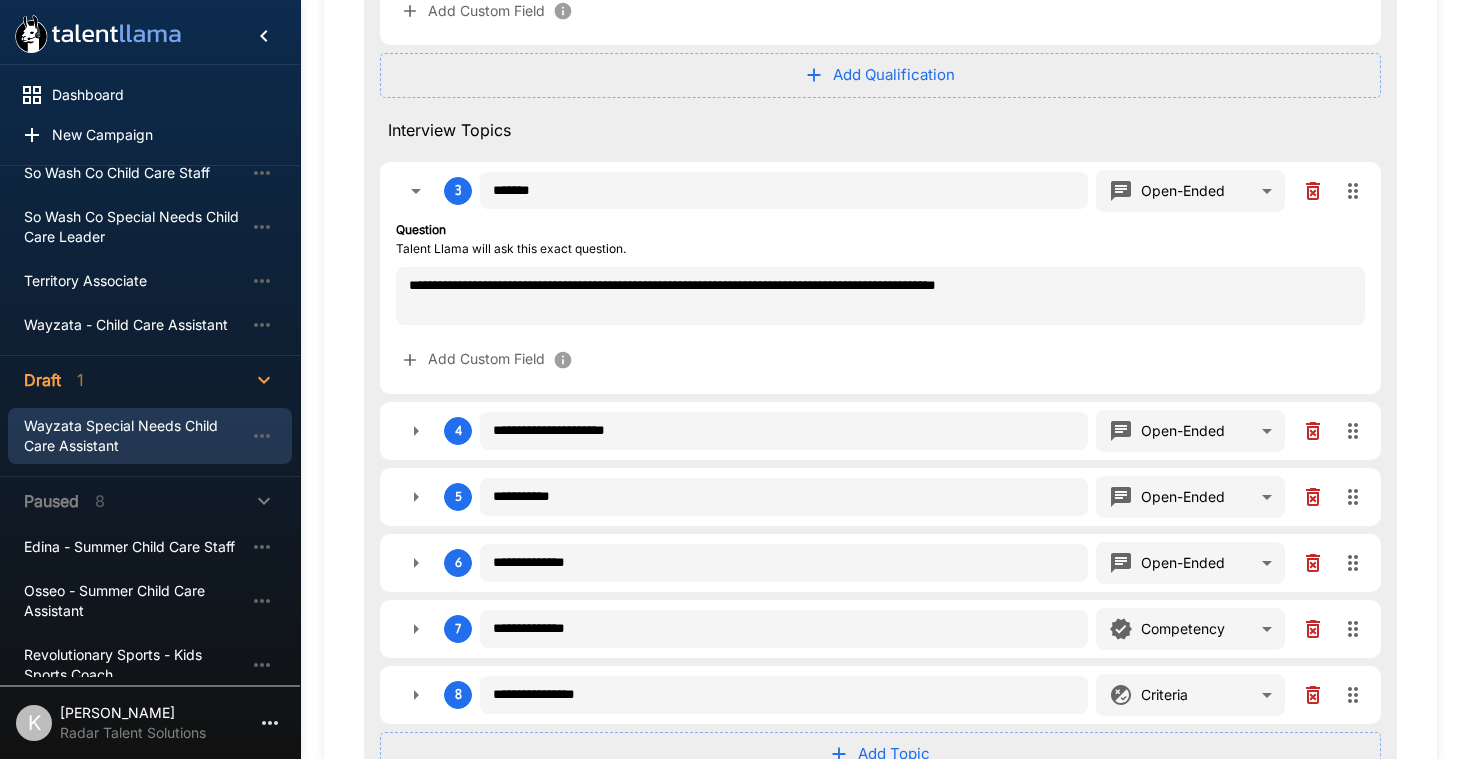 scroll, scrollTop: 814, scrollLeft: 0, axis: vertical 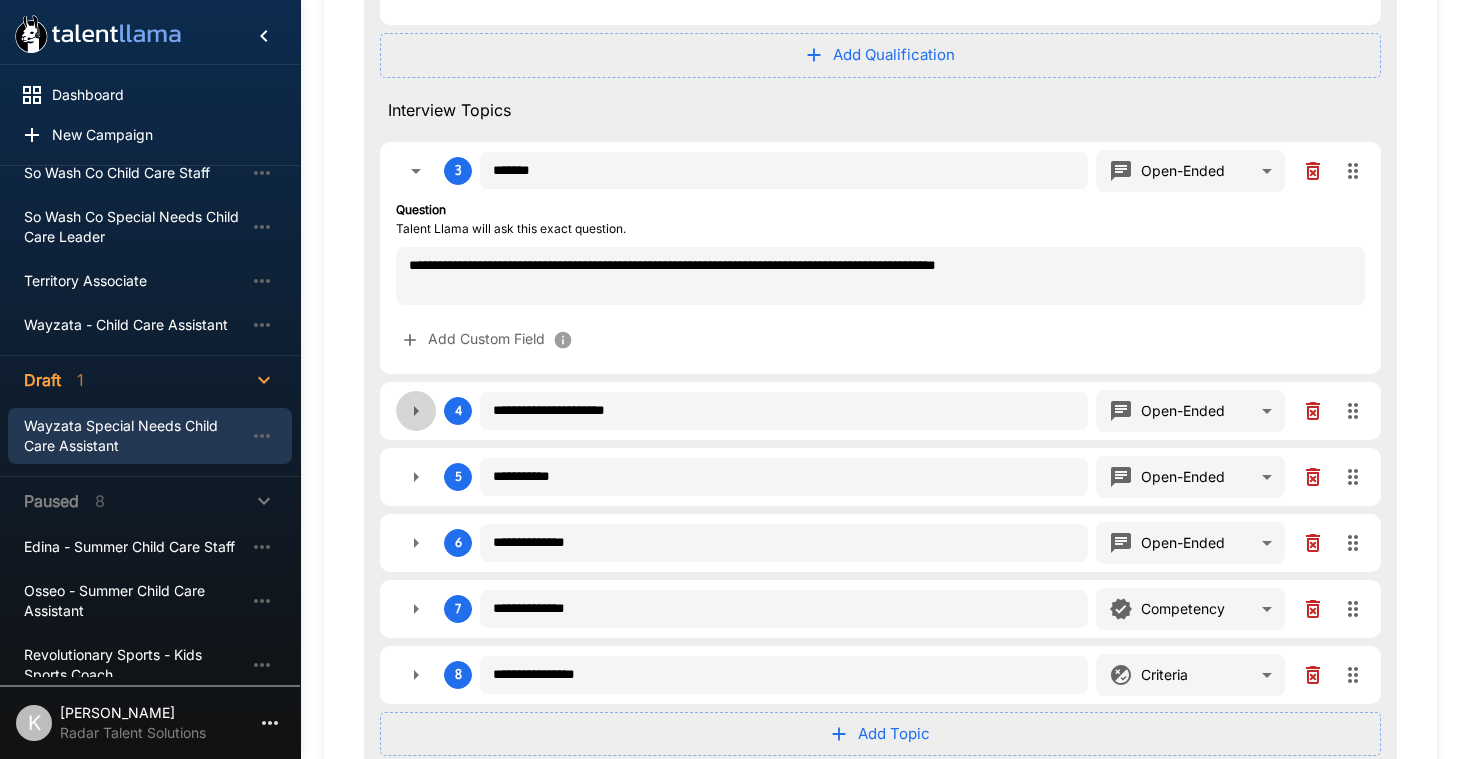click 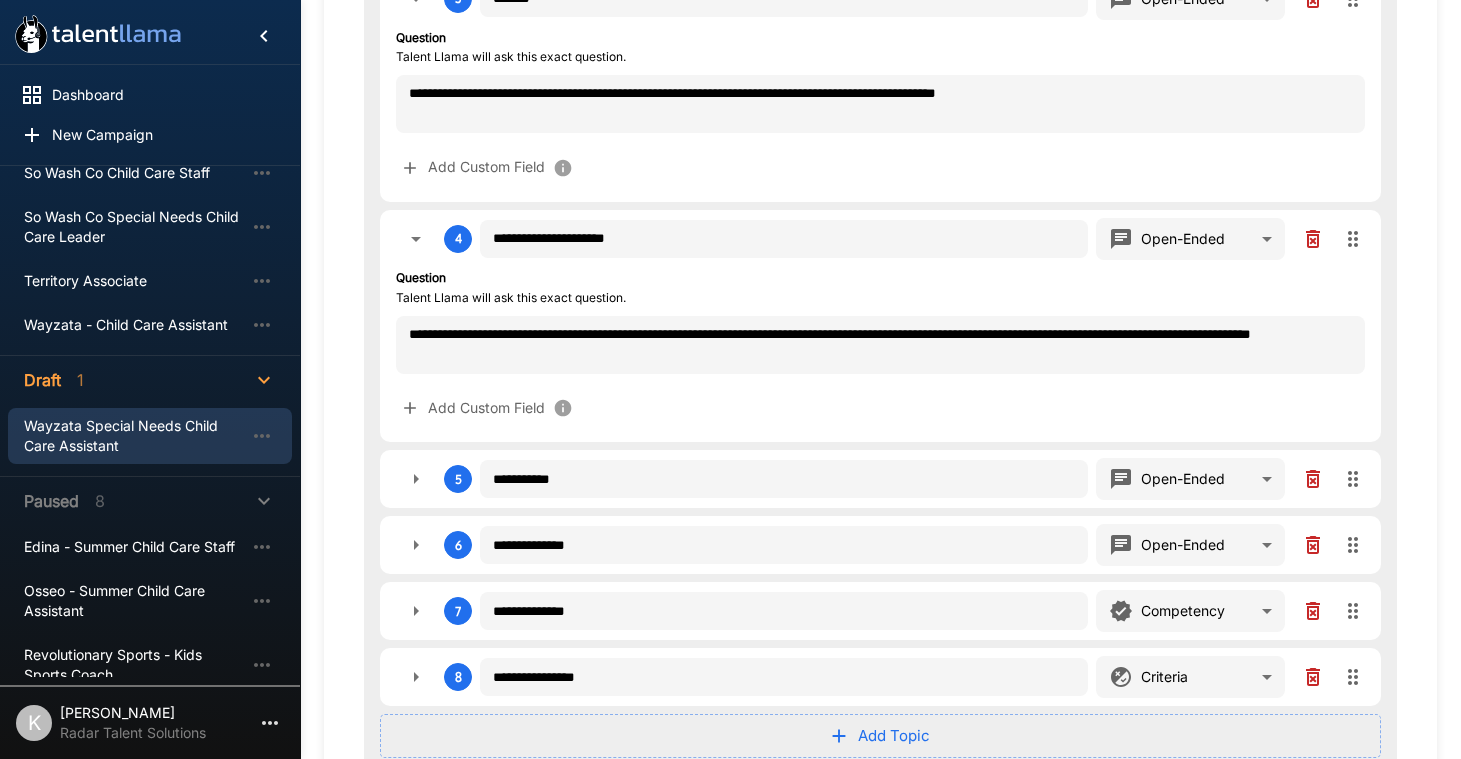 scroll, scrollTop: 1063, scrollLeft: 0, axis: vertical 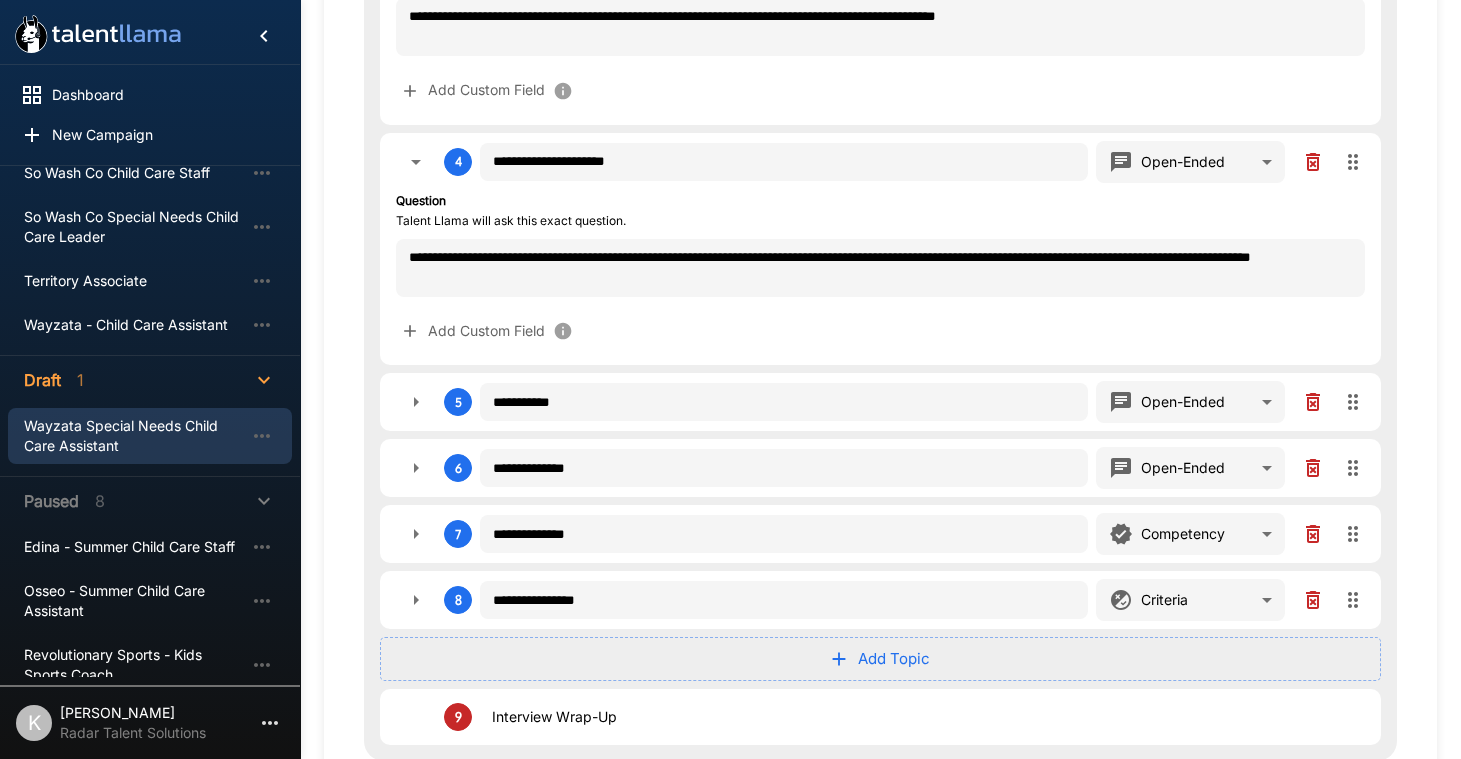 click 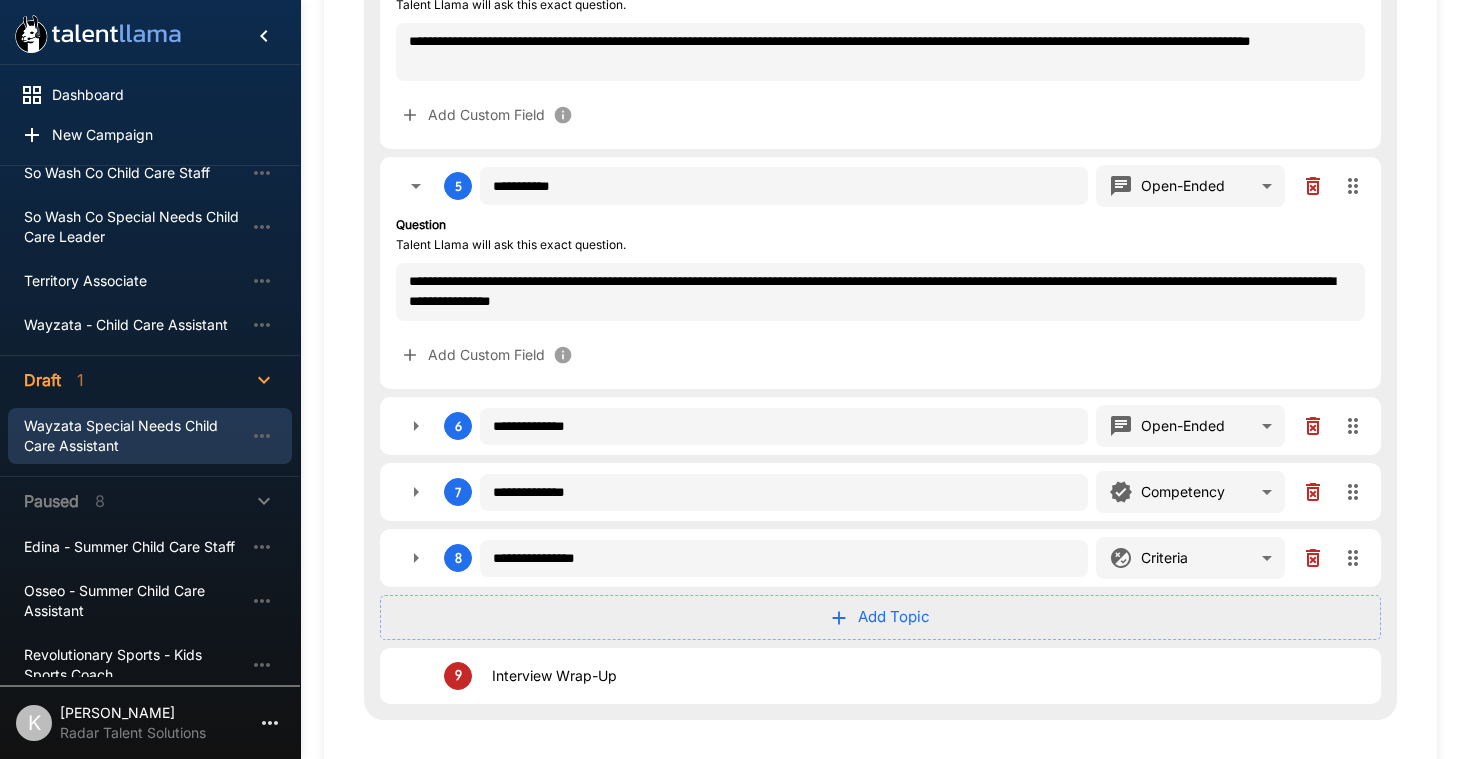 scroll, scrollTop: 1318, scrollLeft: 0, axis: vertical 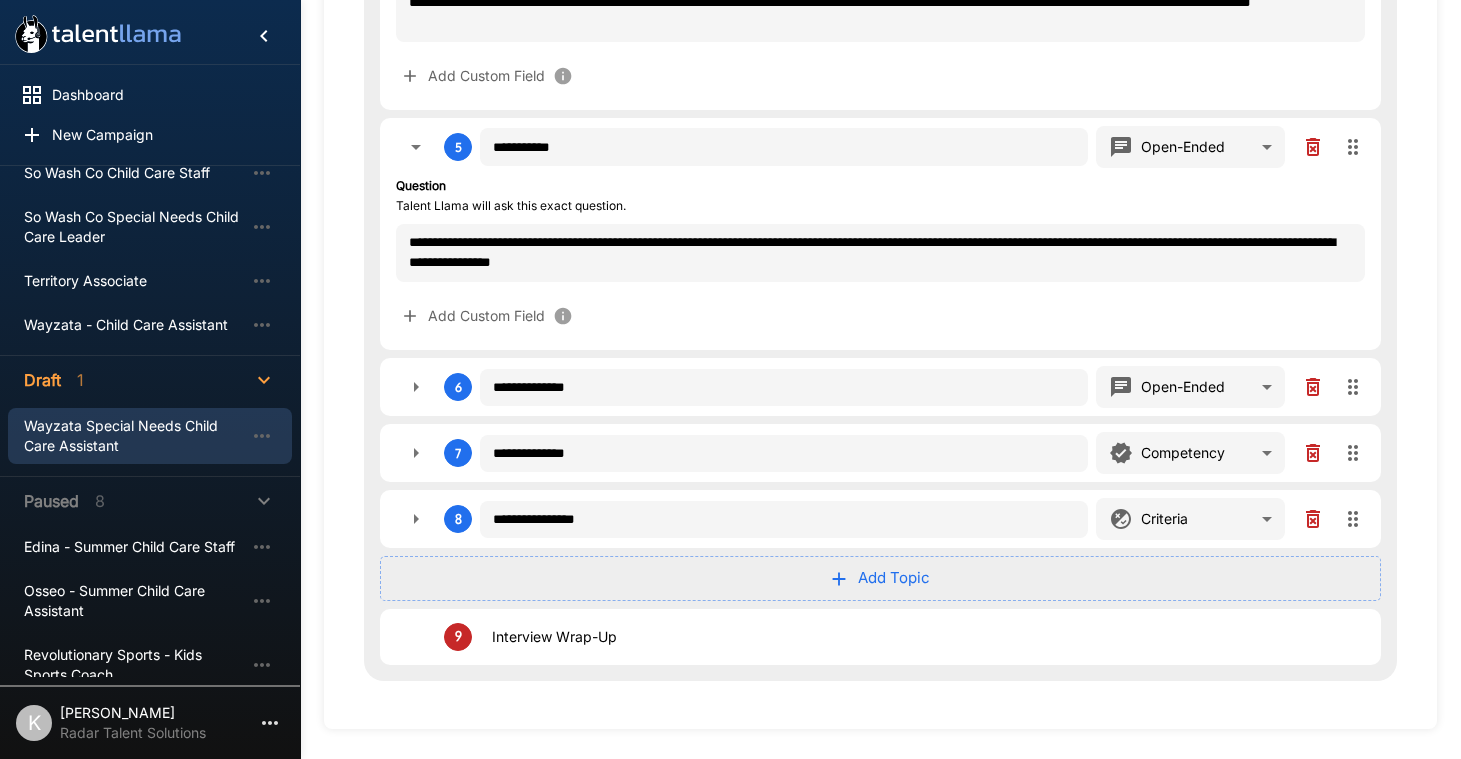 click 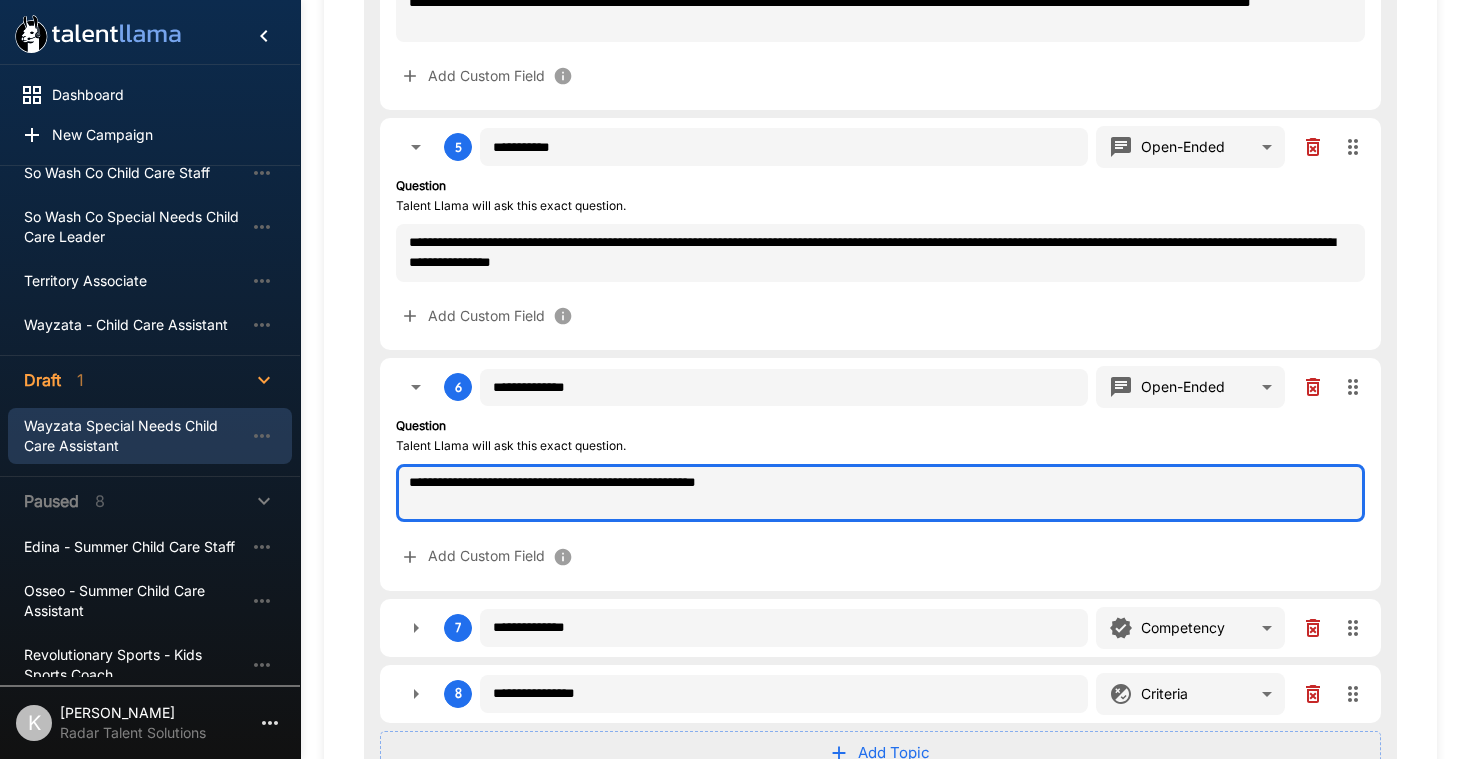 click on "**********" at bounding box center [880, 493] 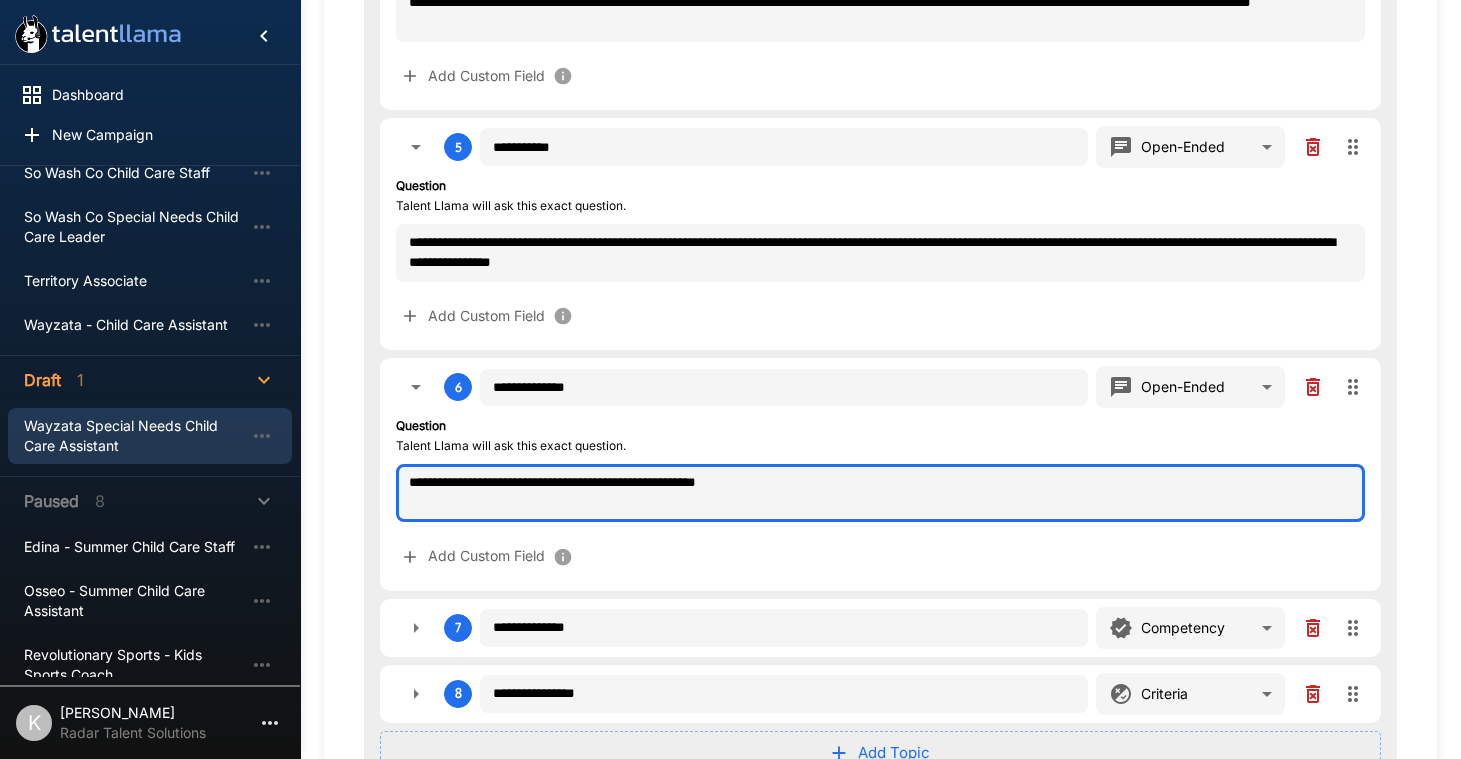 drag, startPoint x: 731, startPoint y: 476, endPoint x: 734, endPoint y: 517, distance: 41.109608 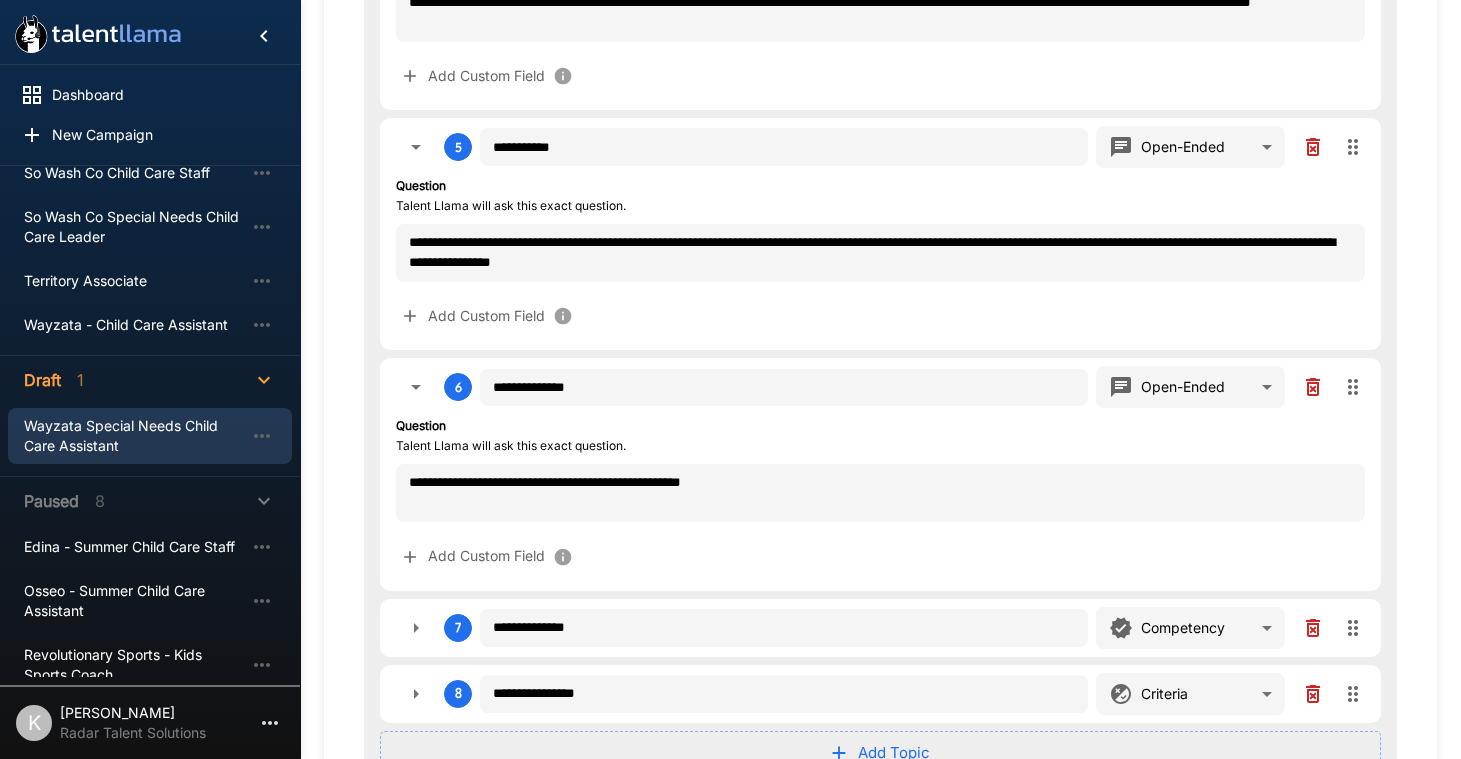 click on "Add Custom Field" at bounding box center (880, 556) 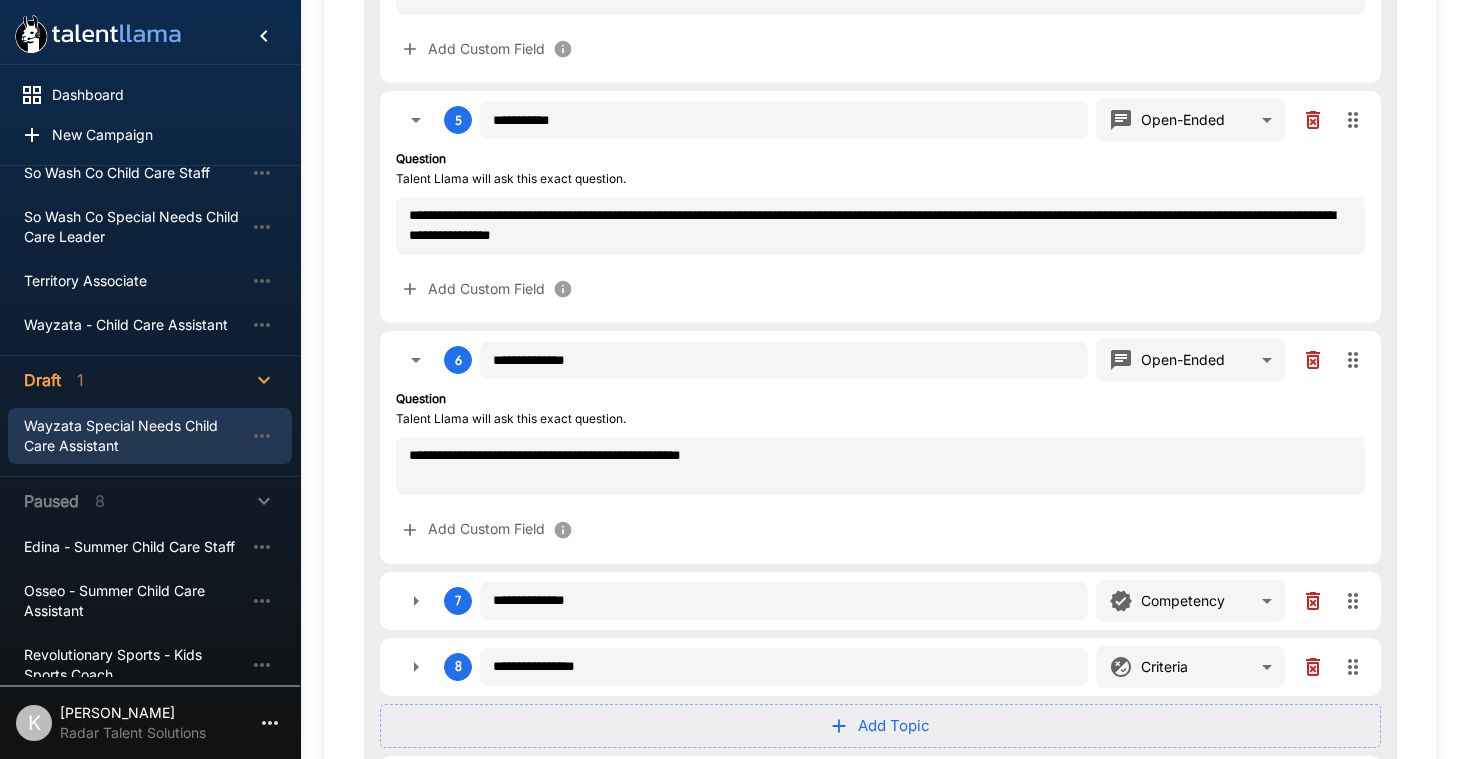 scroll, scrollTop: 1443, scrollLeft: 0, axis: vertical 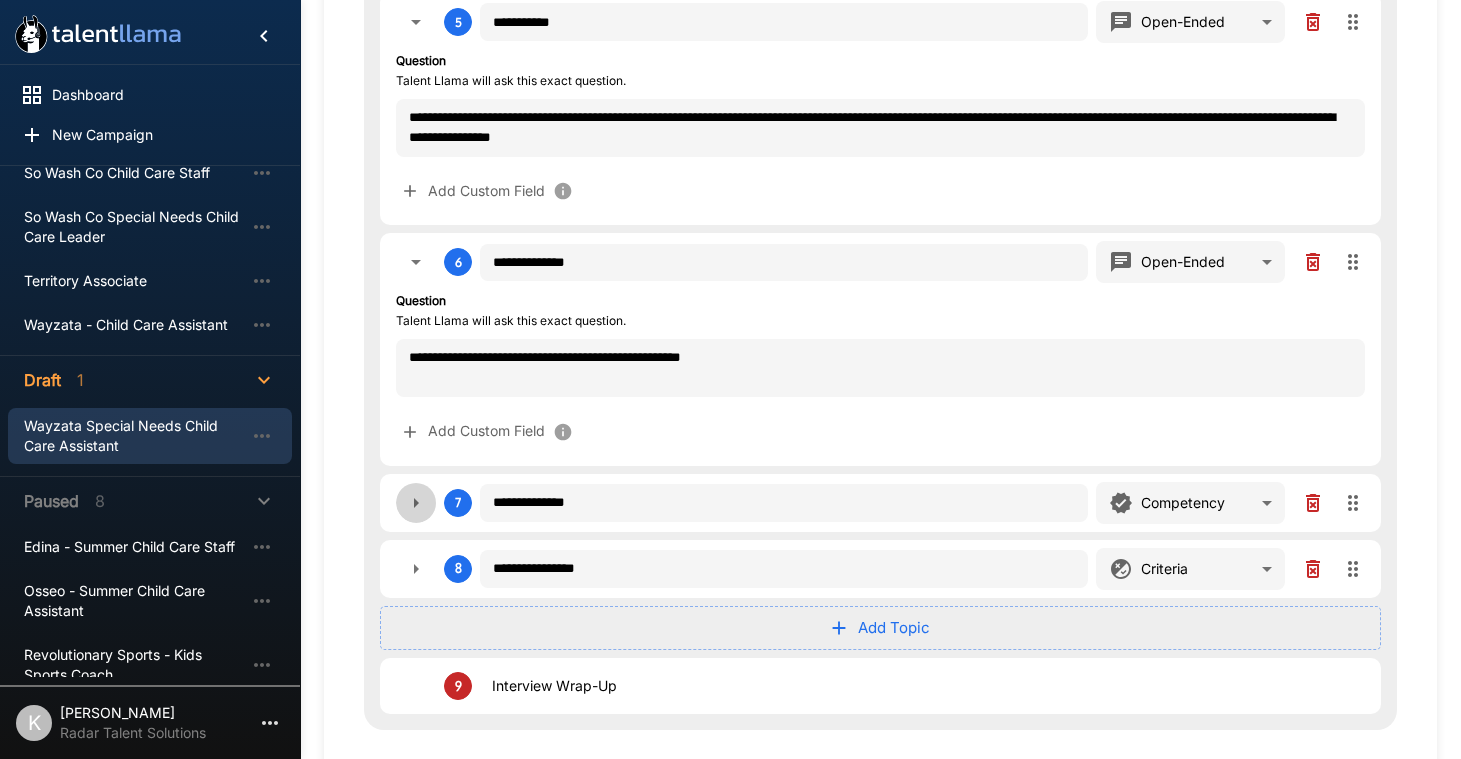 click 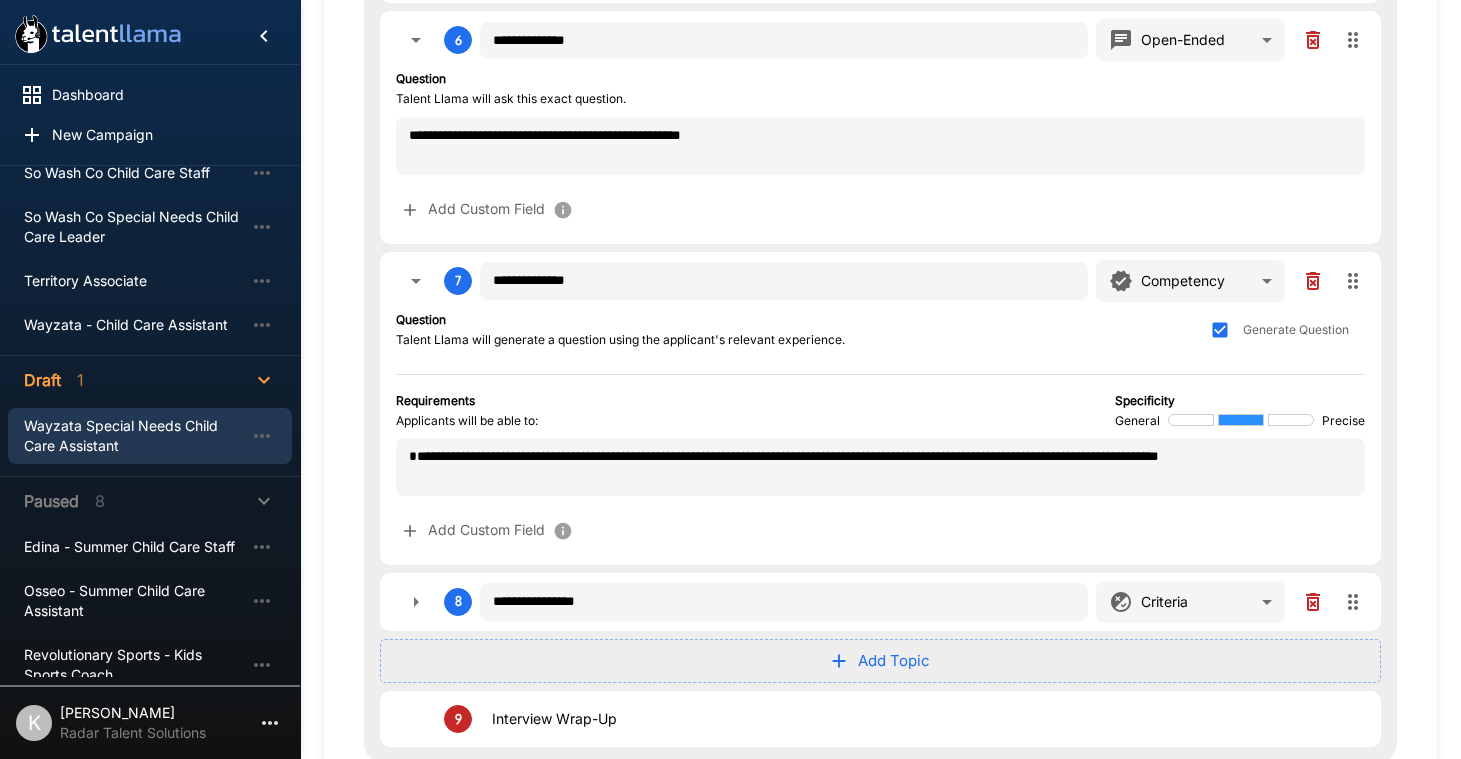 scroll, scrollTop: 1797, scrollLeft: 0, axis: vertical 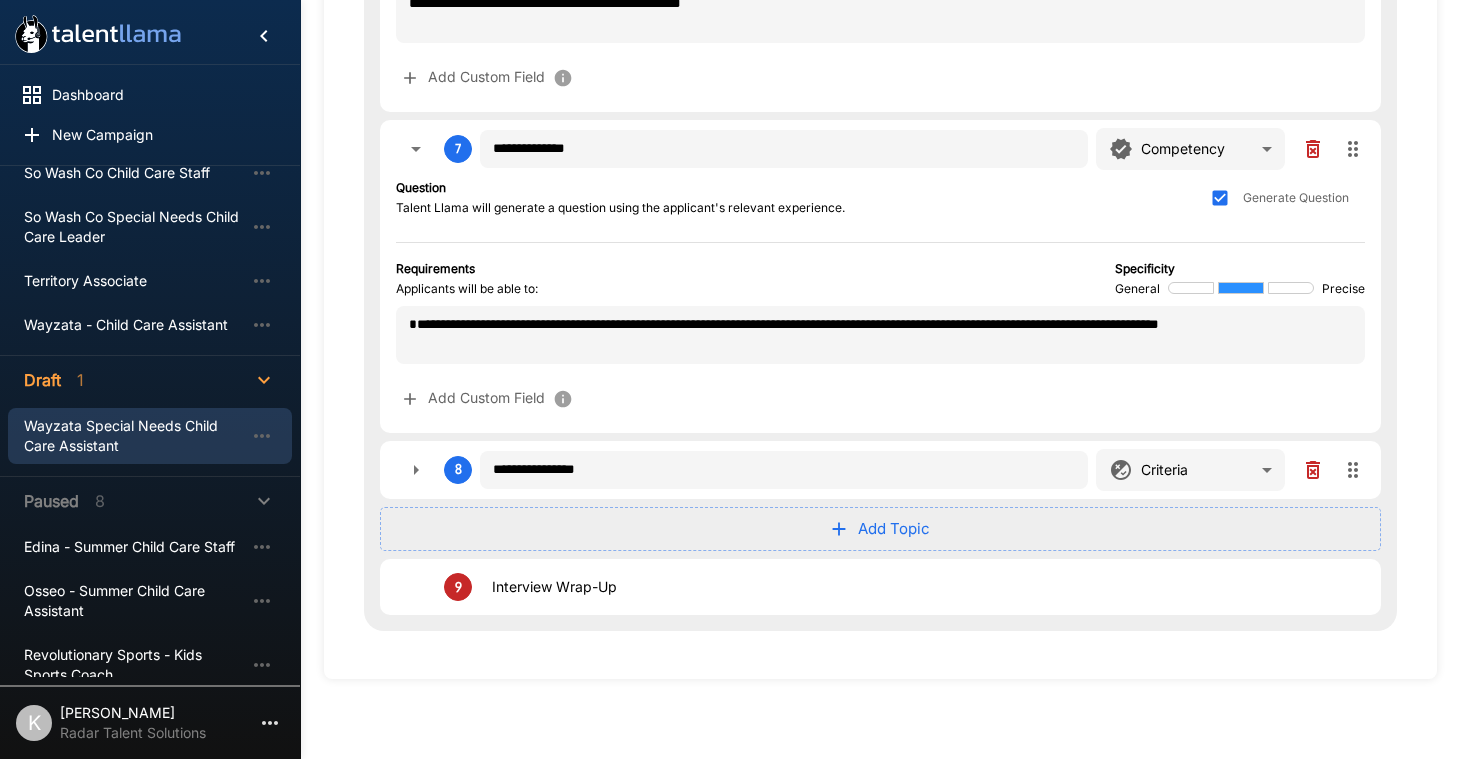 click 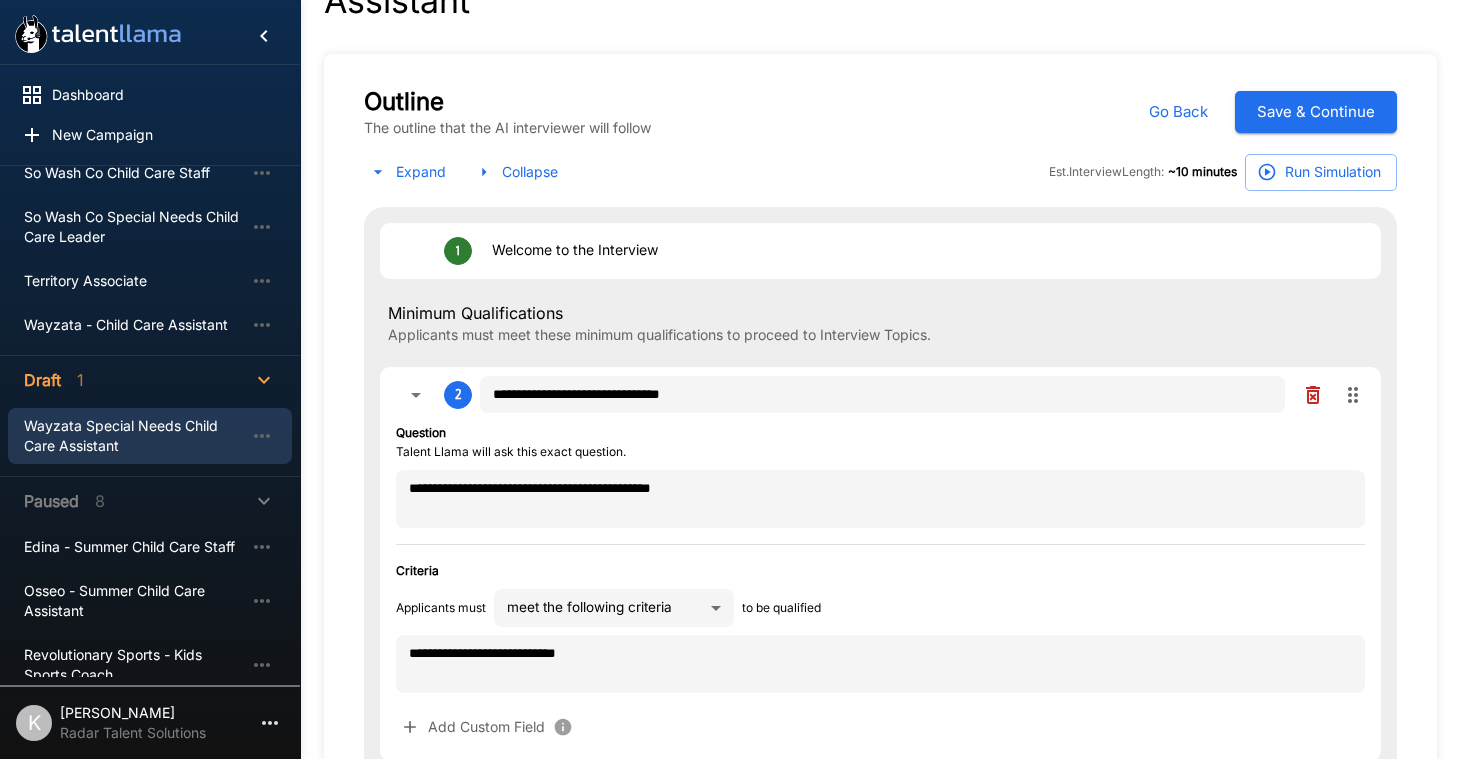 scroll, scrollTop: 0, scrollLeft: 0, axis: both 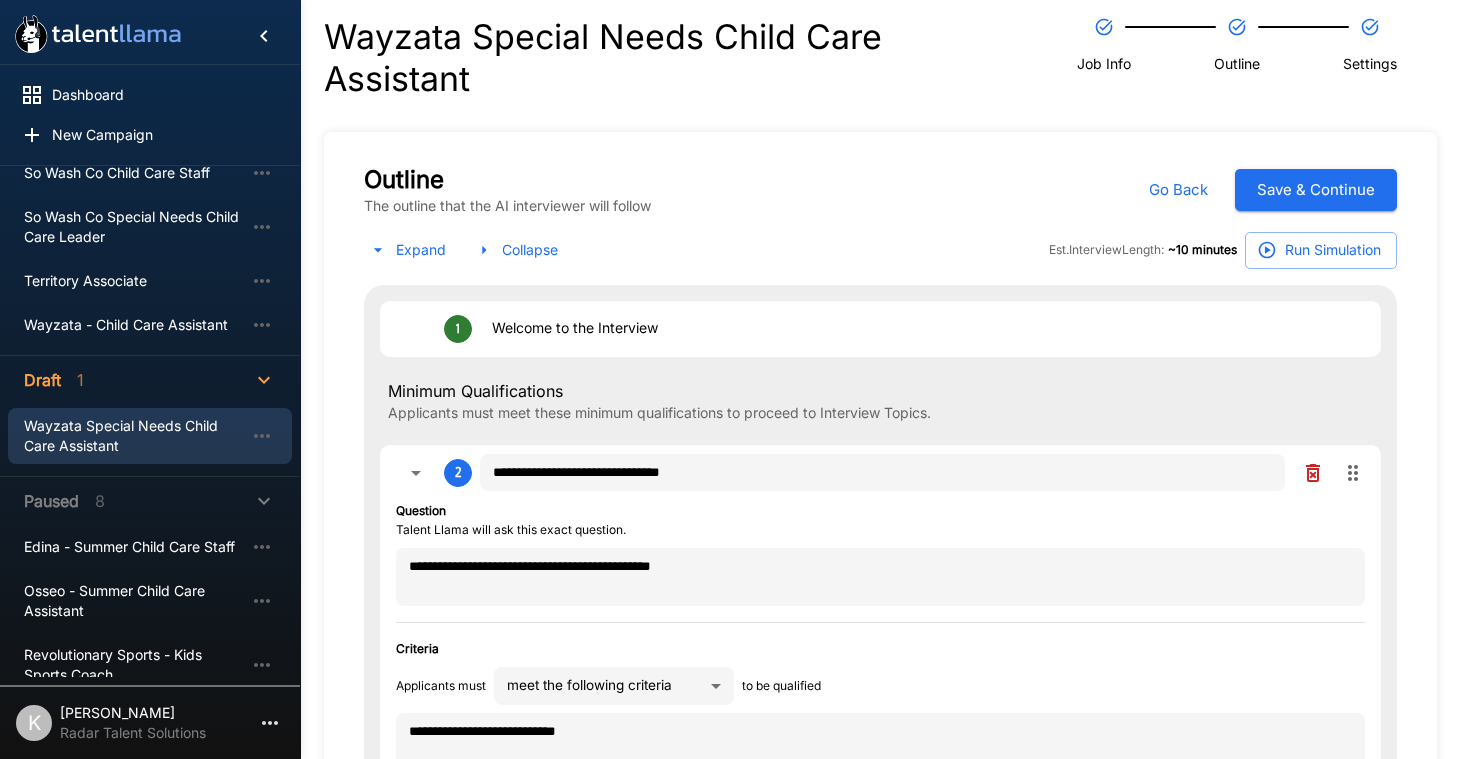 click on "Save & Continue" at bounding box center [1316, 190] 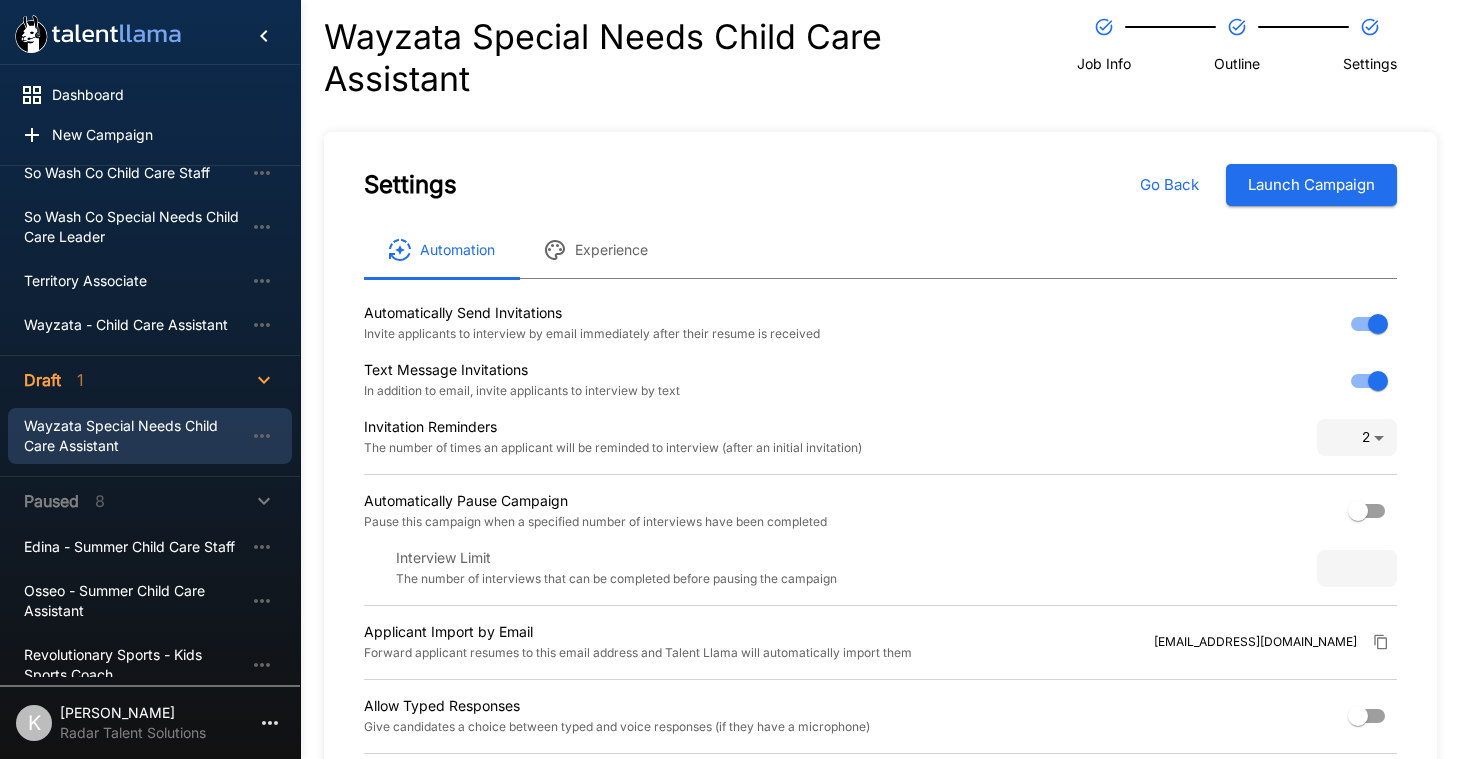click on "Go Back" at bounding box center [1169, 185] 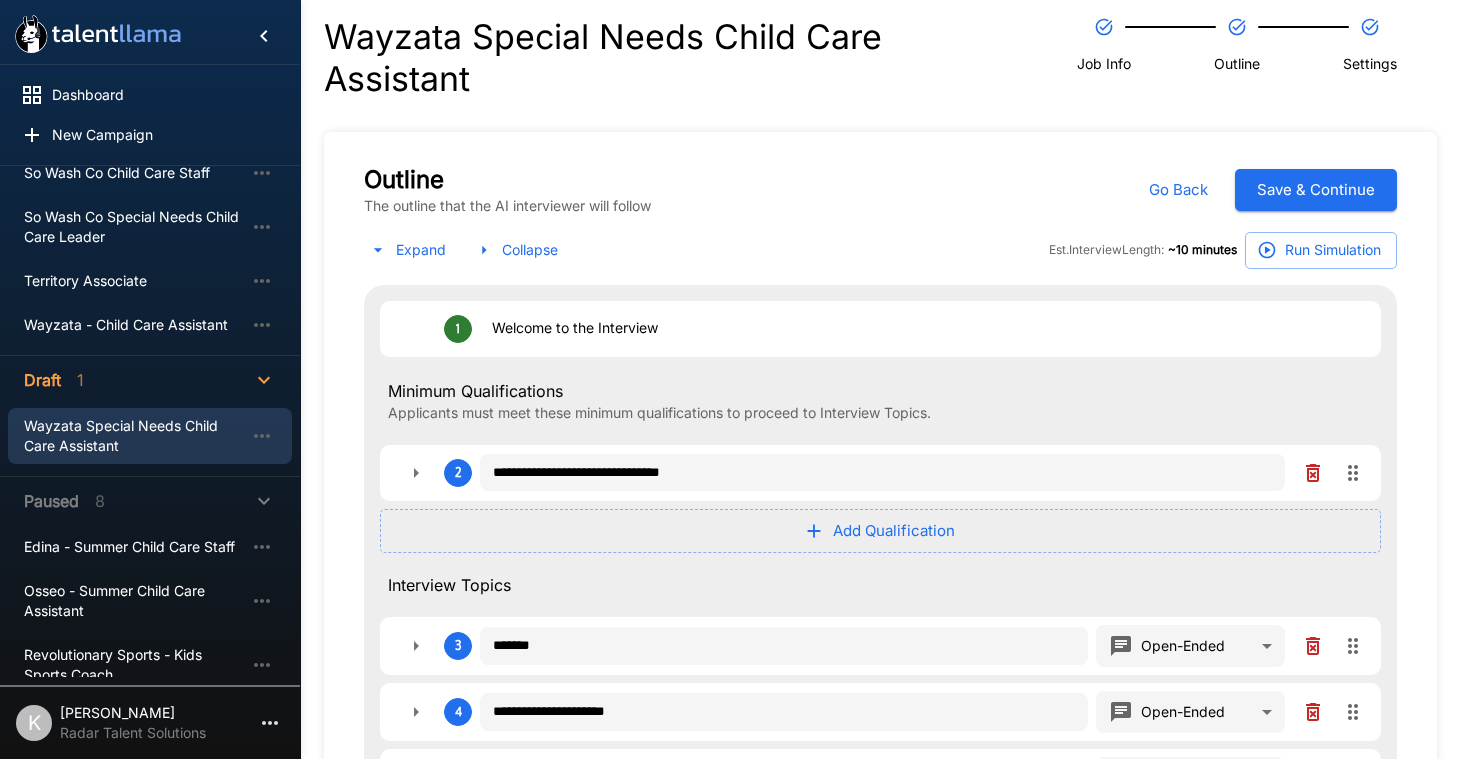 click on "Go Back" at bounding box center (1178, 190) 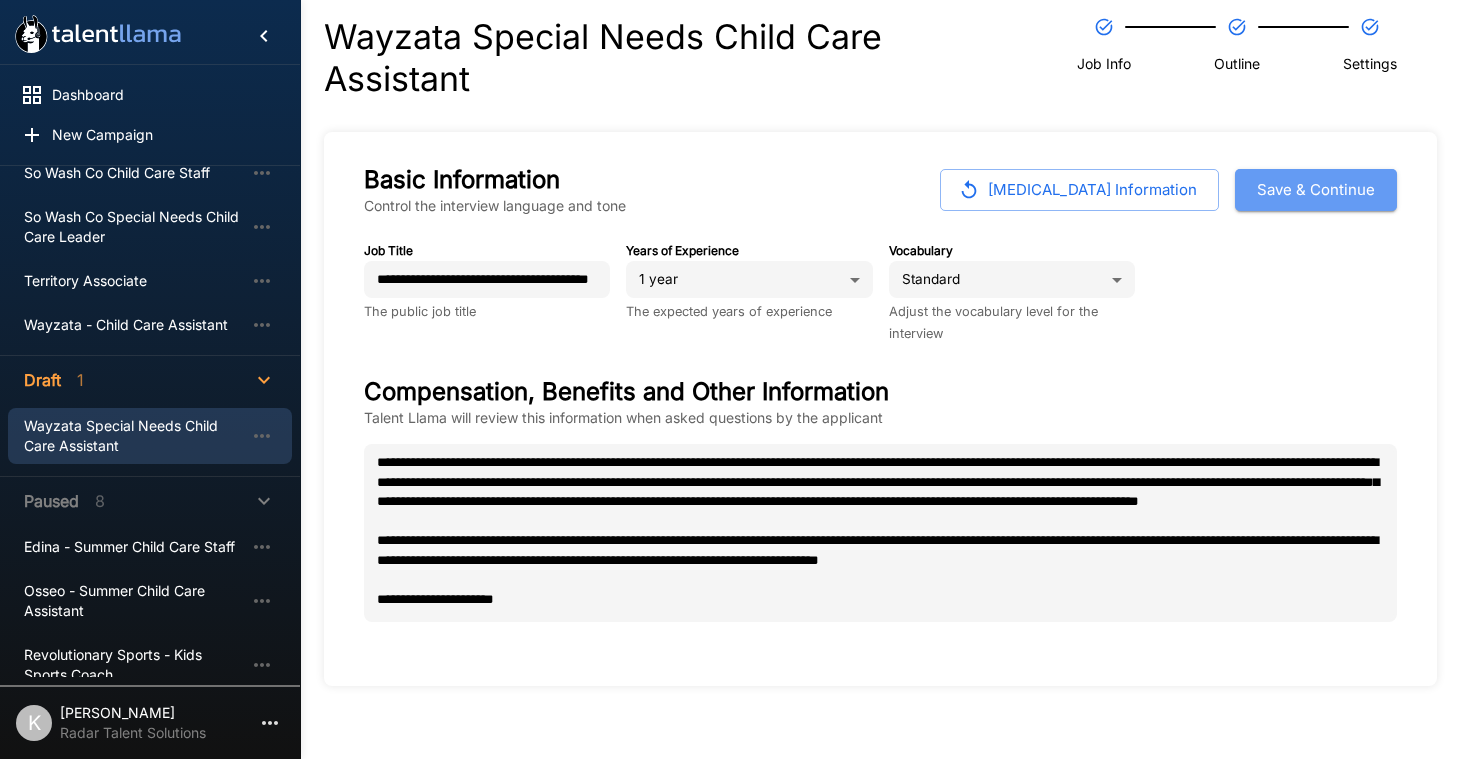 click on "Save & Continue" at bounding box center (1316, 190) 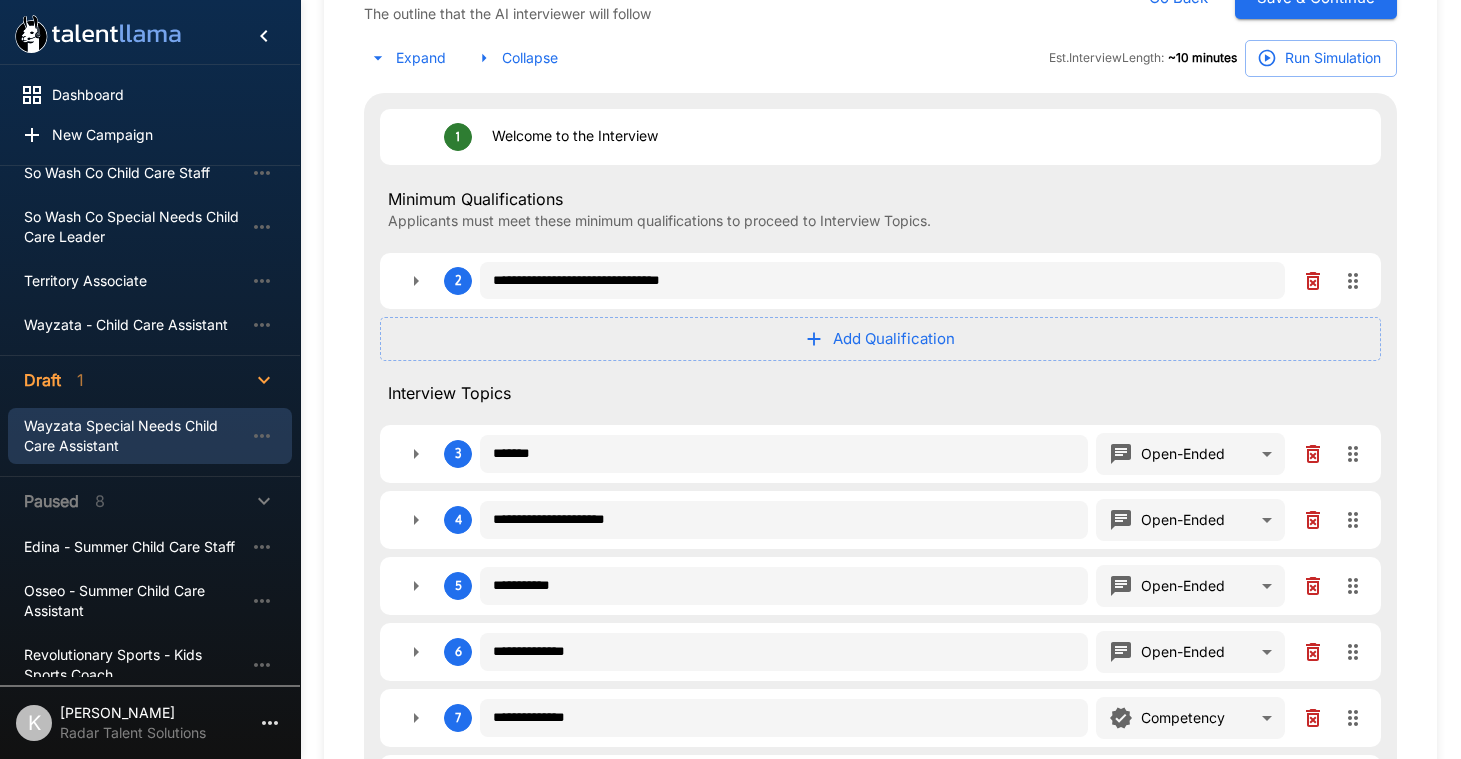scroll, scrollTop: 74, scrollLeft: 0, axis: vertical 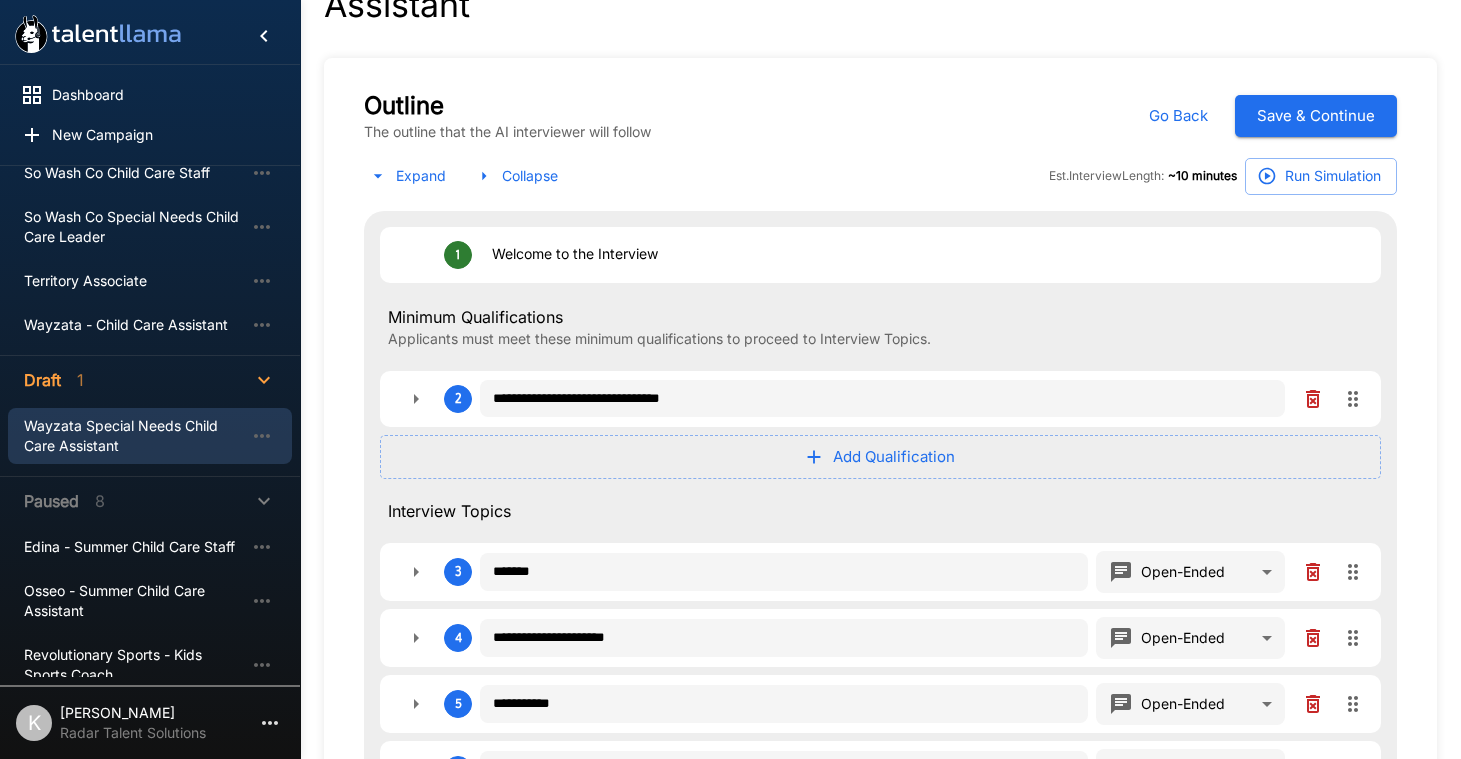 click on "Save & Continue" at bounding box center [1316, 116] 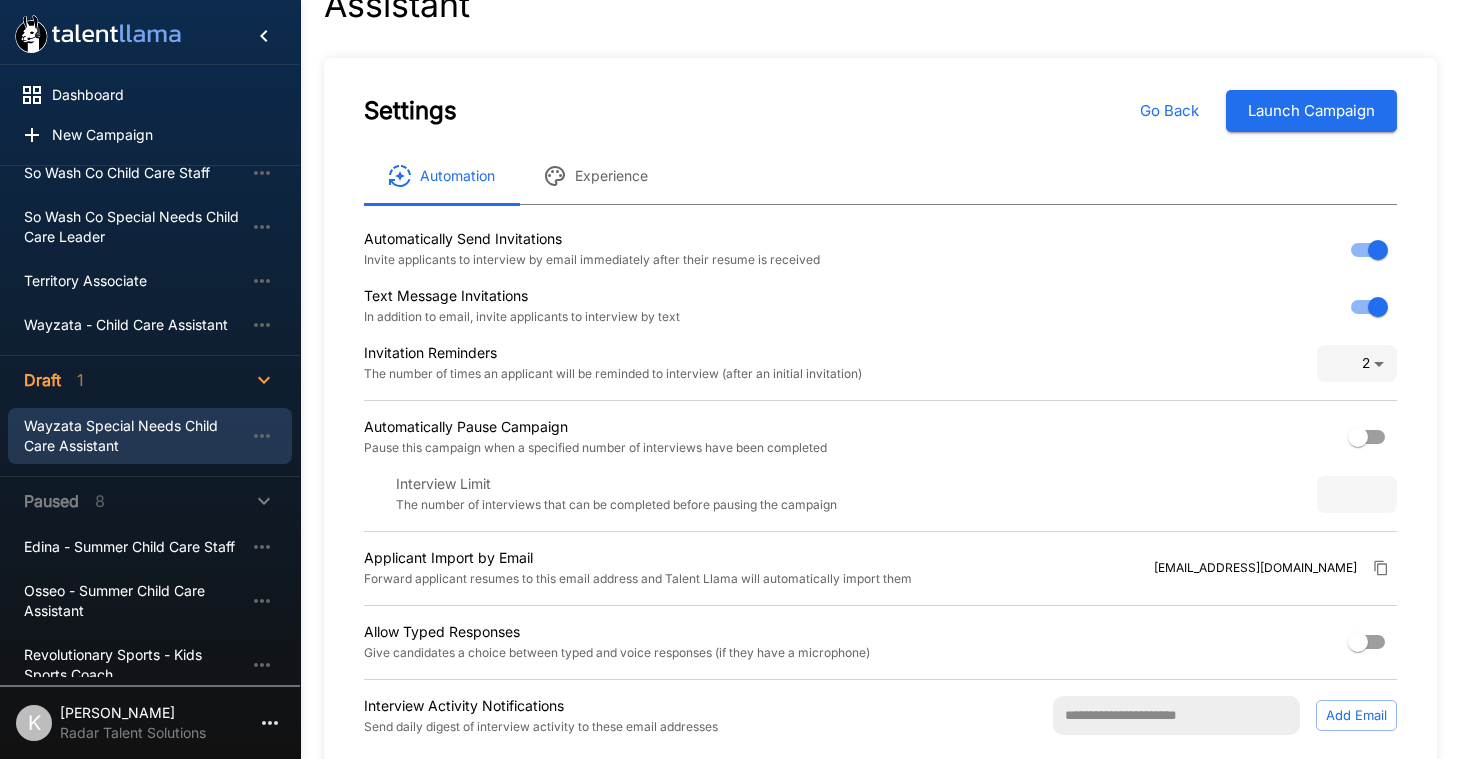click on "Launch Campaign" at bounding box center [1311, 111] 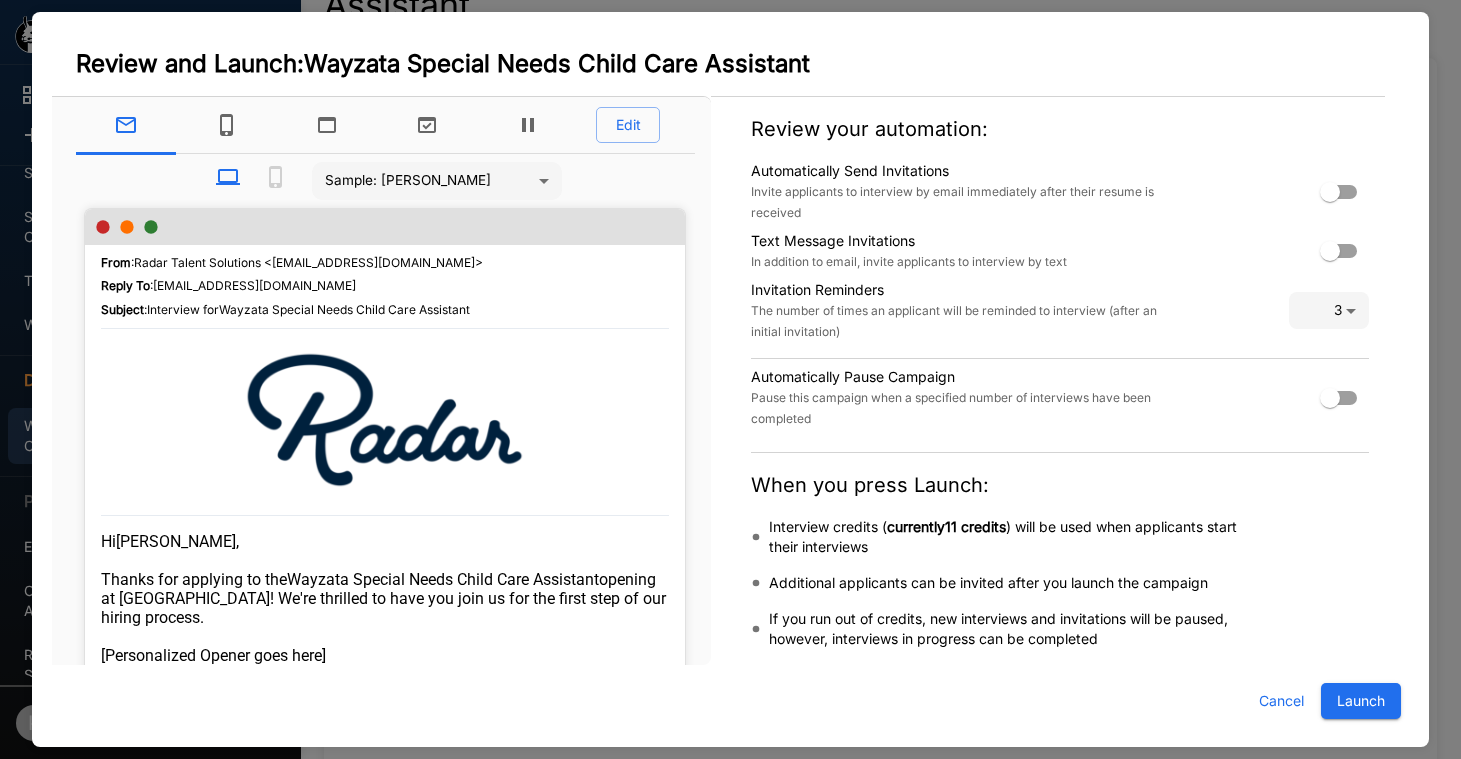 scroll, scrollTop: 19, scrollLeft: 0, axis: vertical 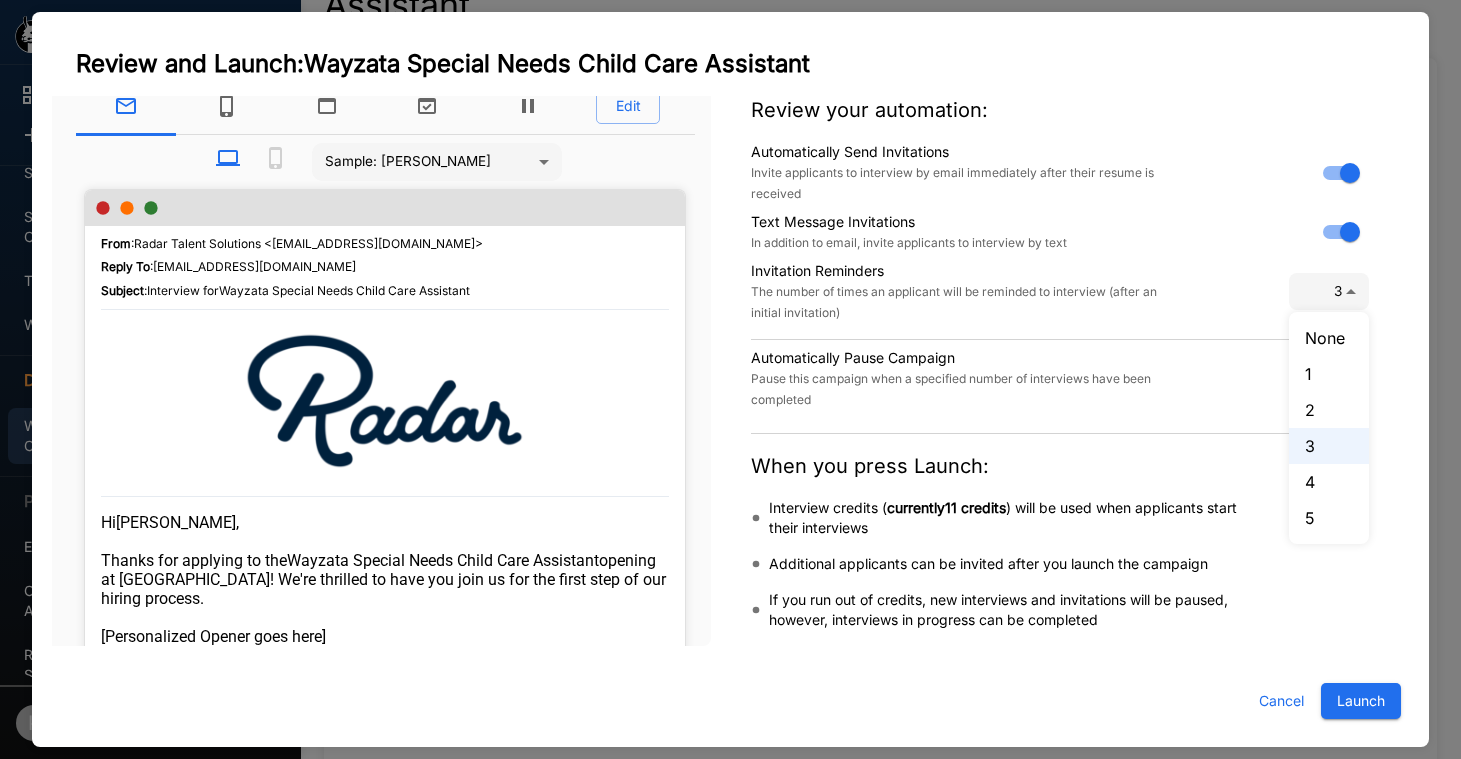 click on "Dashboard New Campaign Active 10 Anoka-[GEOGRAPHIC_DATA] Before School Child Care Assistant Anoka-Hennepin Child Care Site Leader Anoka-Hennepin Special Needs Child Care Assistant Anoka-[GEOGRAPHIC_DATA] Special Needs Child Care Assistant (PT hours) Edina - Before and After School Child Care Assistant  NE Metro 916 - Educational Support Assistant  So Wash Co Child Care Staff  So Wash Co Special Needs Child Care Leader  Territory Associate  Wayzata - Child Care Assistant Draft 1 Wayzata Special Needs Child Care Assistant Paused 8 Edina - Summer Child Care Staff Osseo - Summer Child Care Assistant  Revolutionary Sports - Kids Sports Coach Revolutionary Sports - Kids Sports Coach  Revolutionary Sports - Kids Sports Coach (PT) So Wash Co Summer Child Care Staff  Territory Associate Wayzata - Summer Child Care Program Assistant K [PERSON_NAME] Radar Talent Solutions Wayzata Special Needs Child Care Assistant Job Info Outline Settings Settings Go Back Launch Campaign Automation Experience Automatically Send Invitations 2 * Add Email" at bounding box center [730, 305] 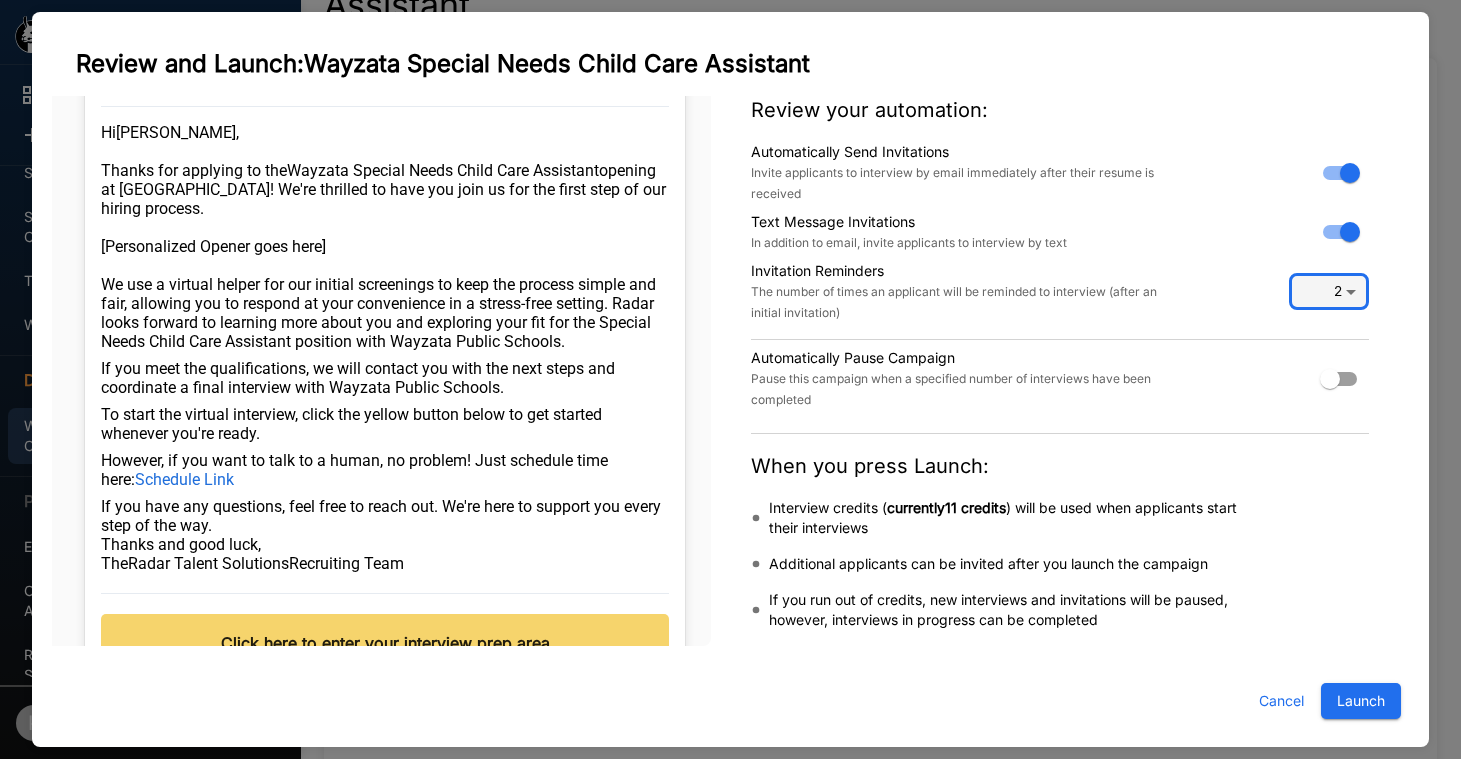 scroll, scrollTop: 567, scrollLeft: 0, axis: vertical 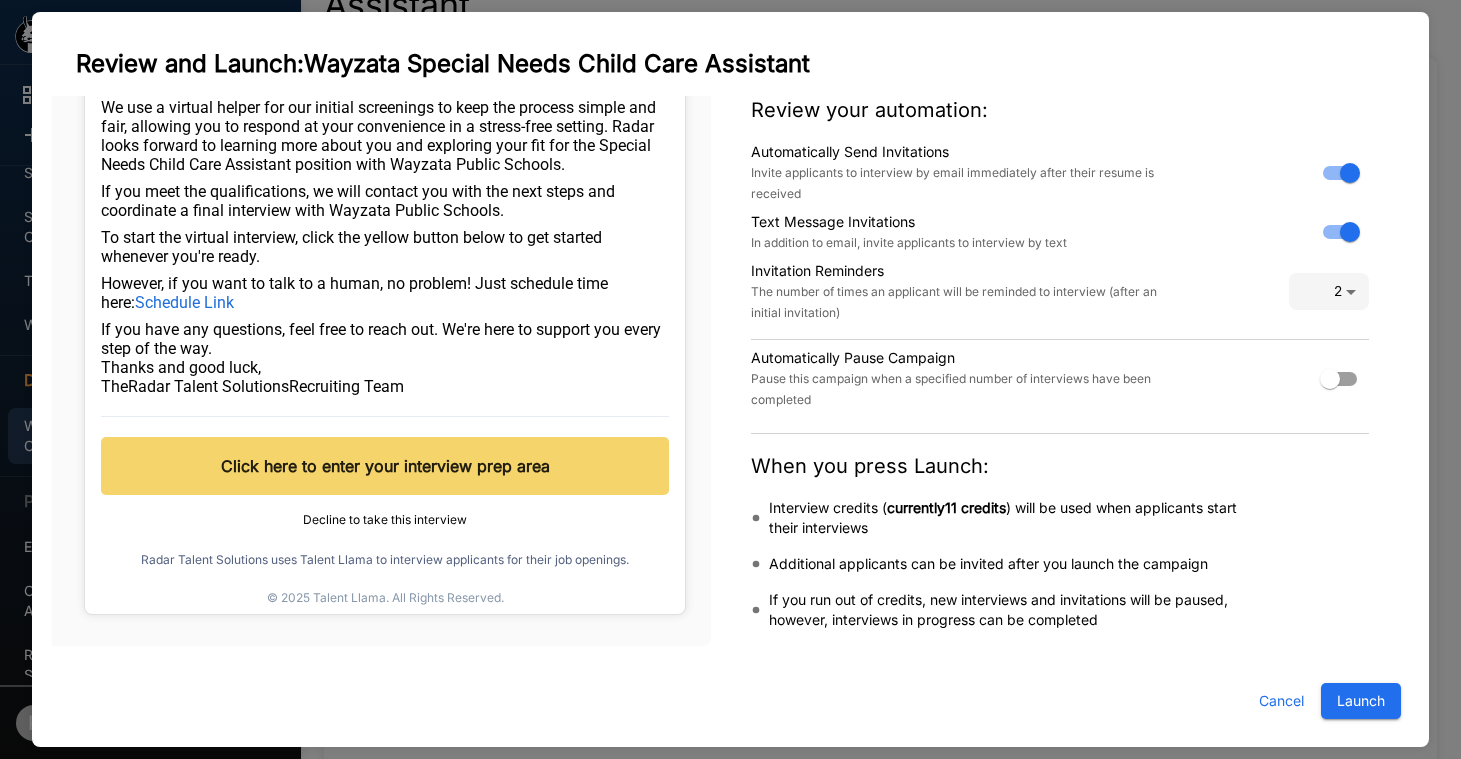 click on "Launch" at bounding box center [1361, 701] 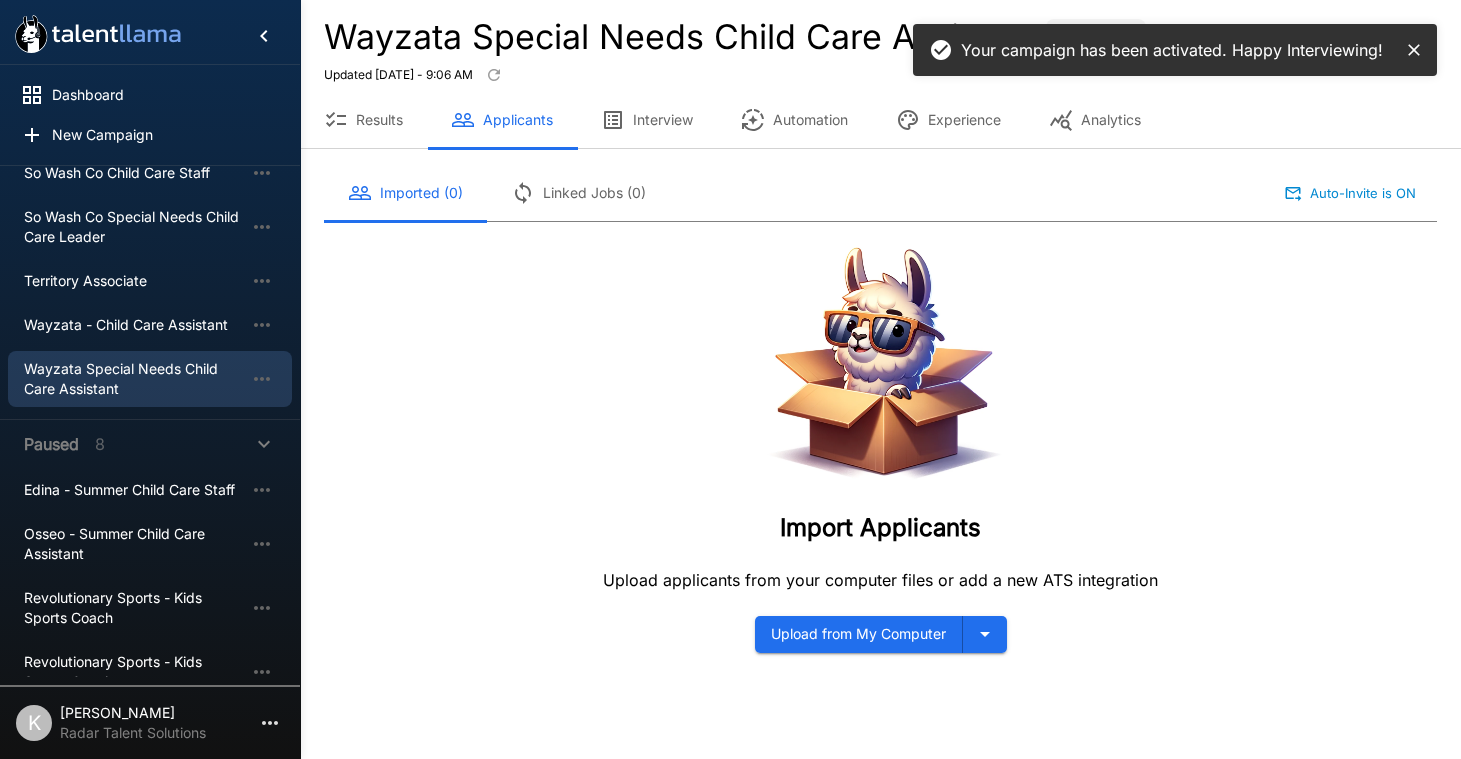 scroll, scrollTop: 0, scrollLeft: 0, axis: both 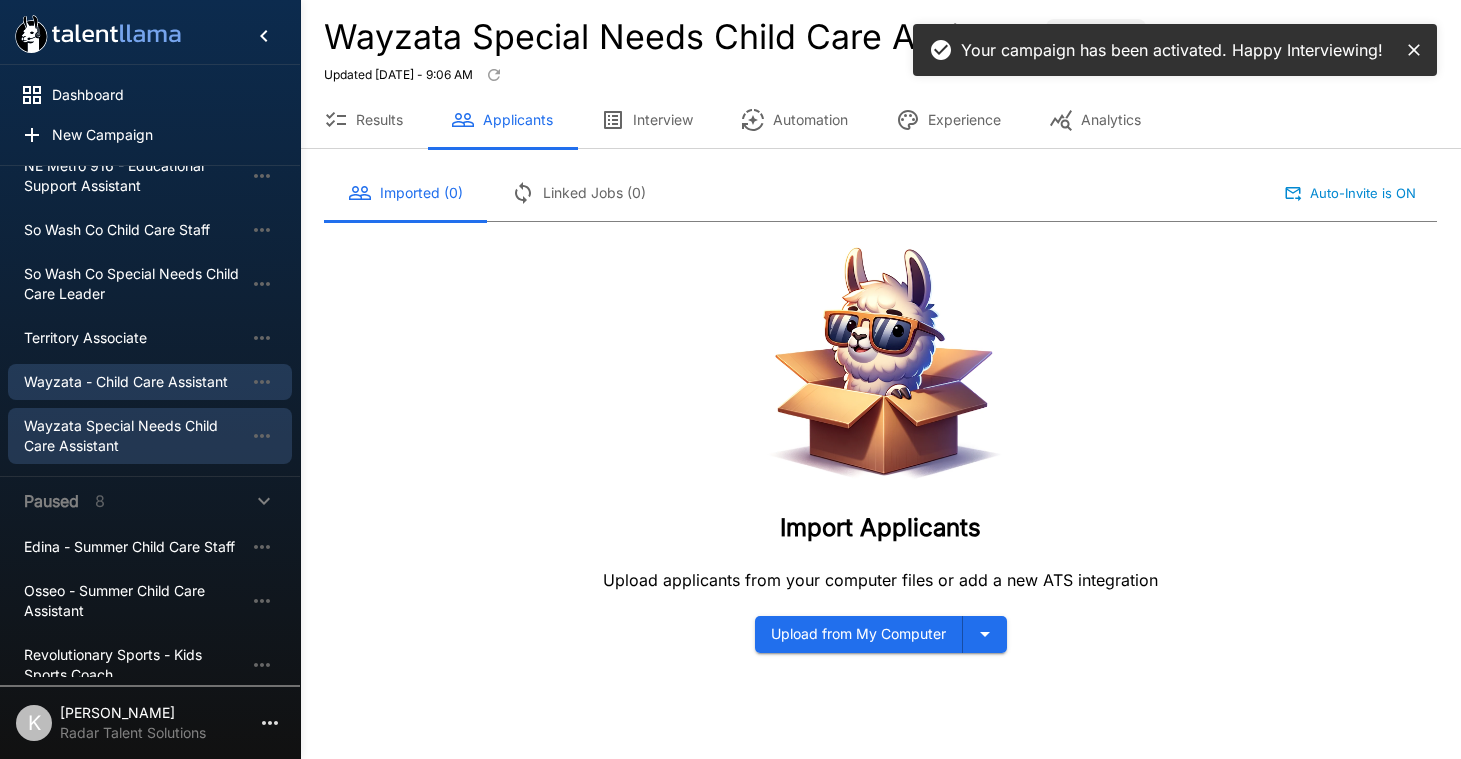 click on "Wayzata - Child Care Assistant" at bounding box center [134, 382] 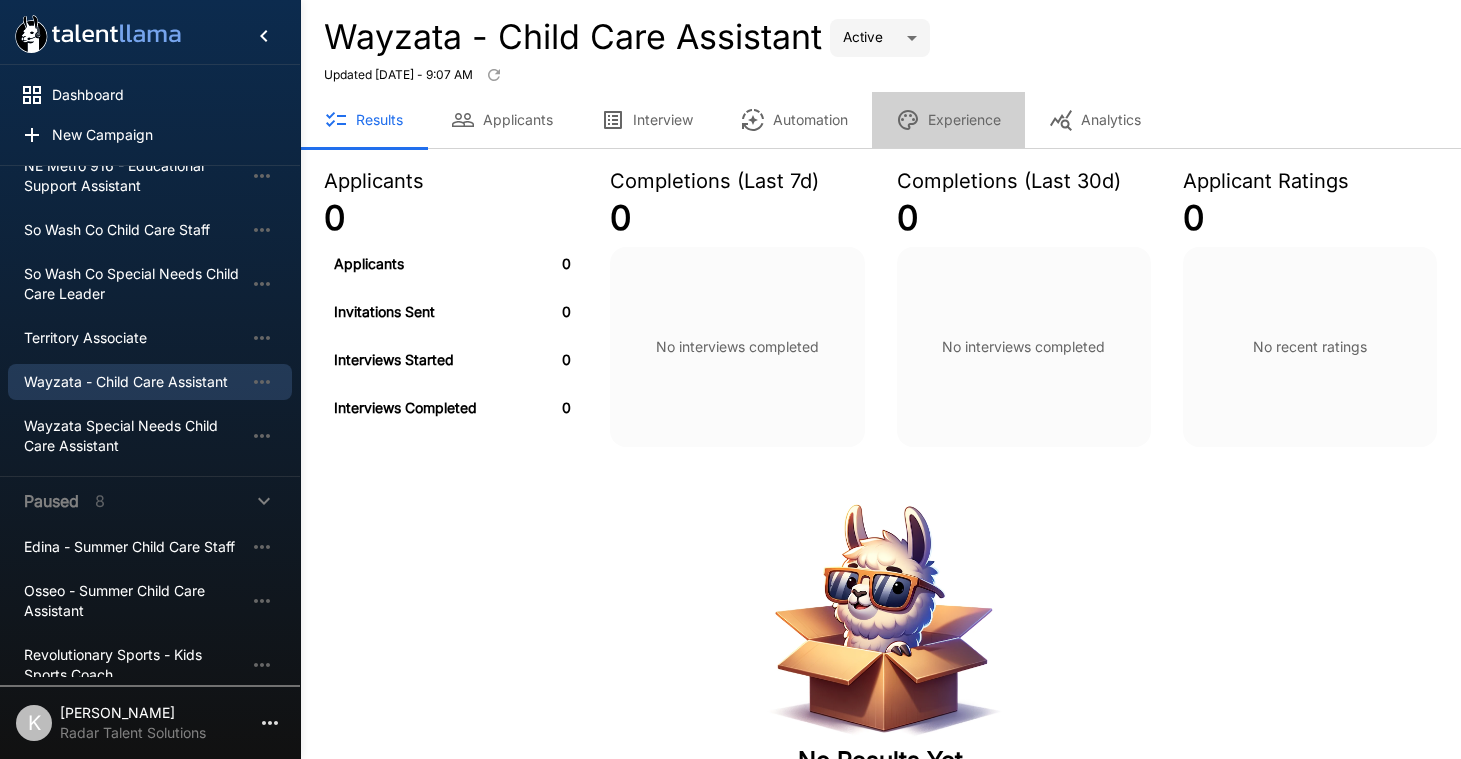 click on "Experience" at bounding box center [948, 120] 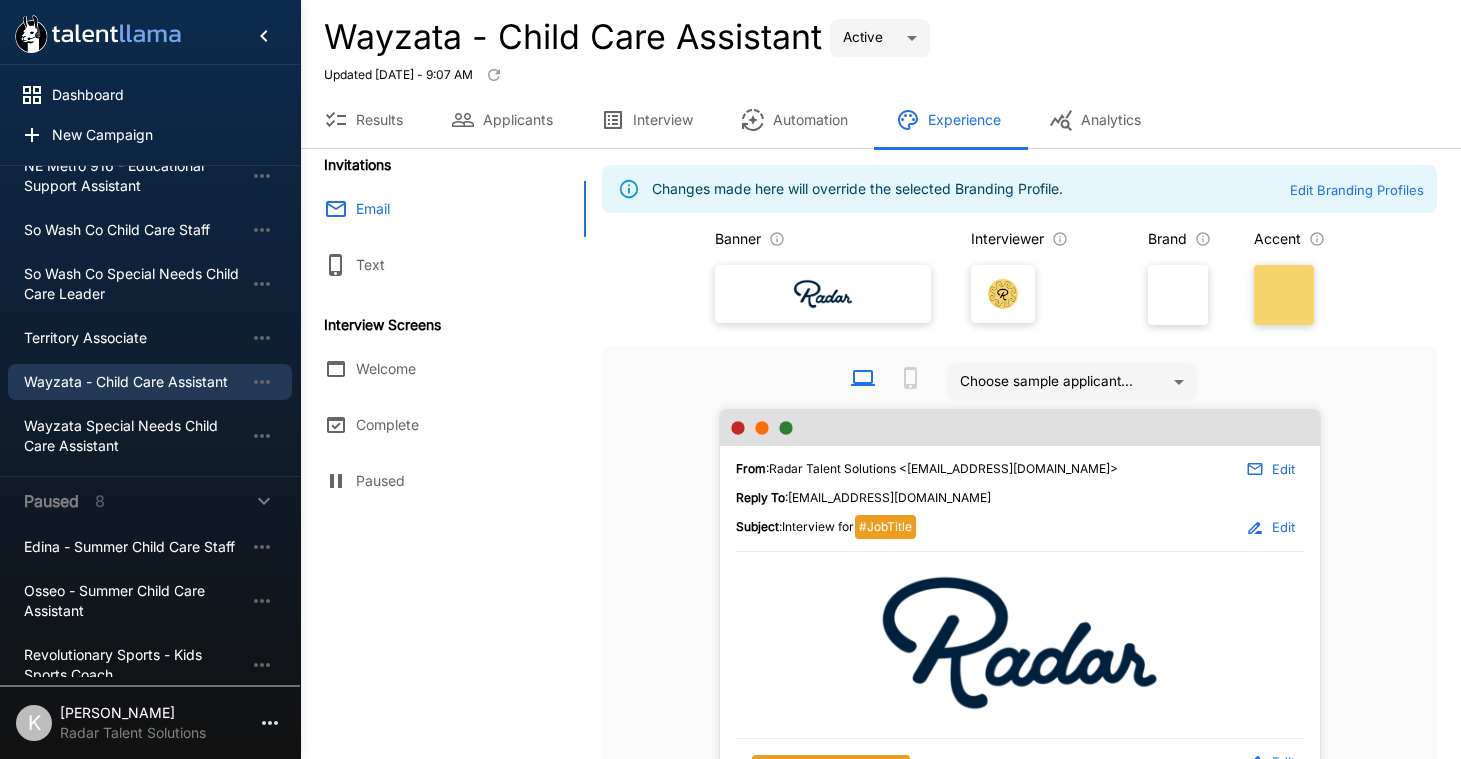 click on "Interview" at bounding box center (647, 120) 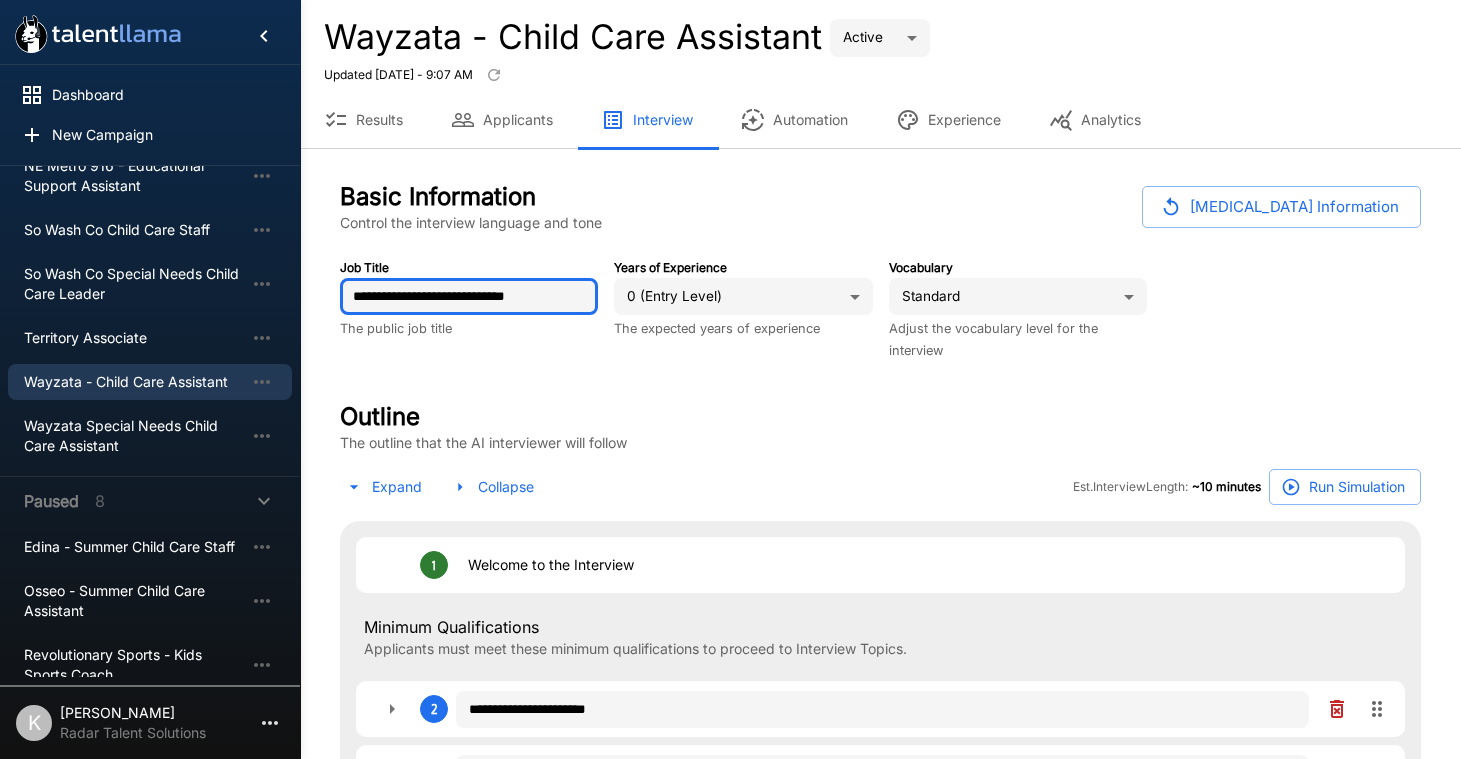 click on "**********" at bounding box center [469, 297] 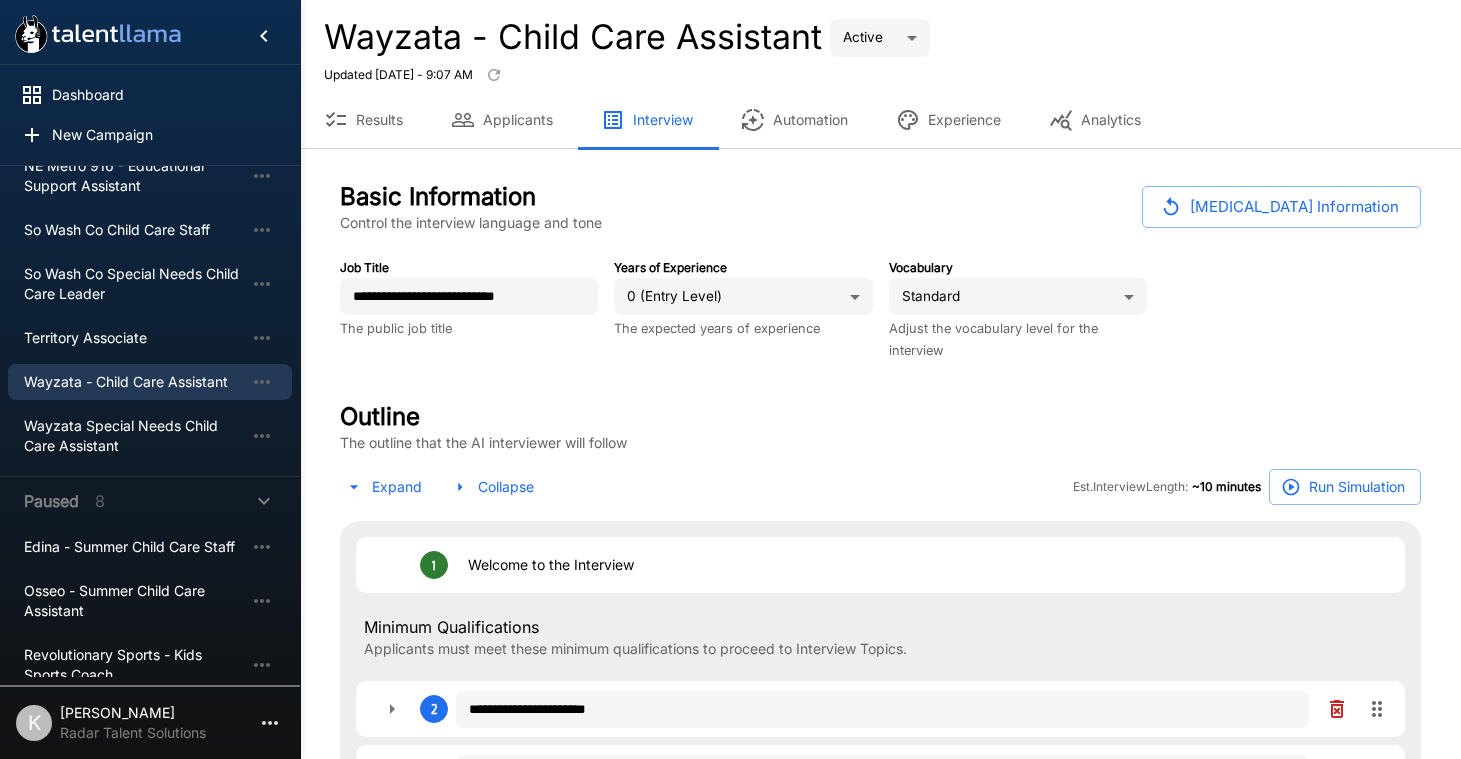 click on "Basic Information Control the interview language and tone [MEDICAL_DATA] Information" at bounding box center [880, 207] 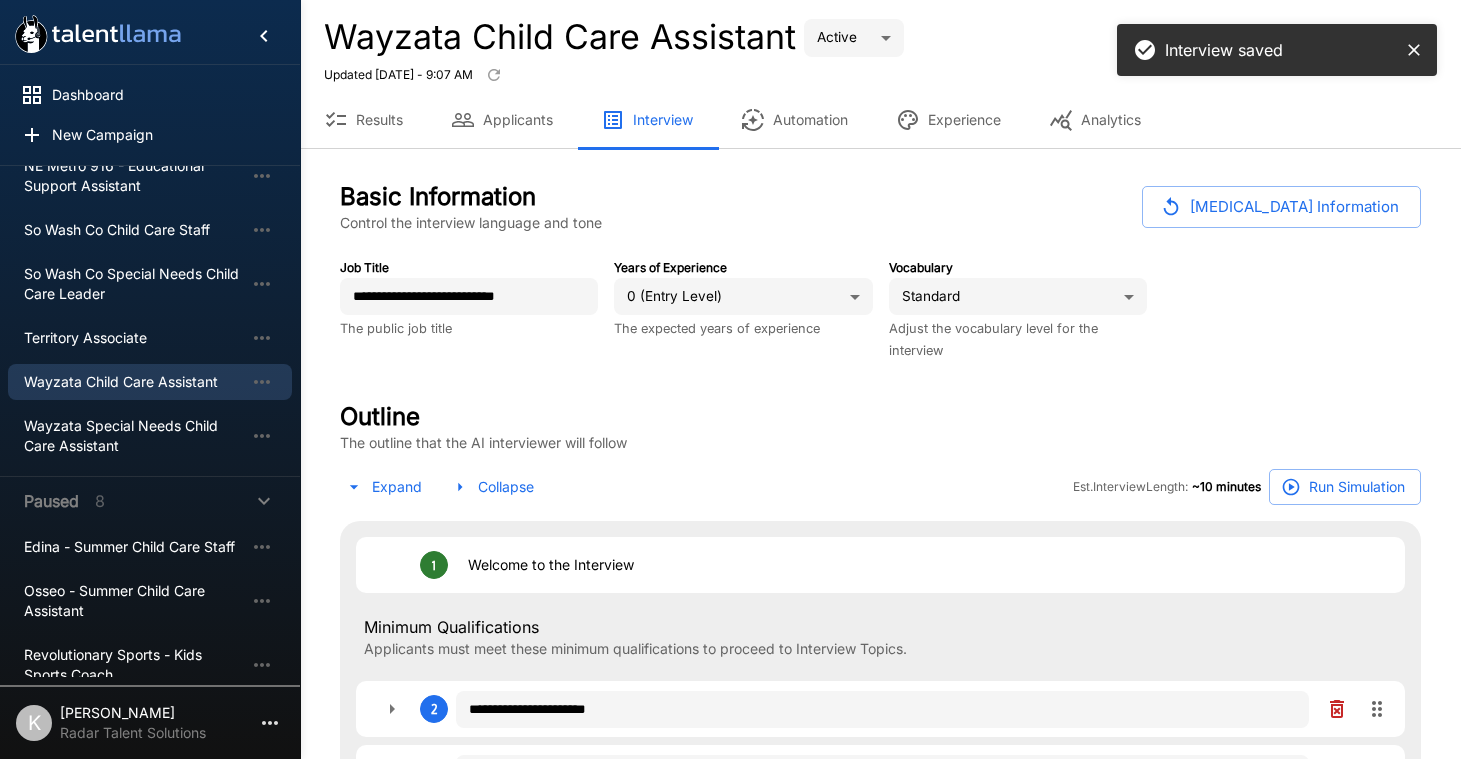 click on "Automation" at bounding box center [794, 120] 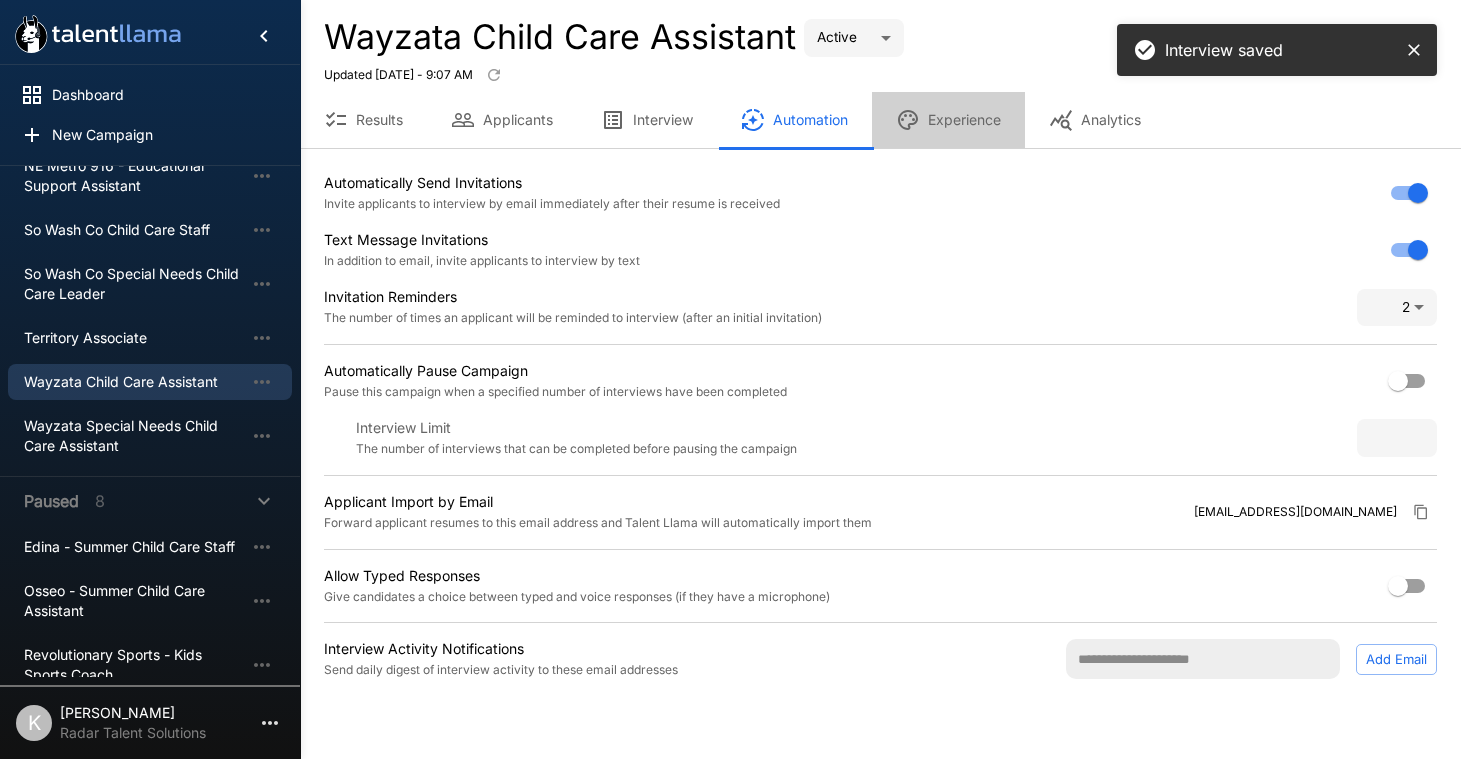 click on "Experience" at bounding box center (948, 120) 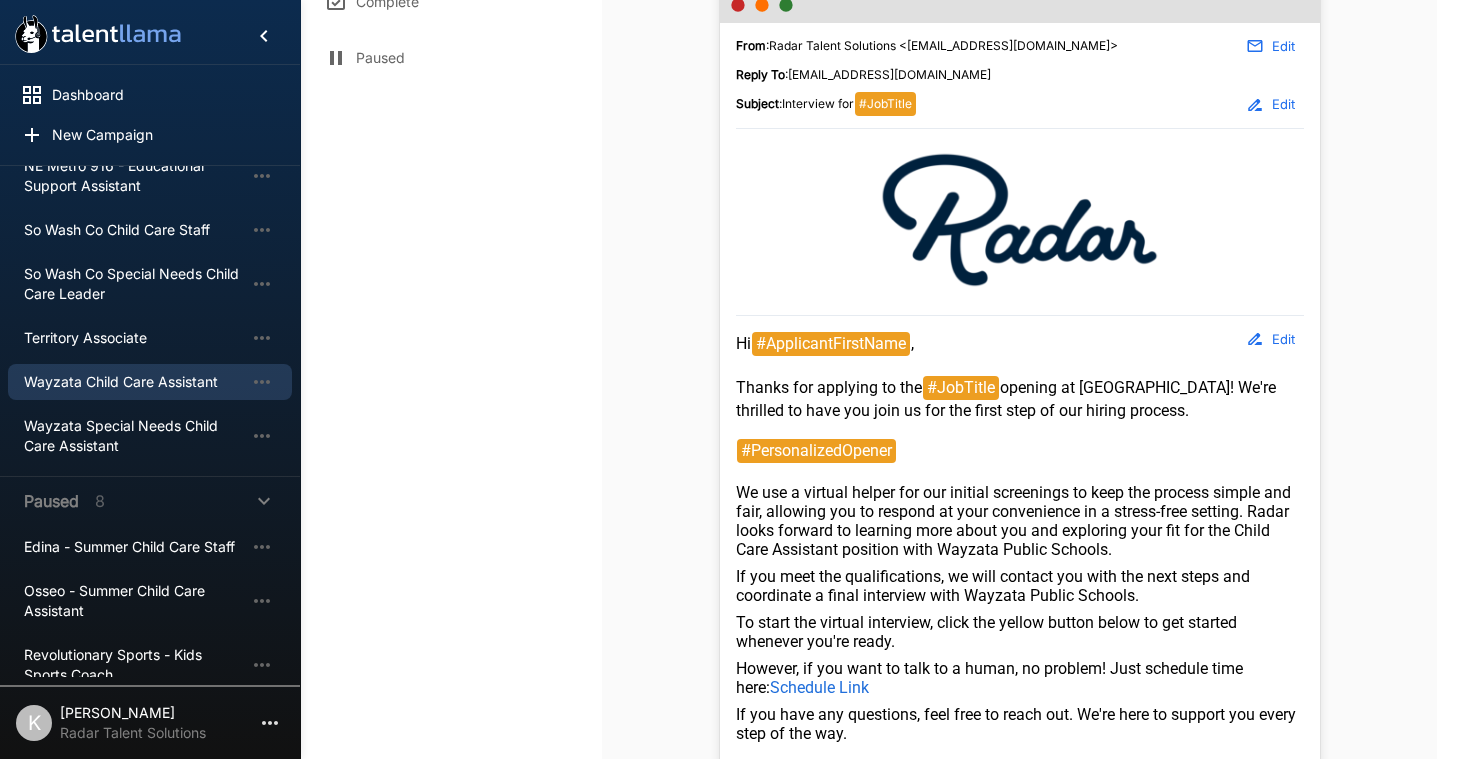 scroll, scrollTop: 0, scrollLeft: 0, axis: both 